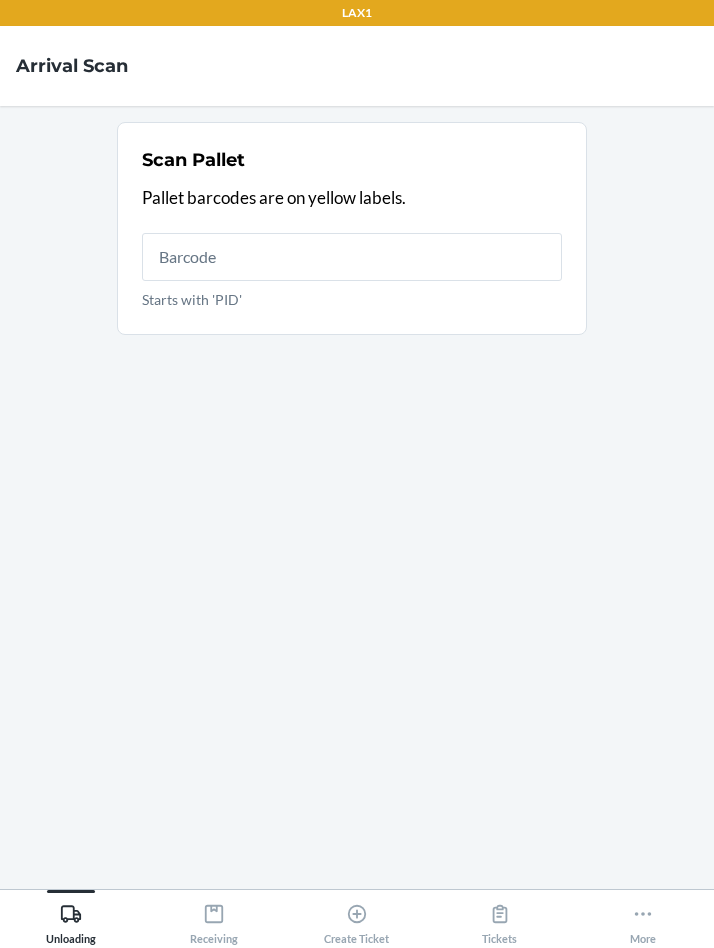 scroll, scrollTop: 0, scrollLeft: 0, axis: both 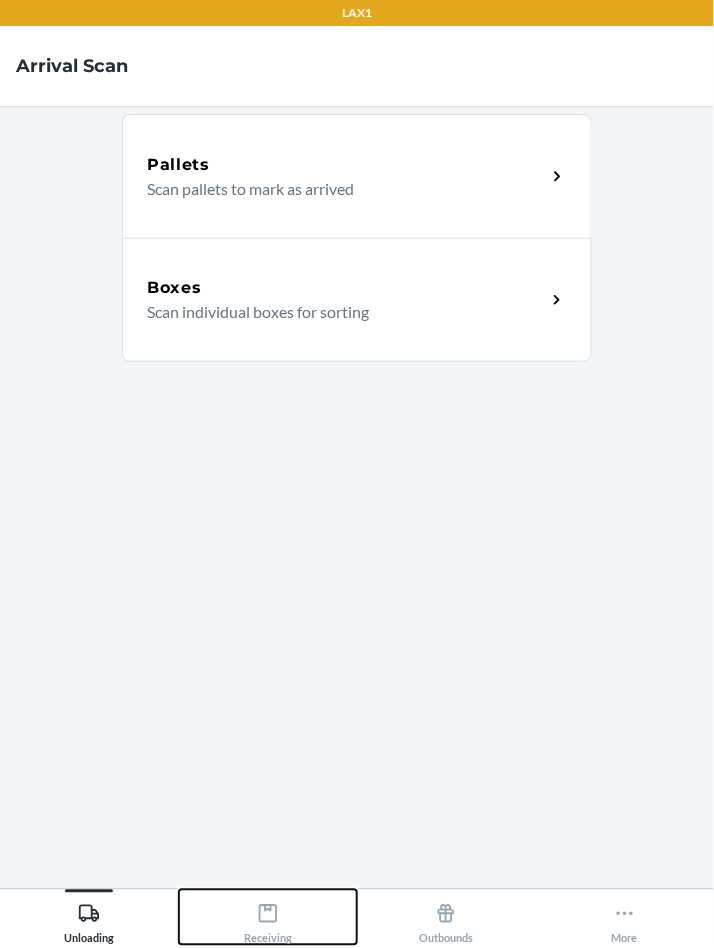 click 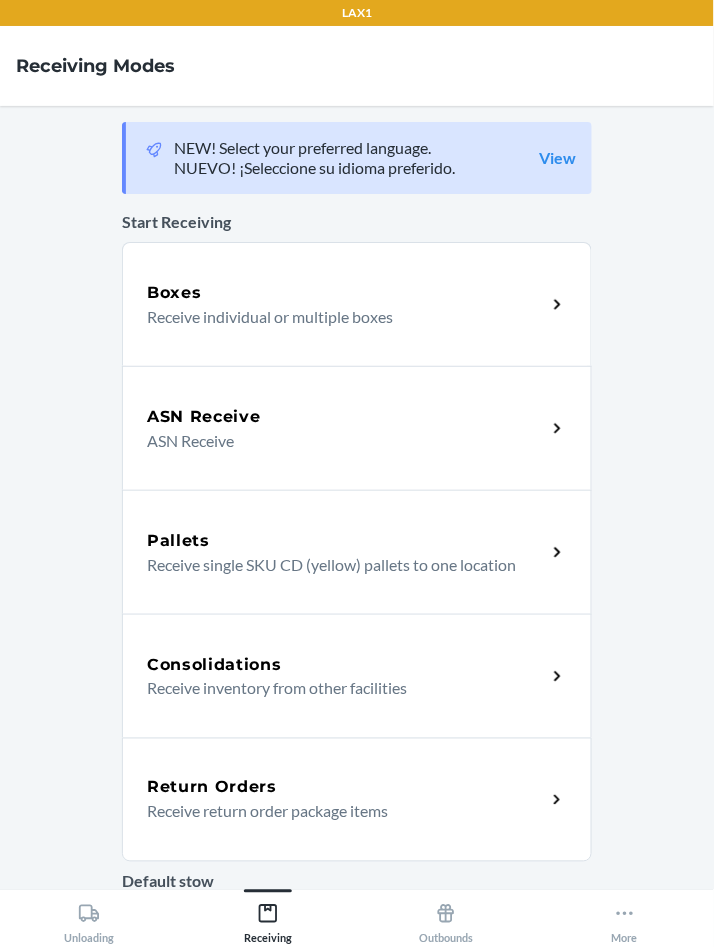 click on "Boxes Receive individual or multiple boxes" at bounding box center [357, 304] 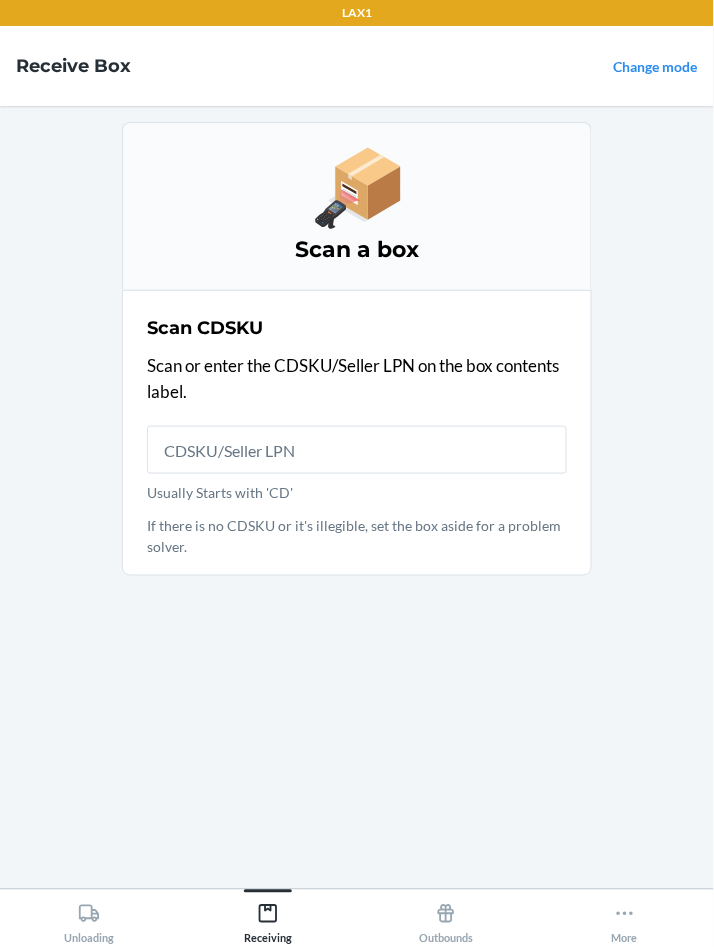 scroll, scrollTop: 105, scrollLeft: 0, axis: vertical 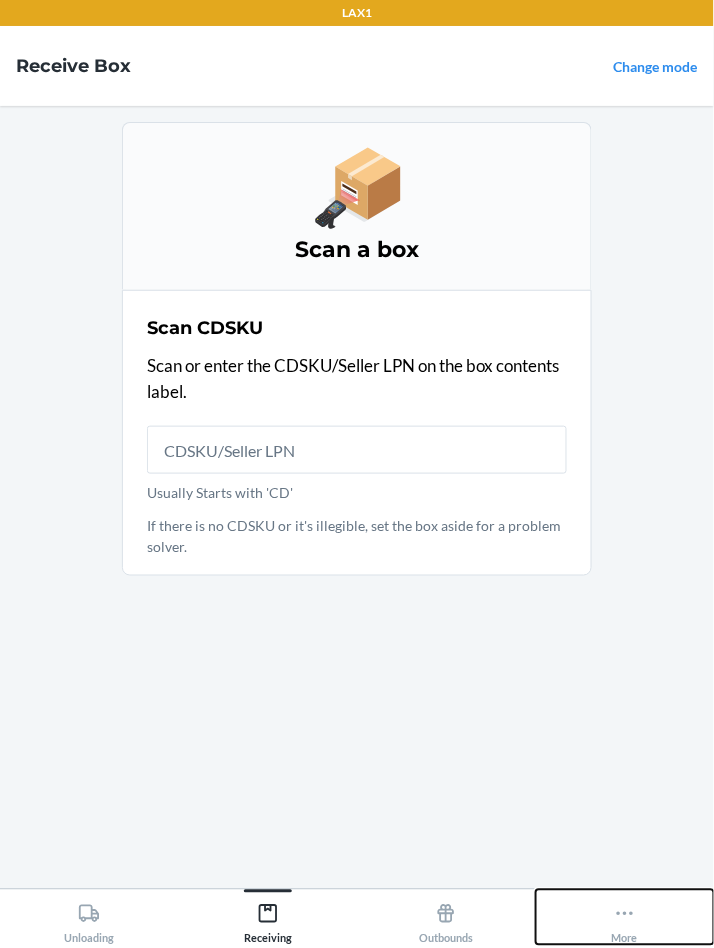 click on "More" at bounding box center (625, 920) 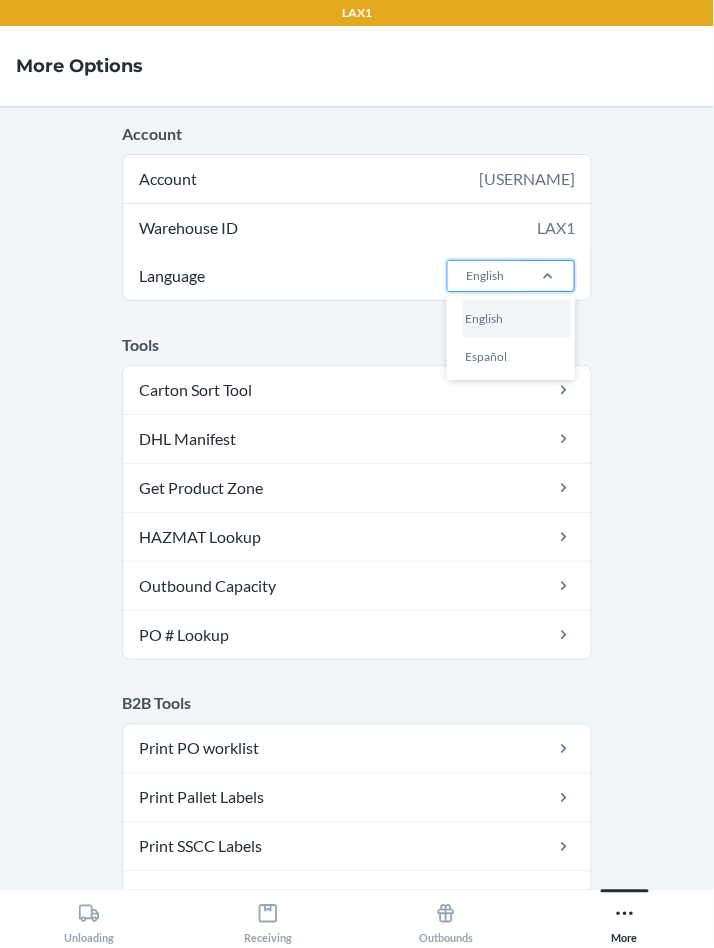 scroll, scrollTop: 105, scrollLeft: 0, axis: vertical 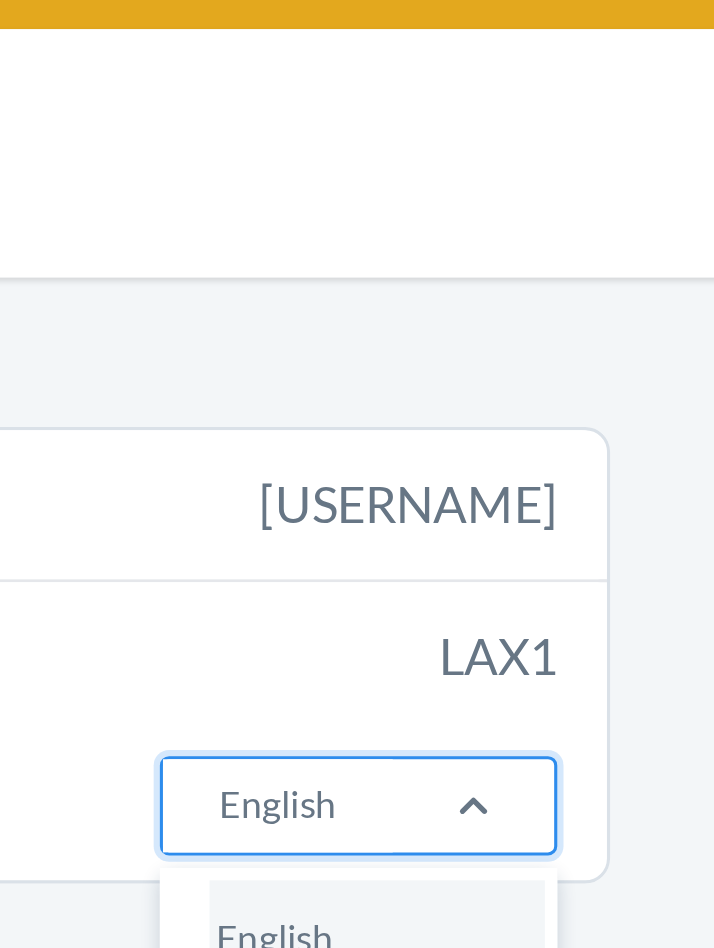 click on "Español" at bounding box center [517, 357] 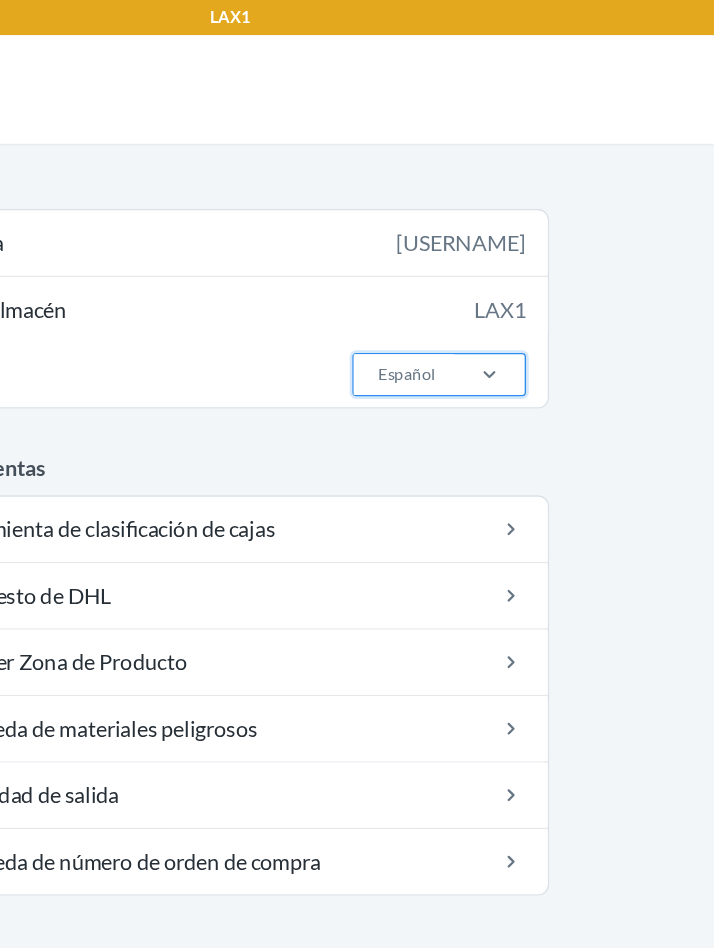 scroll, scrollTop: 105, scrollLeft: 0, axis: vertical 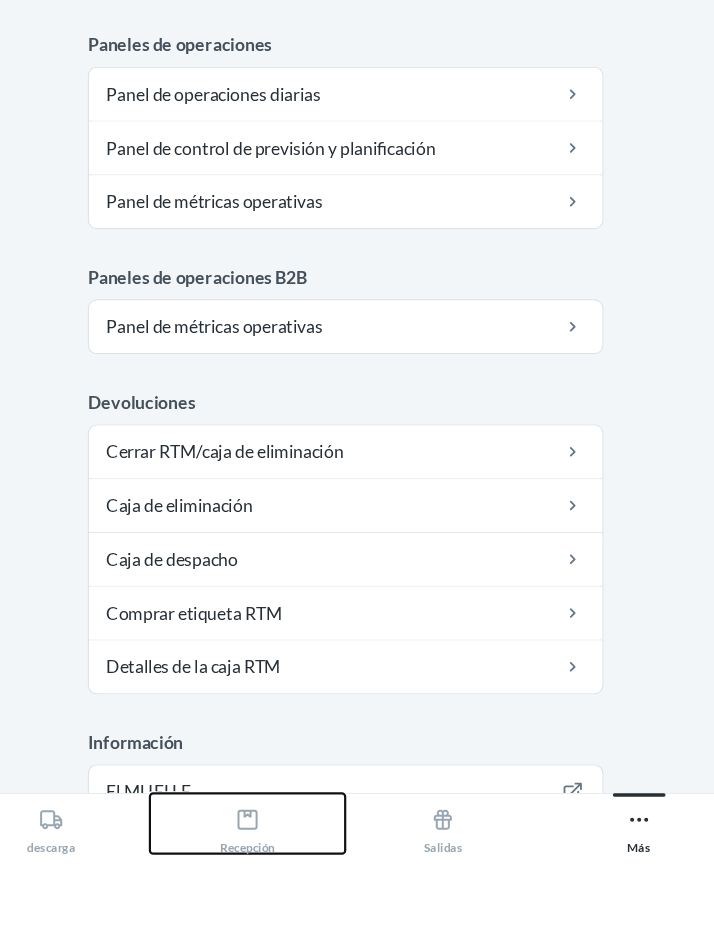 click on "Recepción" at bounding box center (268, 917) 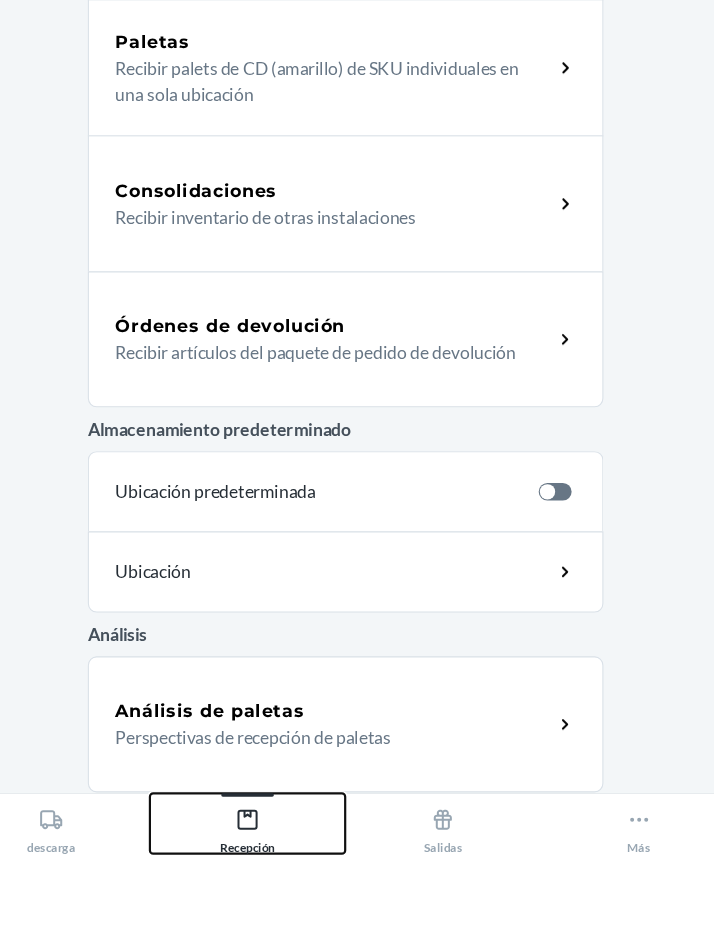 scroll, scrollTop: 105, scrollLeft: 0, axis: vertical 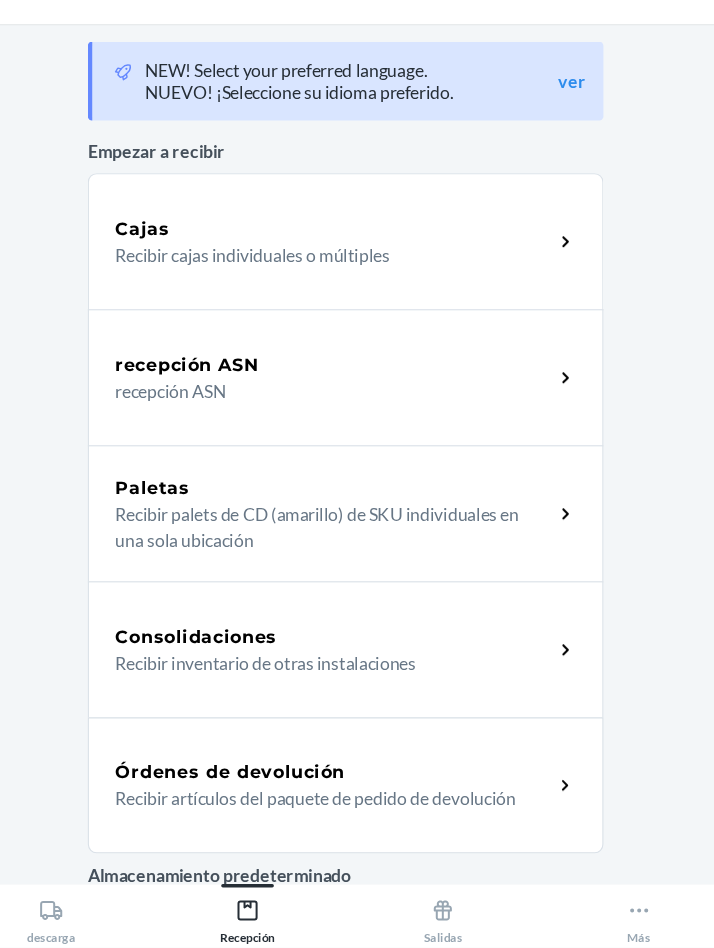 click on "Cajas" at bounding box center [346, 293] 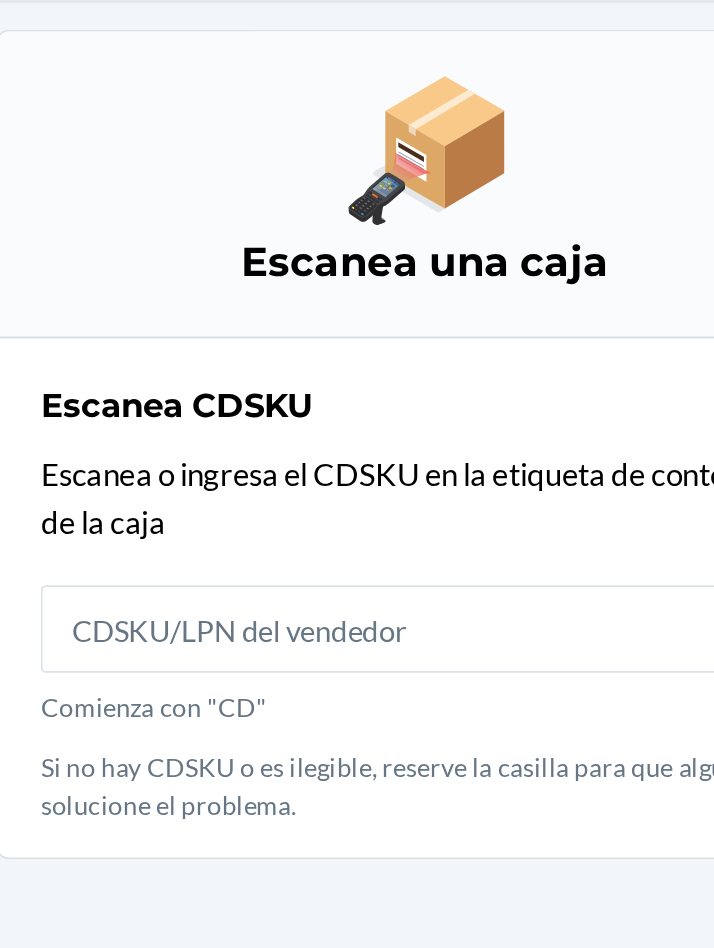 scroll, scrollTop: 104, scrollLeft: 0, axis: vertical 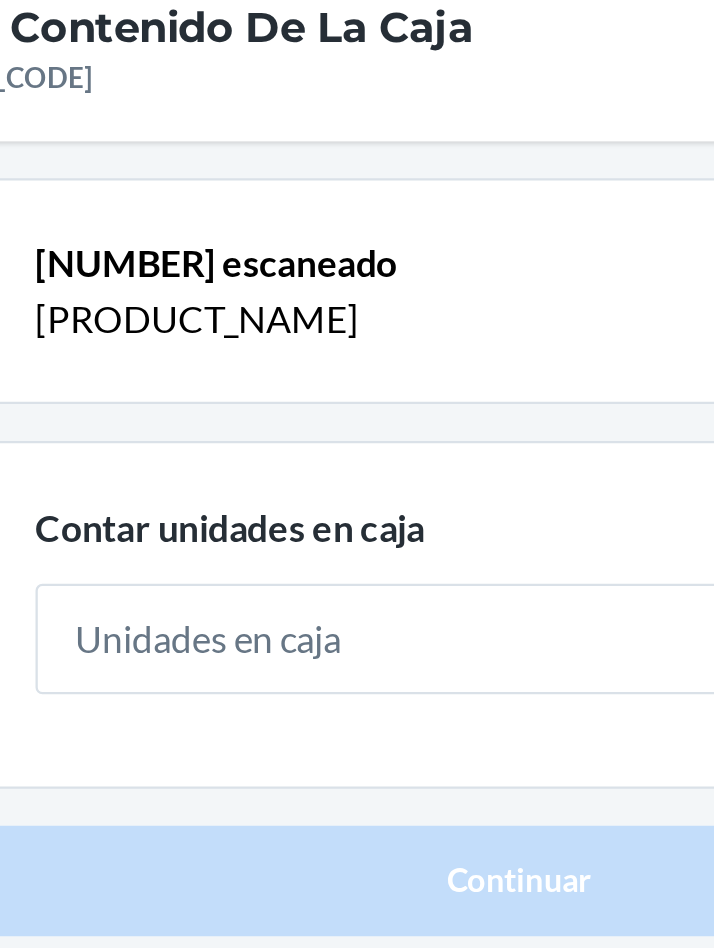 type on "8" 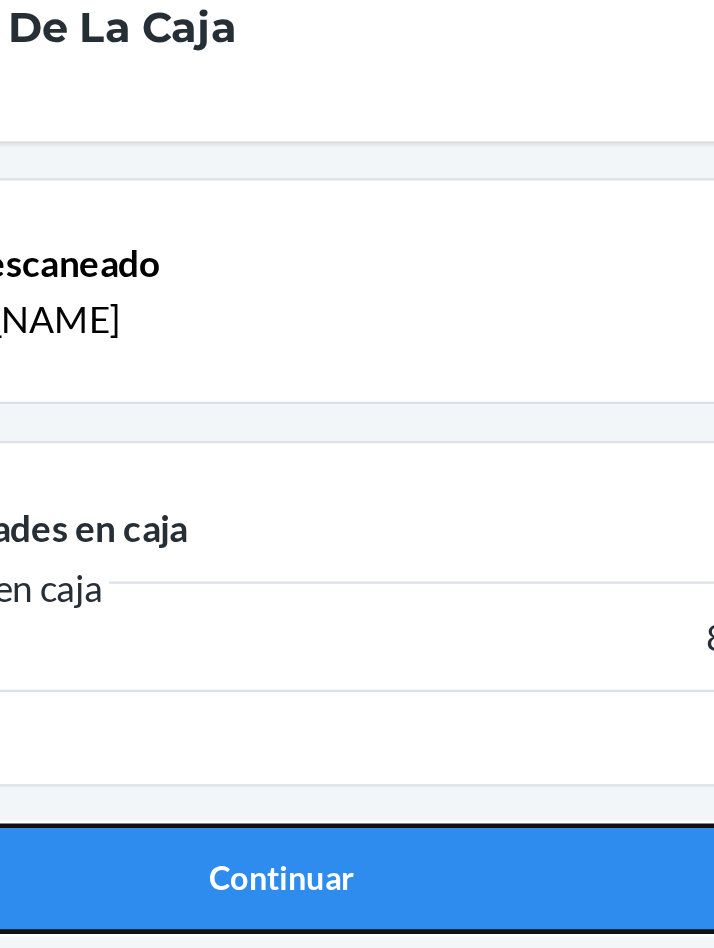 click on "Continuar" at bounding box center [357, 426] 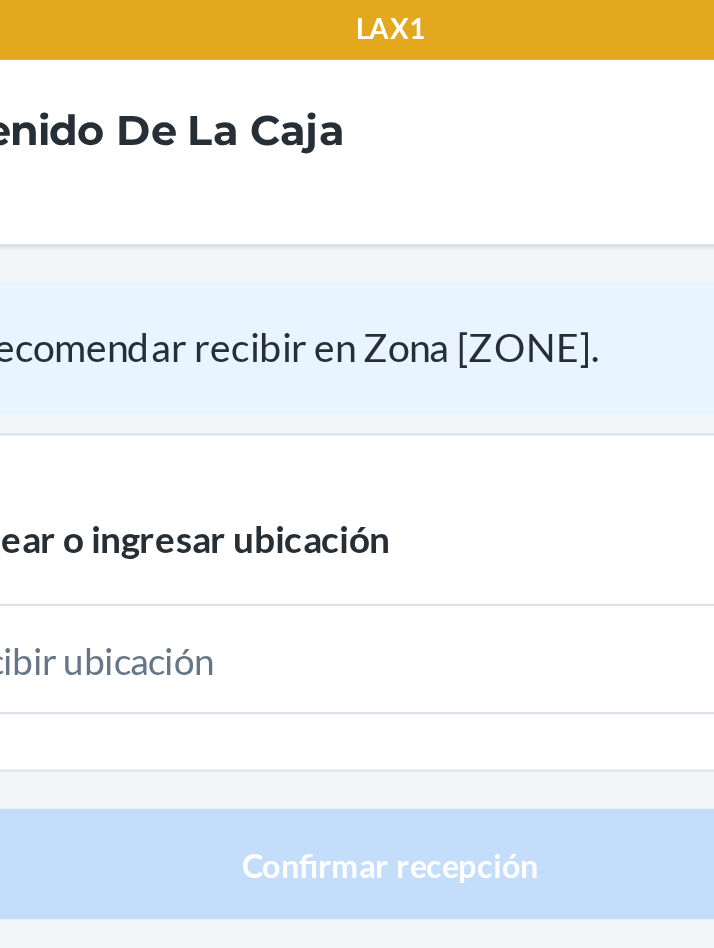 scroll, scrollTop: 0, scrollLeft: 0, axis: both 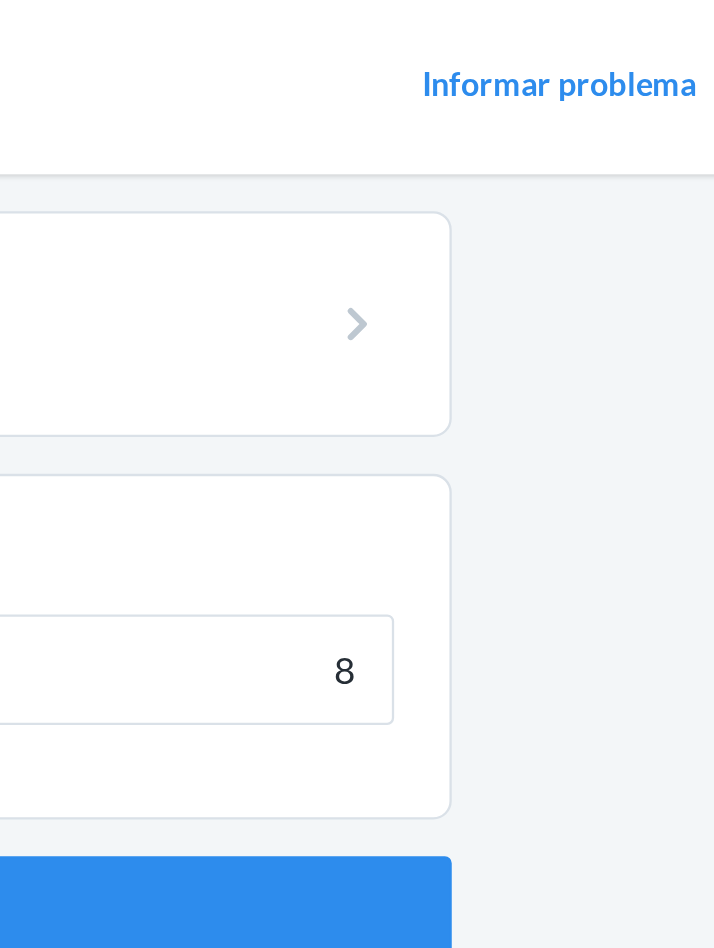 click on "8" at bounding box center (357, 321) 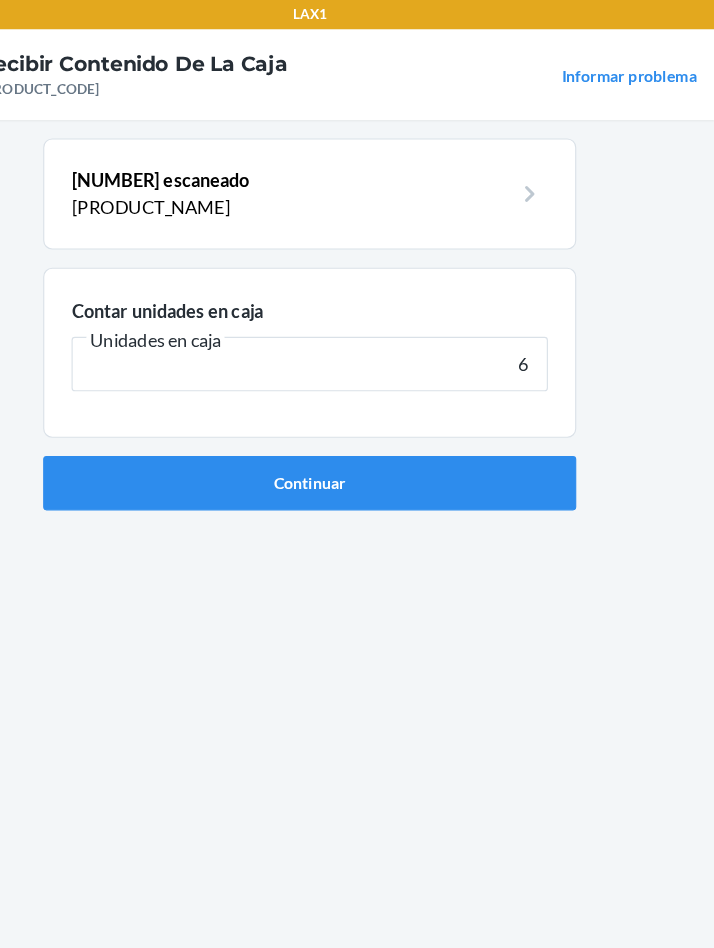 scroll, scrollTop: 0, scrollLeft: 0, axis: both 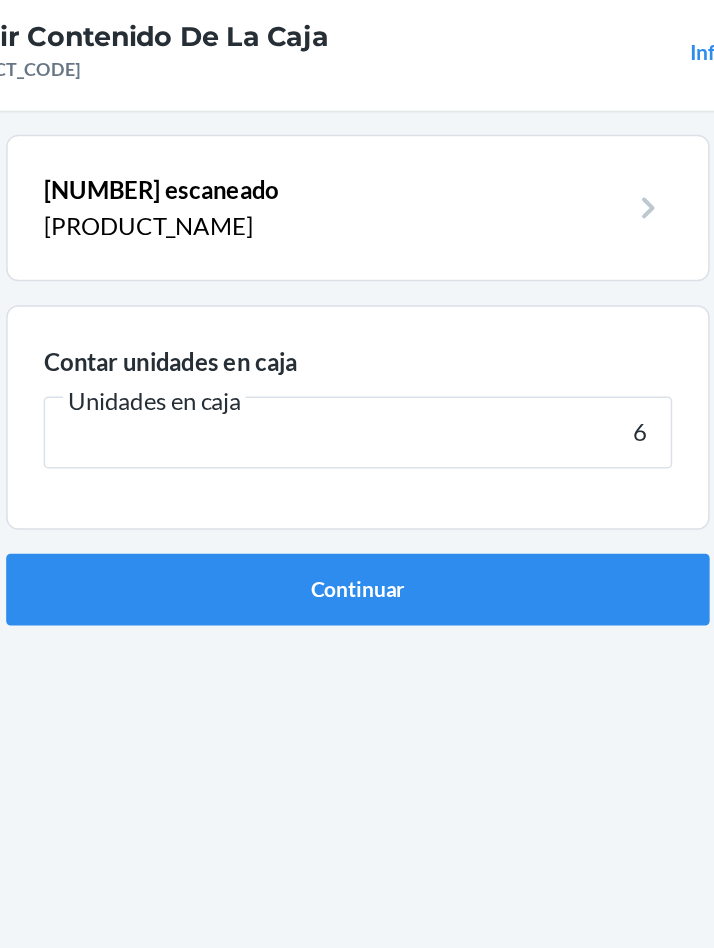 type on "6" 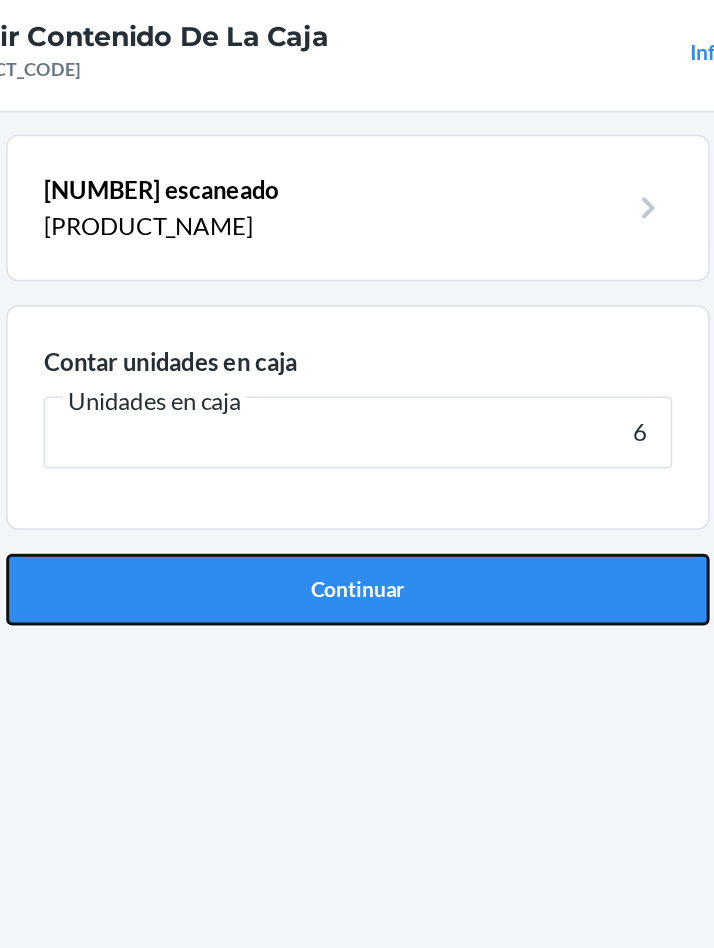 click on "Continuar" at bounding box center (357, 426) 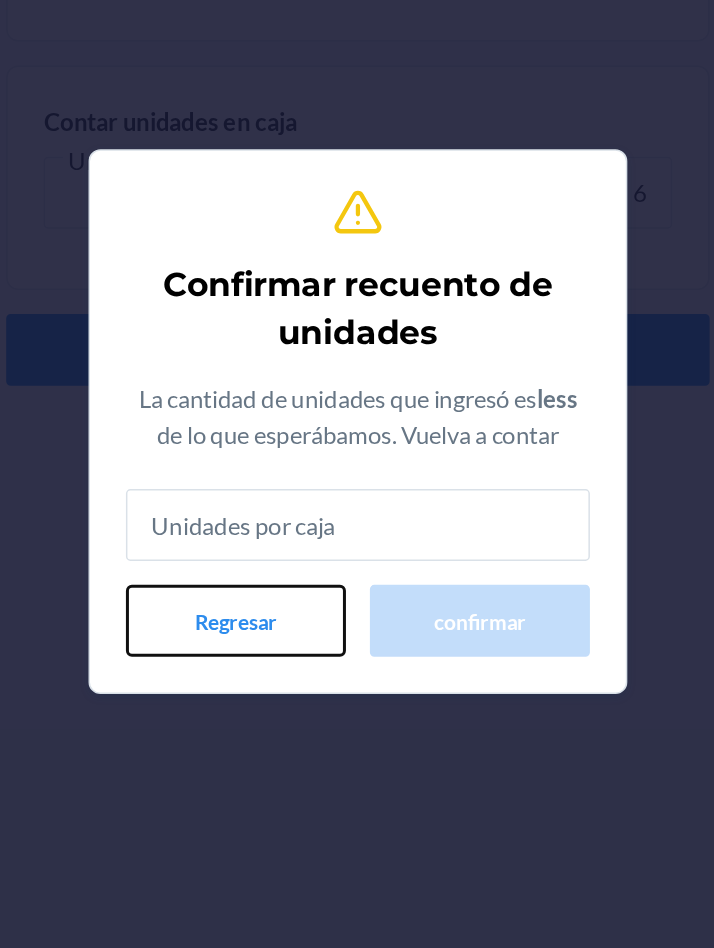 click on "Regresar" at bounding box center (275, 607) 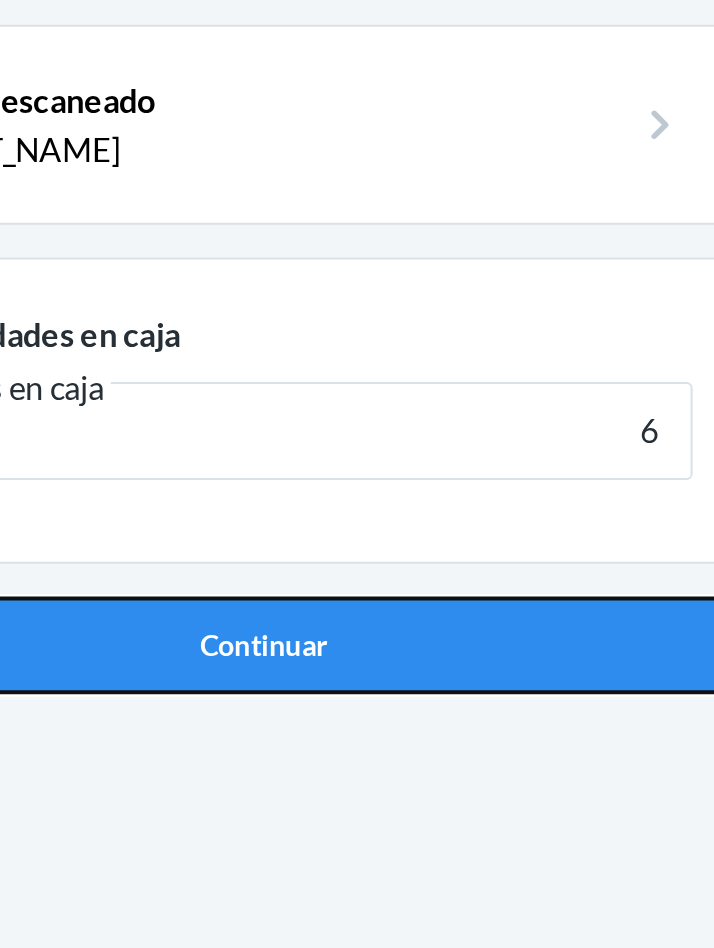click on "Continuar" at bounding box center (357, 426) 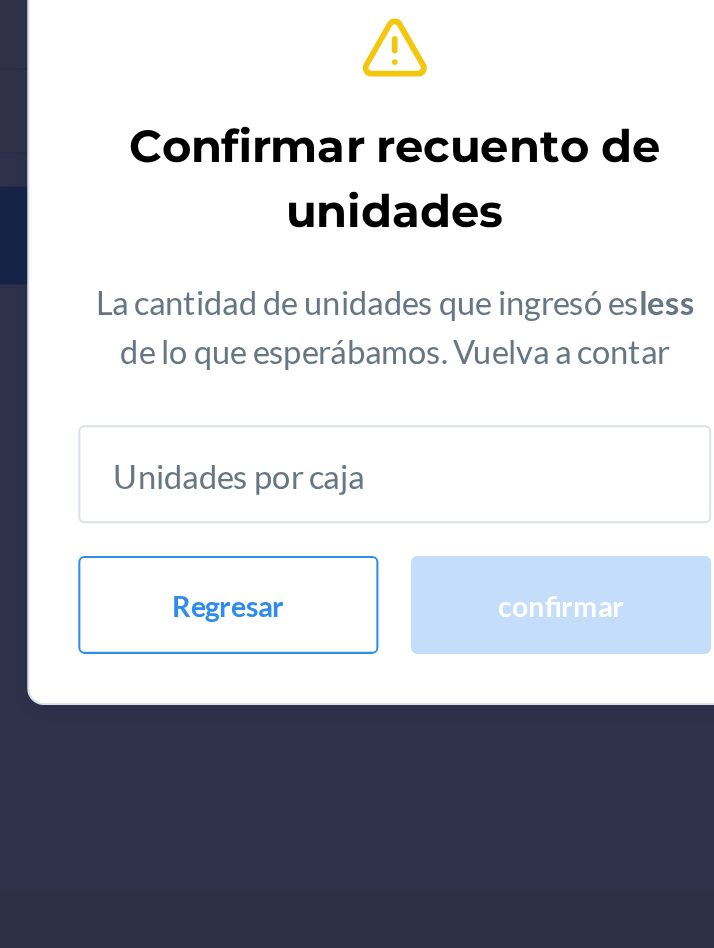 click at bounding box center (357, 543) 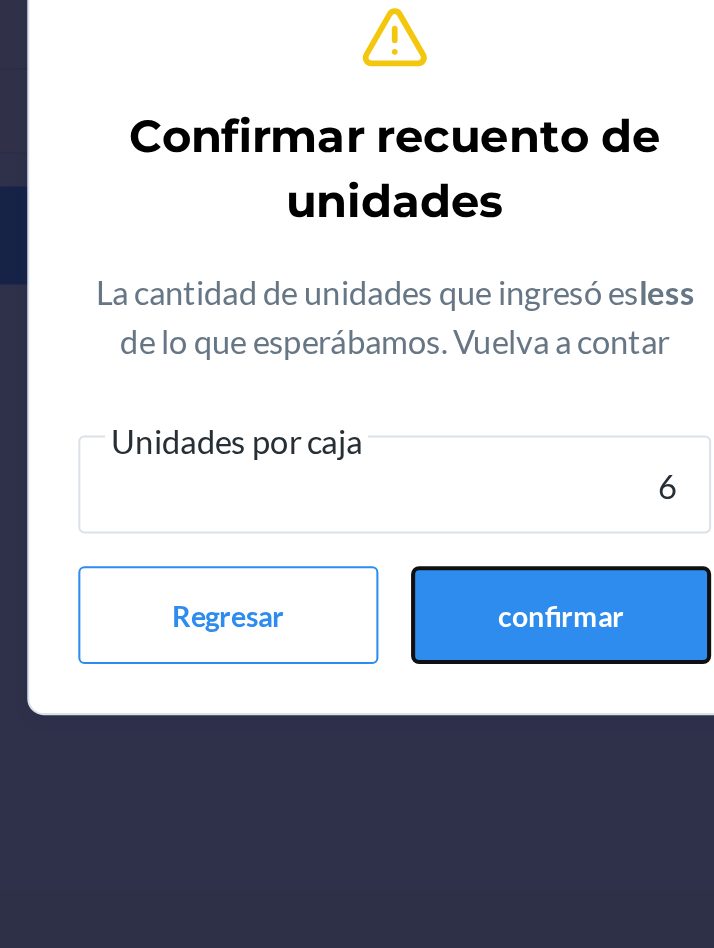 click on "confirmar" at bounding box center [438, 612] 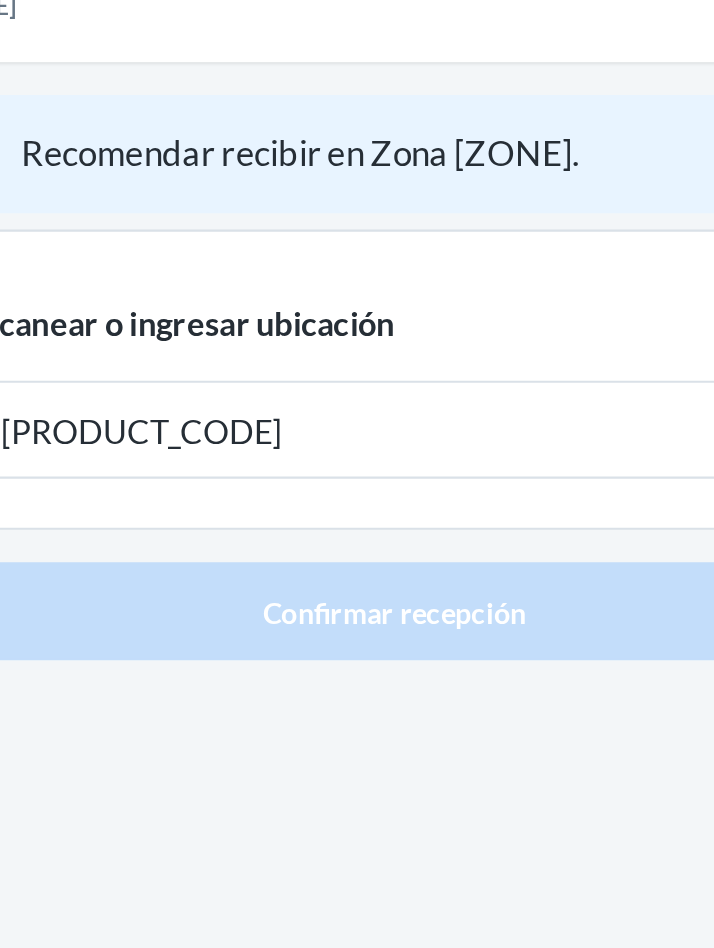type on "[PRODUCT_CODE]" 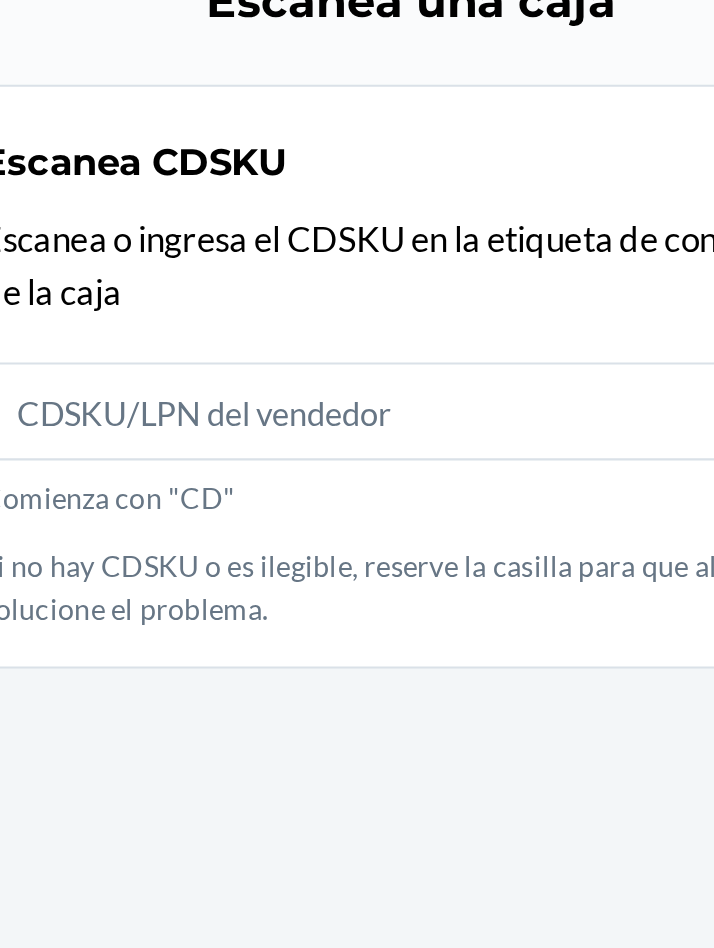 scroll, scrollTop: 9, scrollLeft: 0, axis: vertical 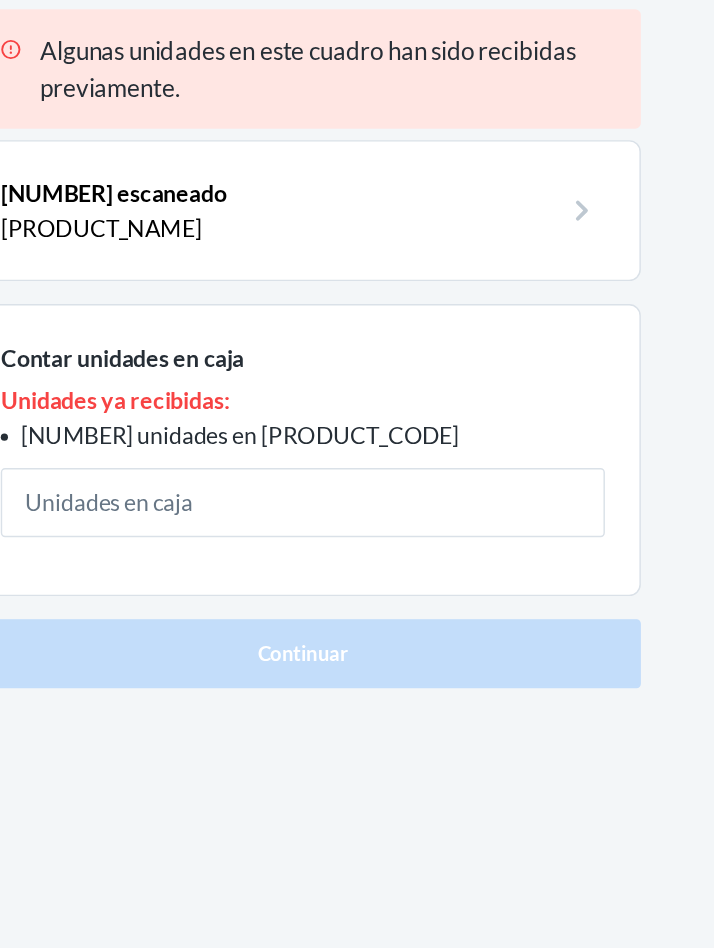 type on "2" 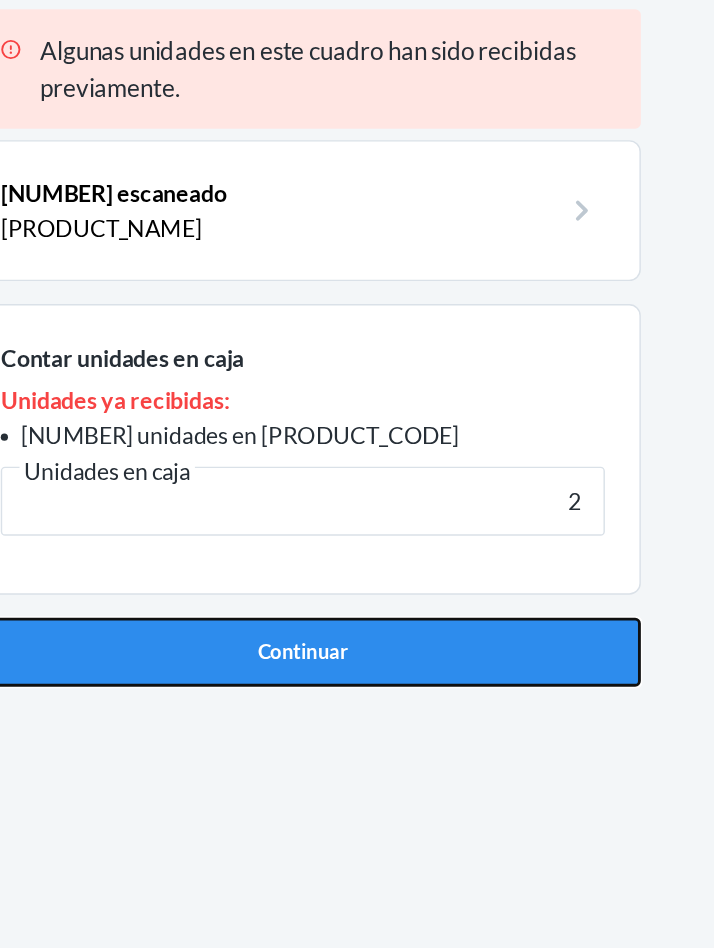 click on "Continuar" at bounding box center (357, 569) 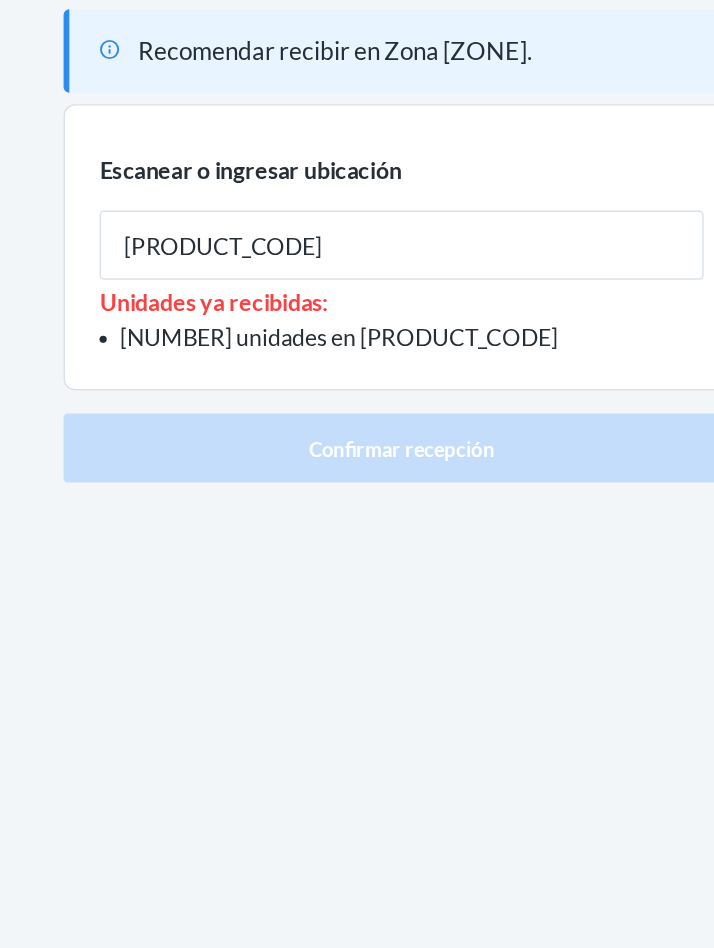 type on "[PRODUCT_CODE]" 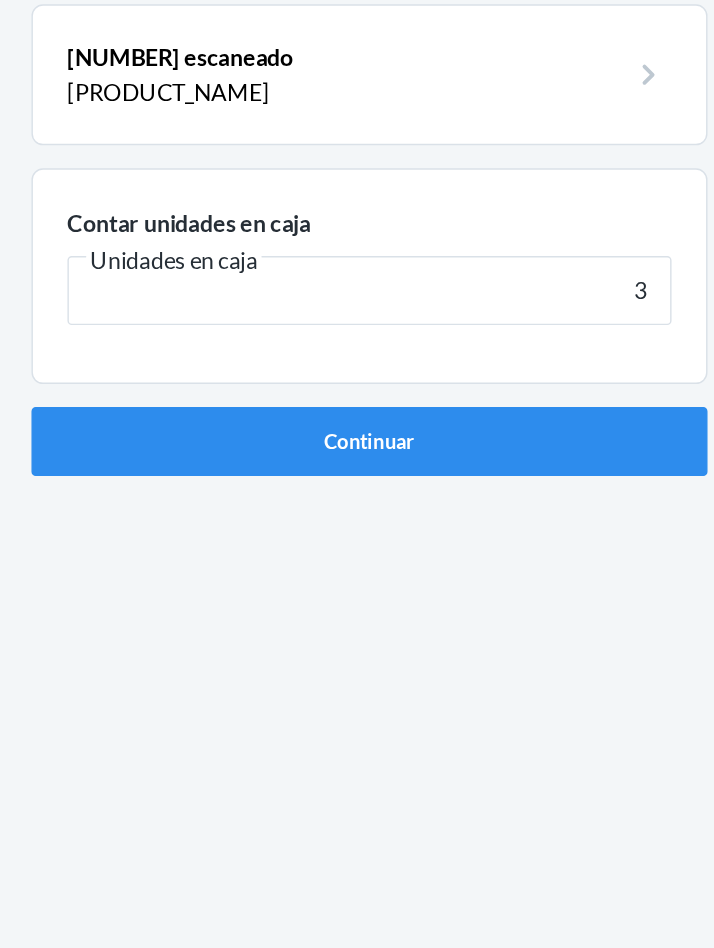 type on "3" 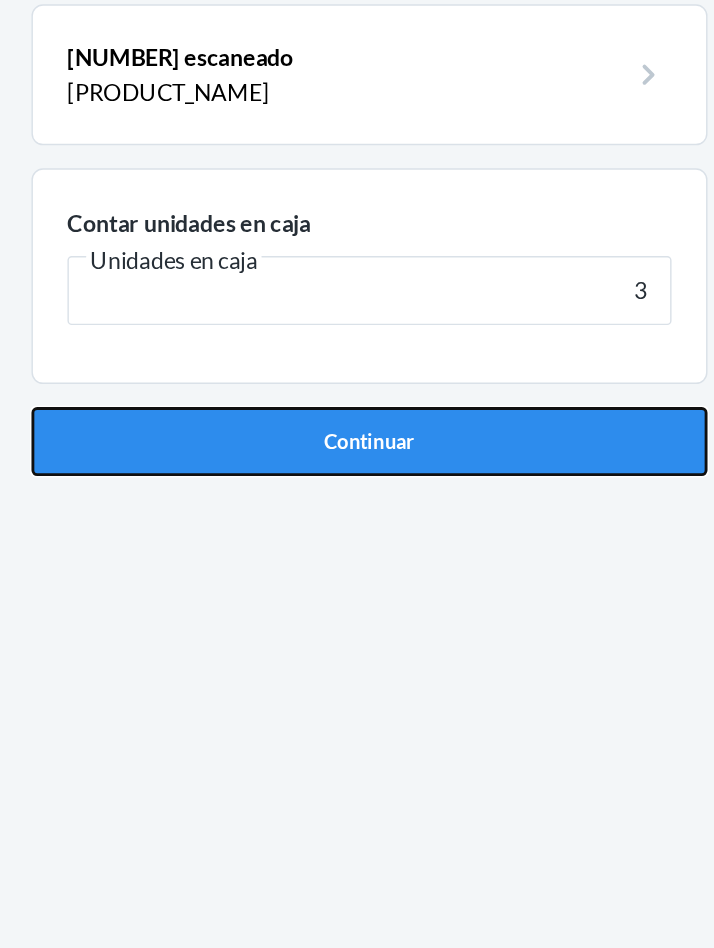 click on "Continuar" at bounding box center [357, 426] 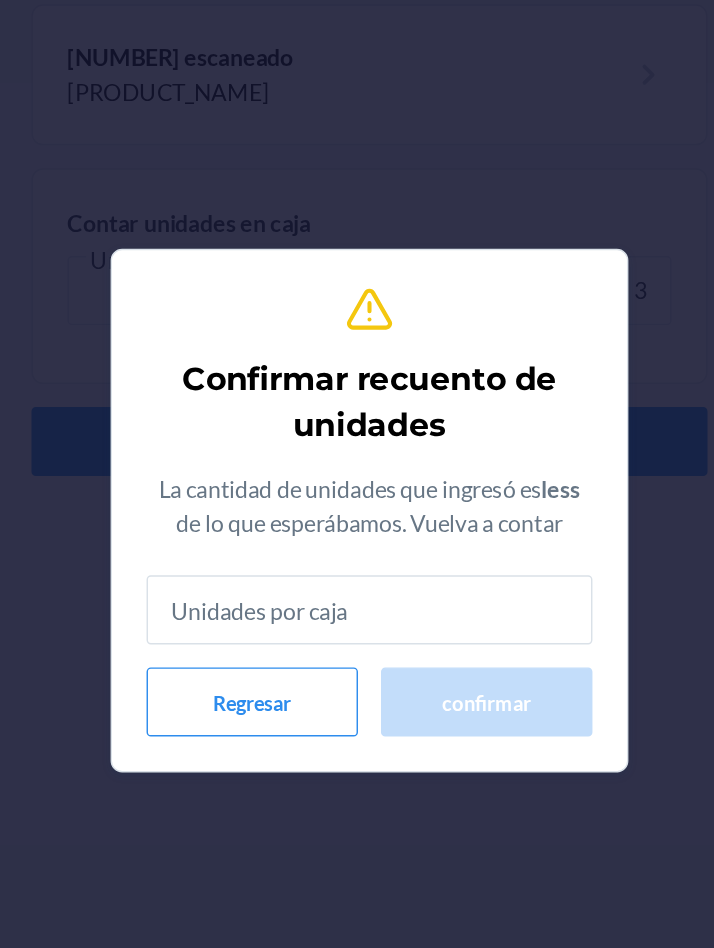 click at bounding box center (357, 543) 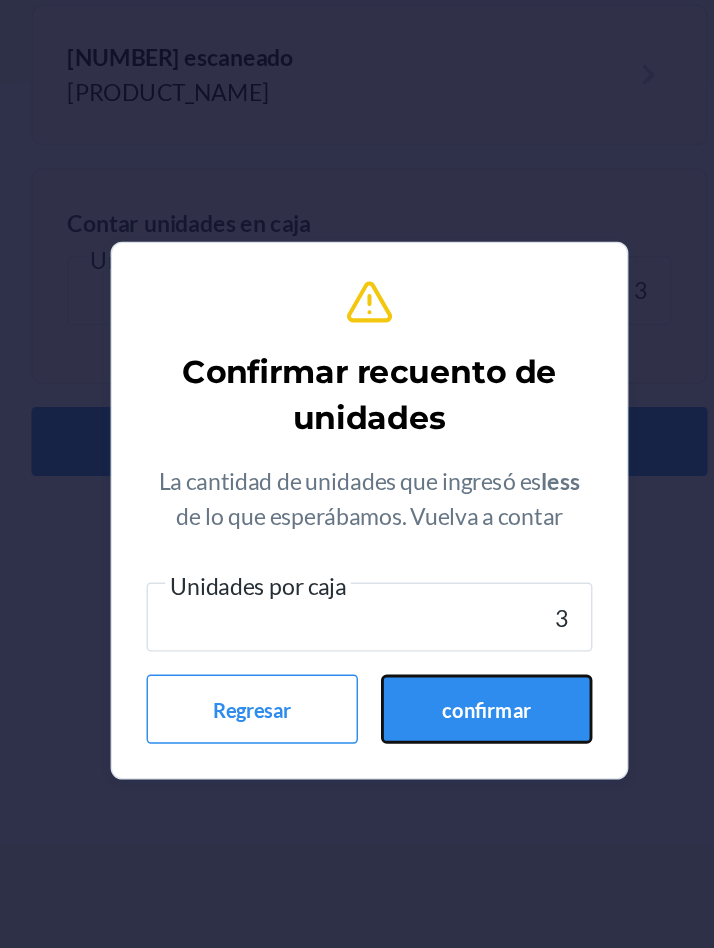 click on "confirmar" at bounding box center (438, 612) 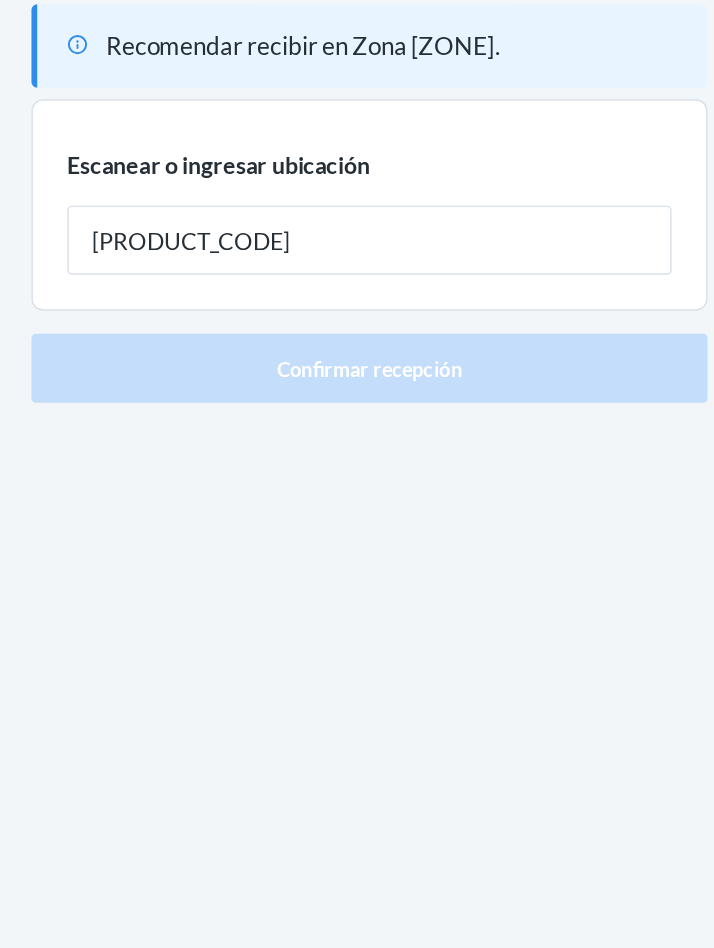 type on "[PRODUCT_CODE]" 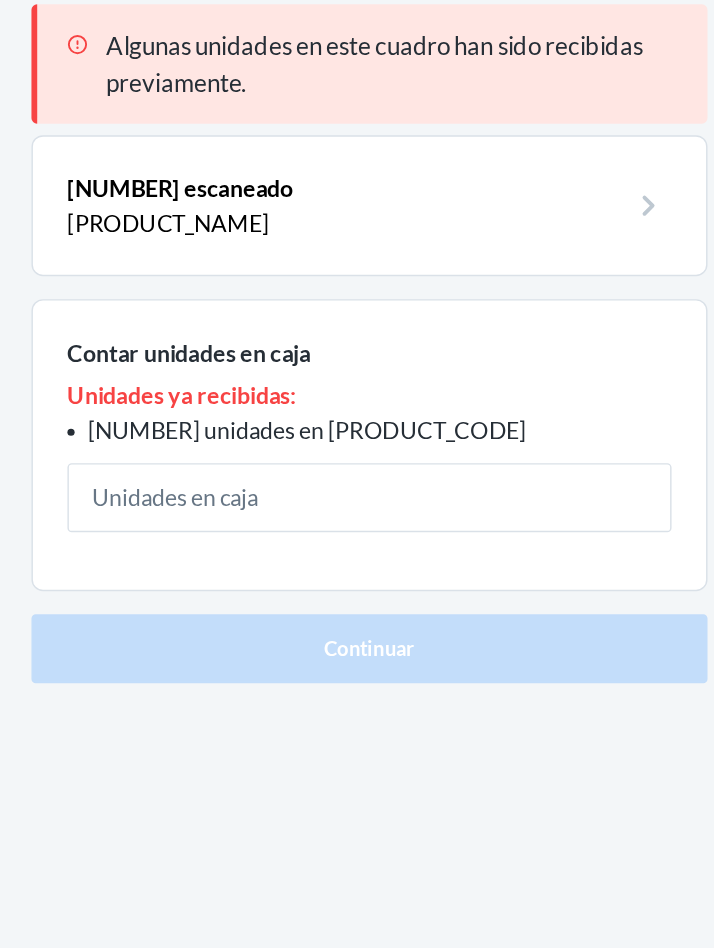 click at bounding box center (357, 465) 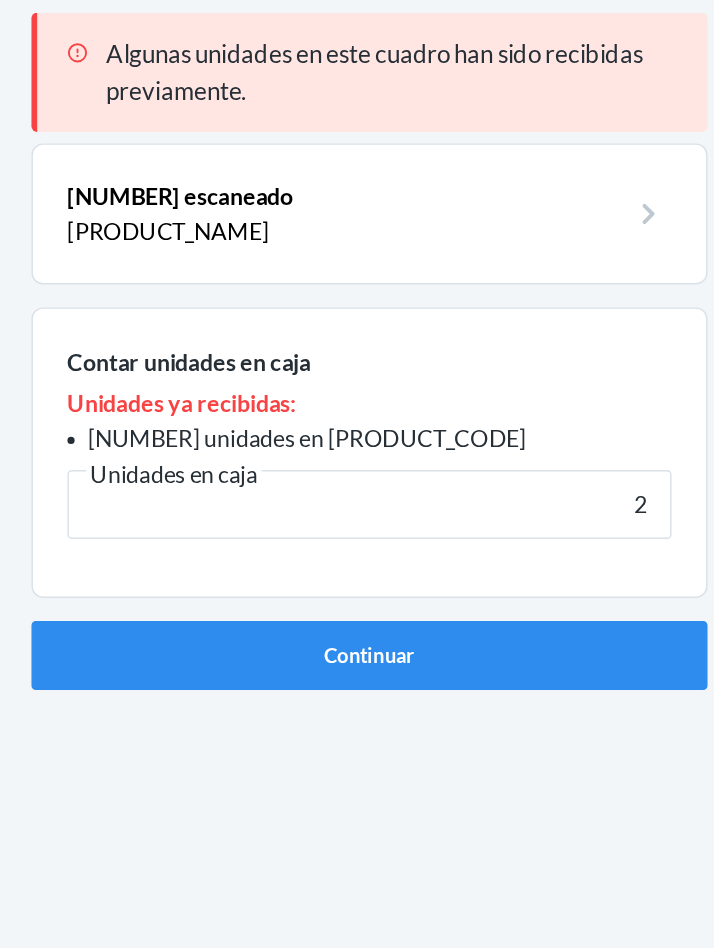 type on "2" 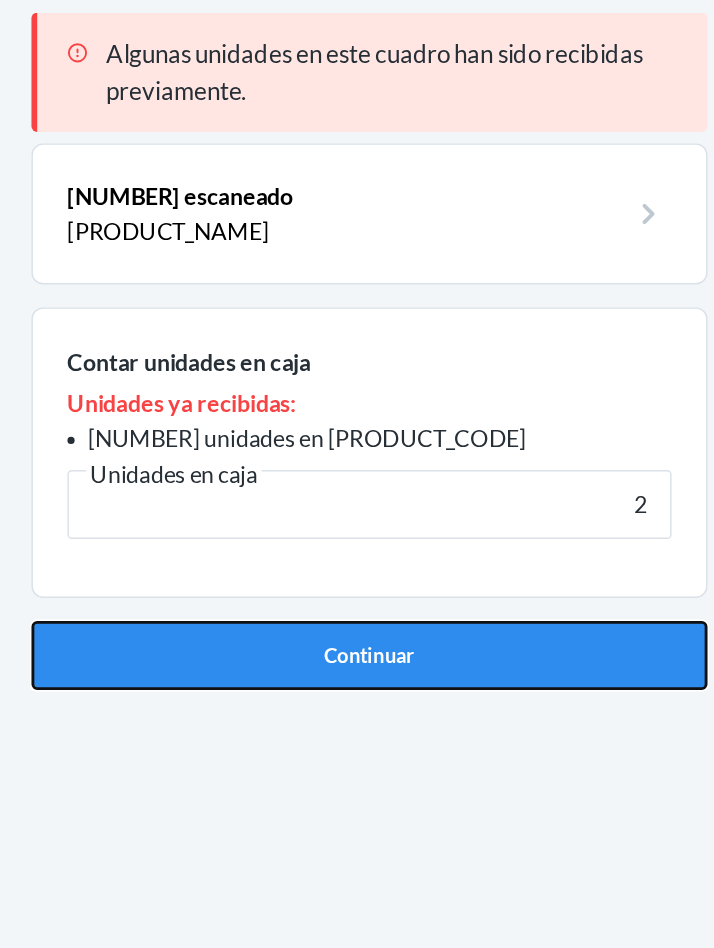 click on "Continuar" at bounding box center [357, 569] 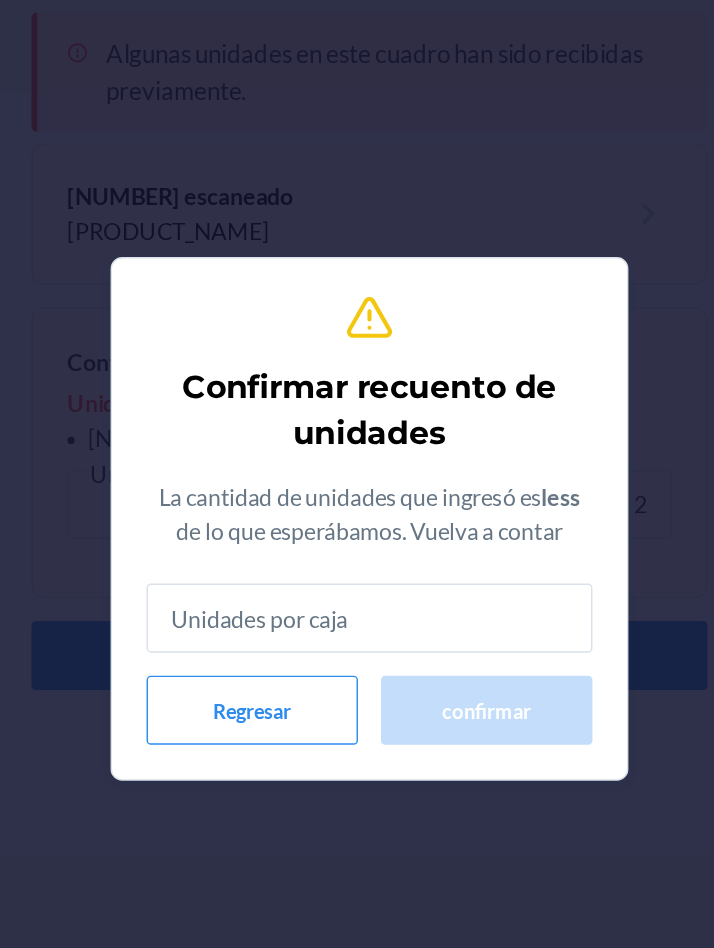 click at bounding box center (357, 543) 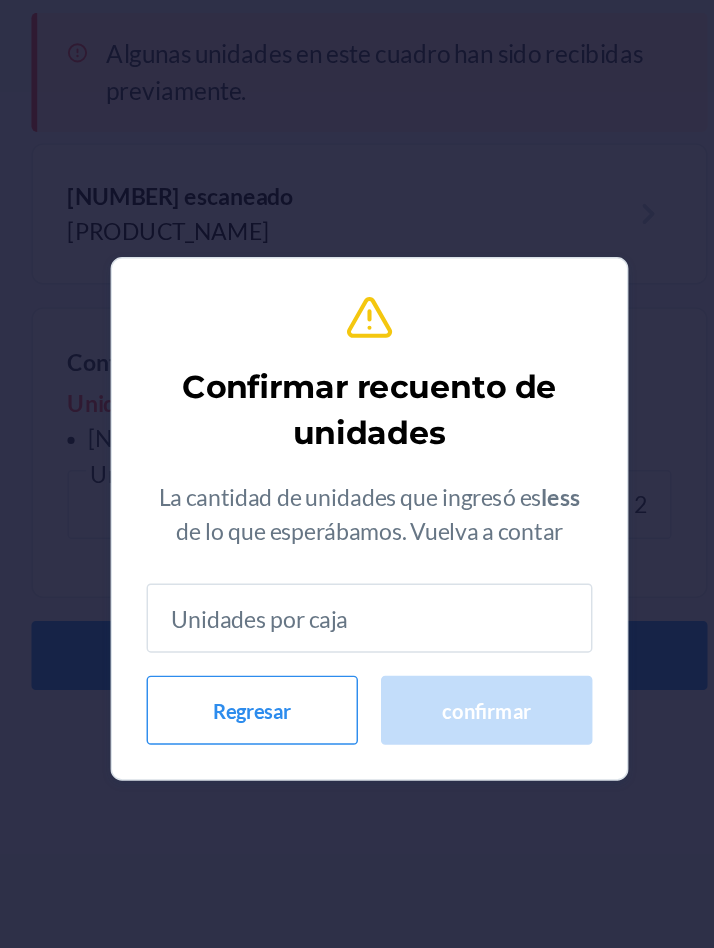 type on "2" 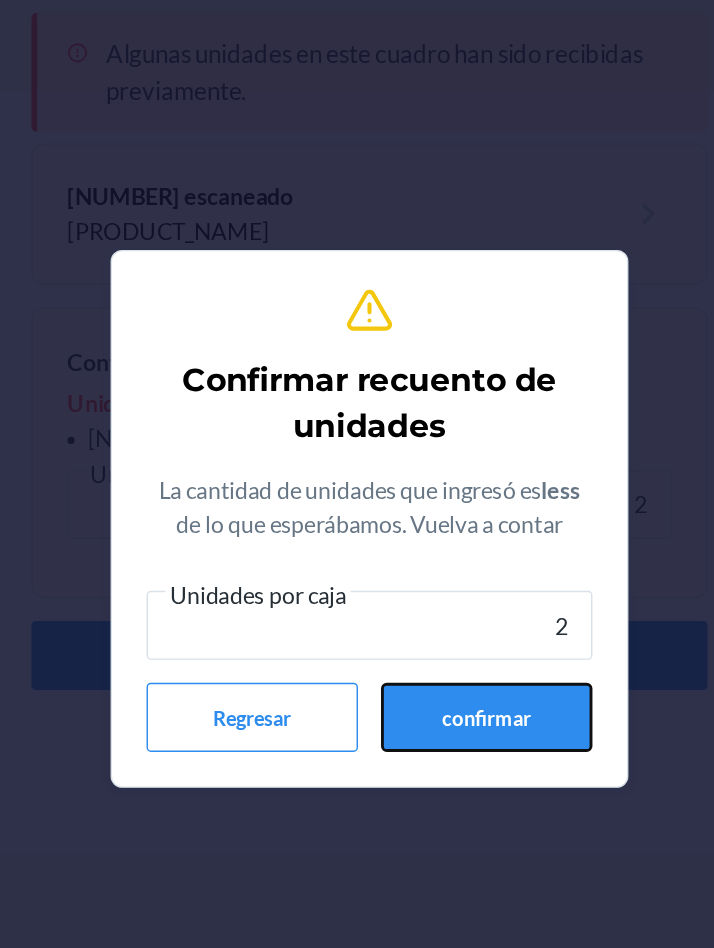 click on "confirmar" at bounding box center [438, 612] 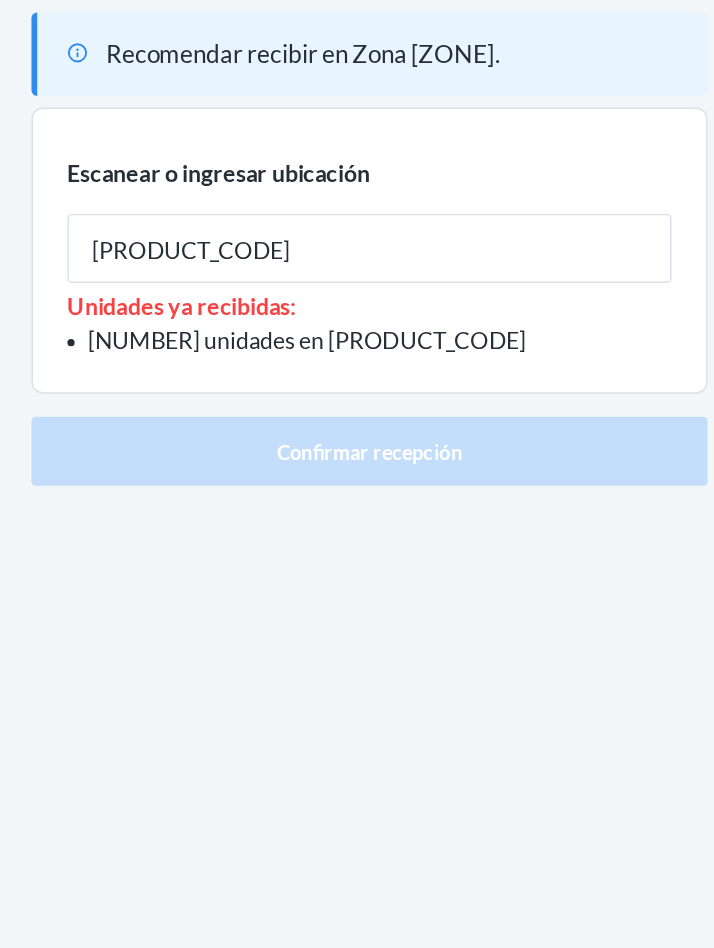 type on "[PRODUCT_CODE]" 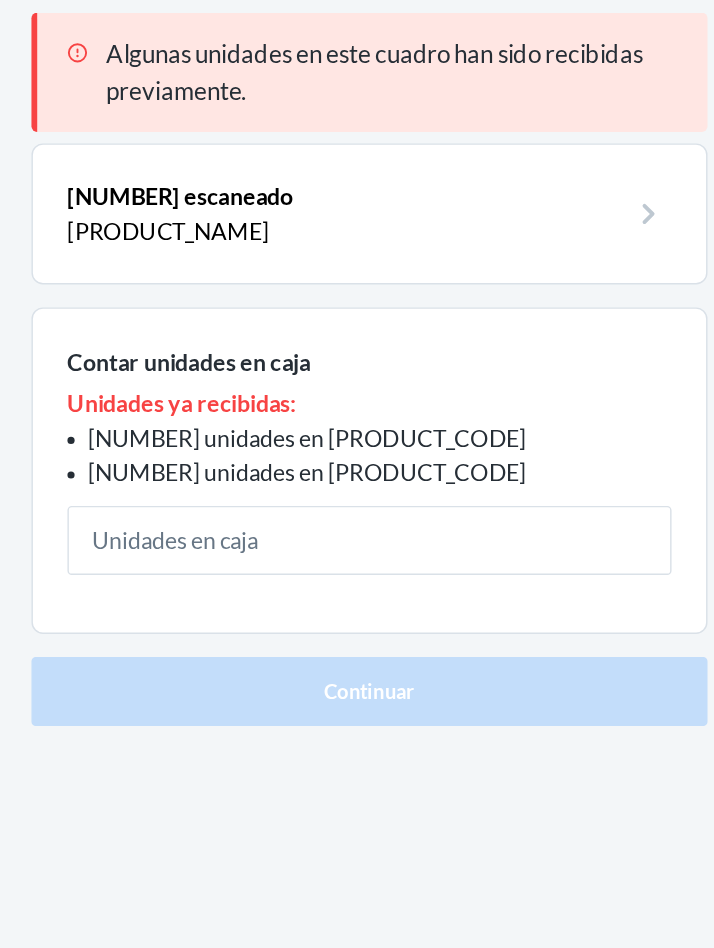 type on "3" 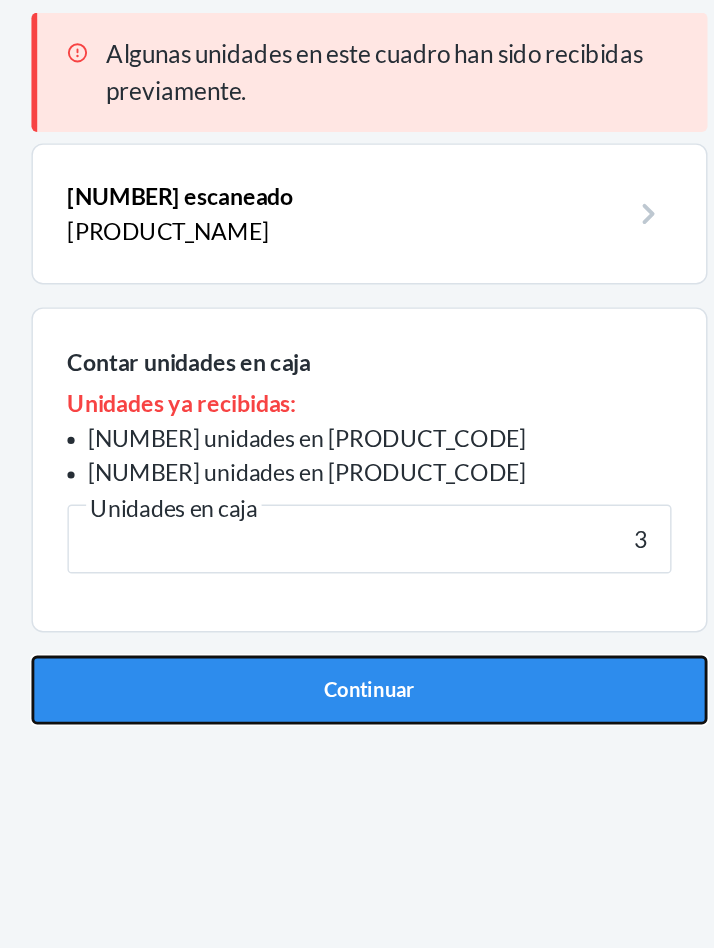 click on "Continuar" at bounding box center [357, 593] 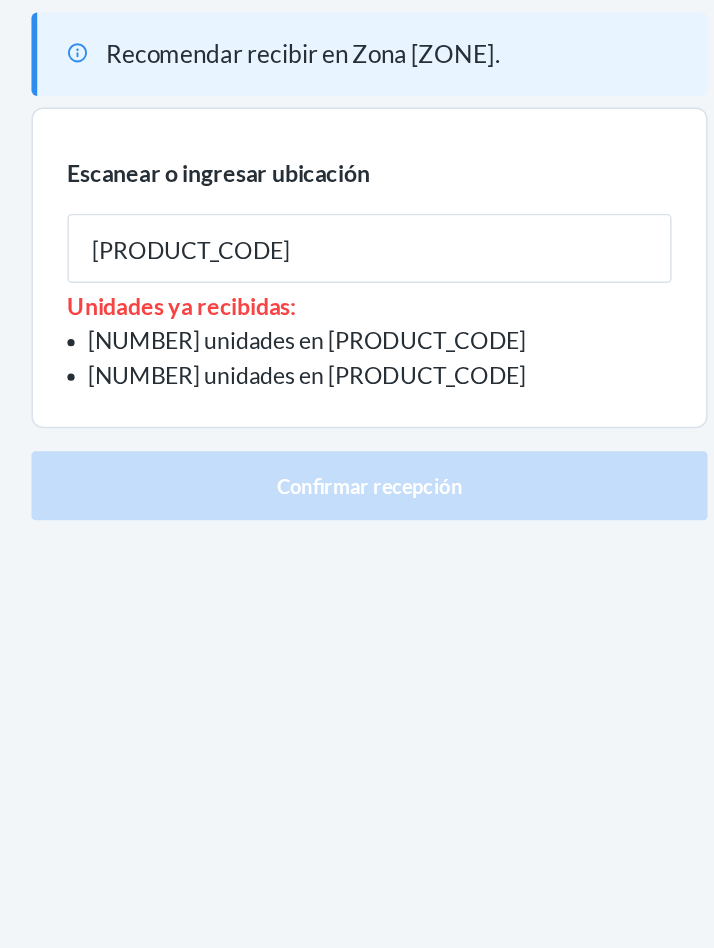 type on "[PRODUCT_CODE]" 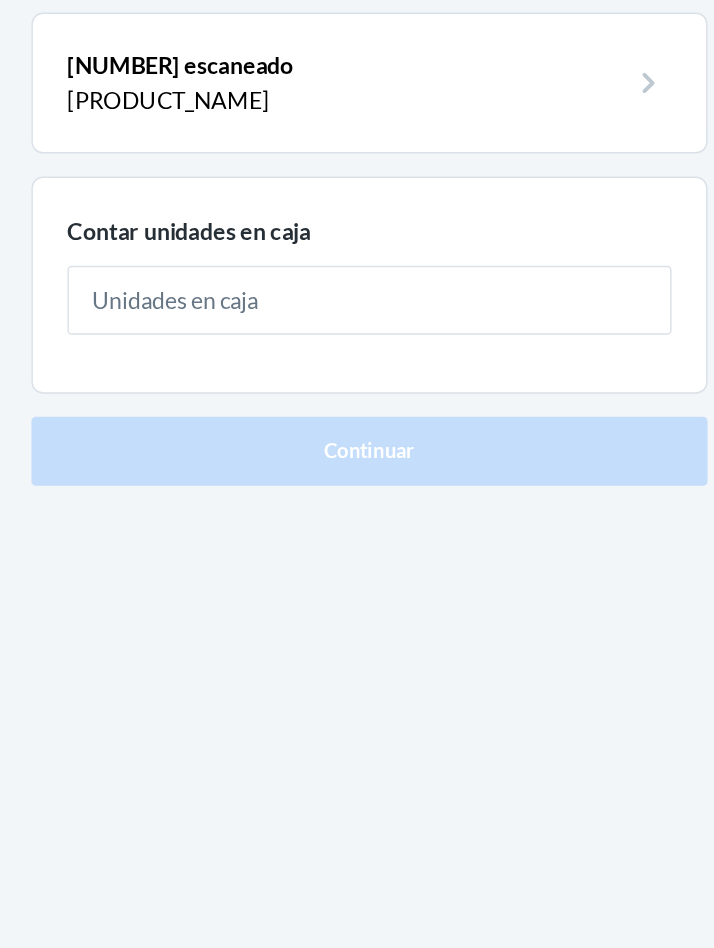 type on "8" 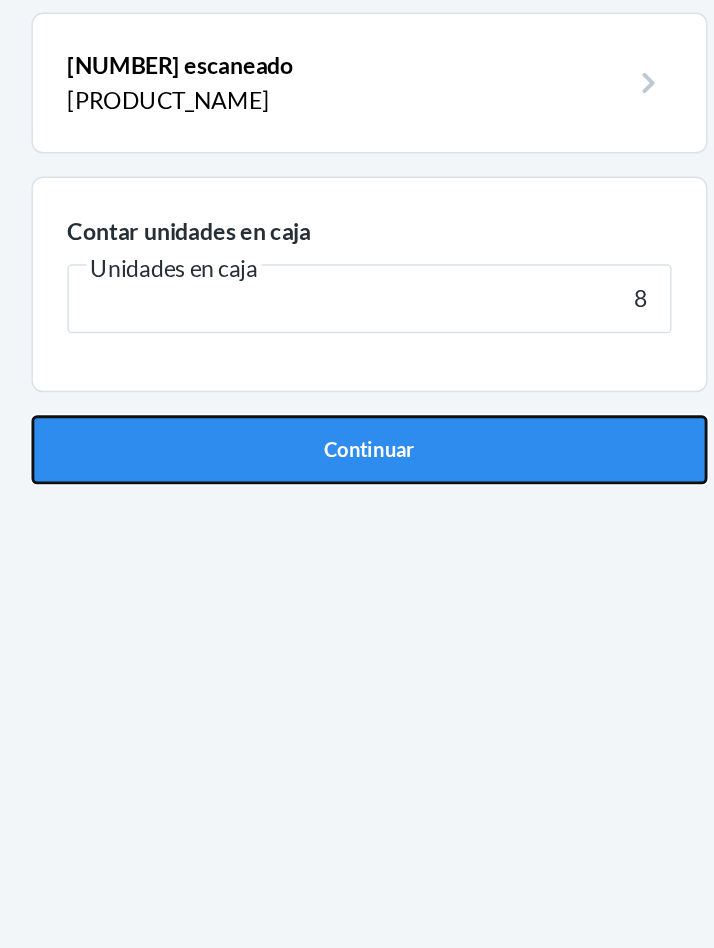 click on "Continuar" at bounding box center (357, 426) 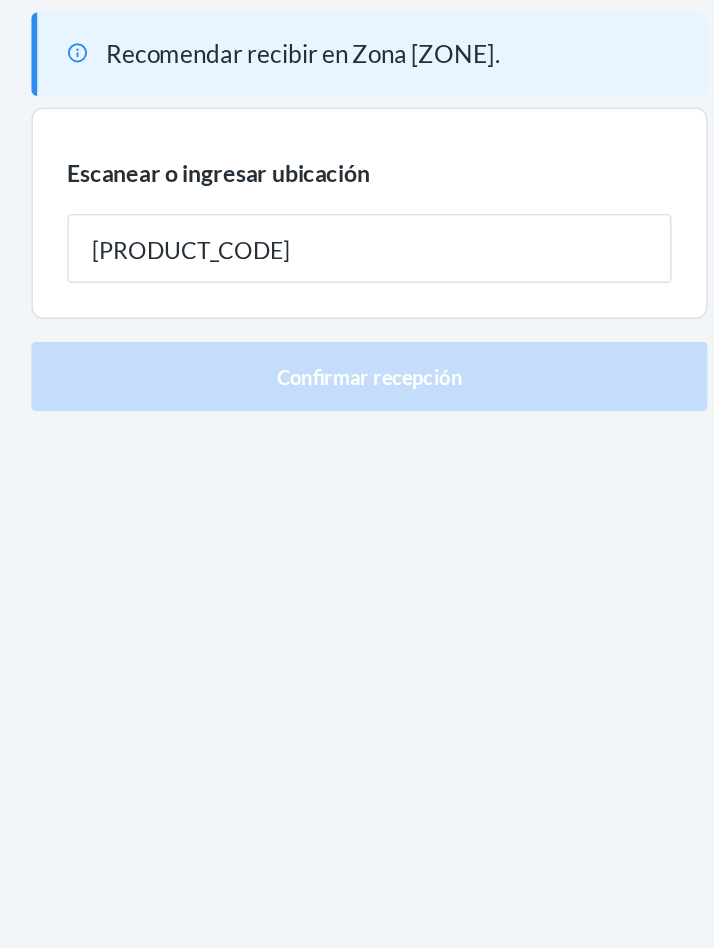 type on "[PRODUCT_CODE]" 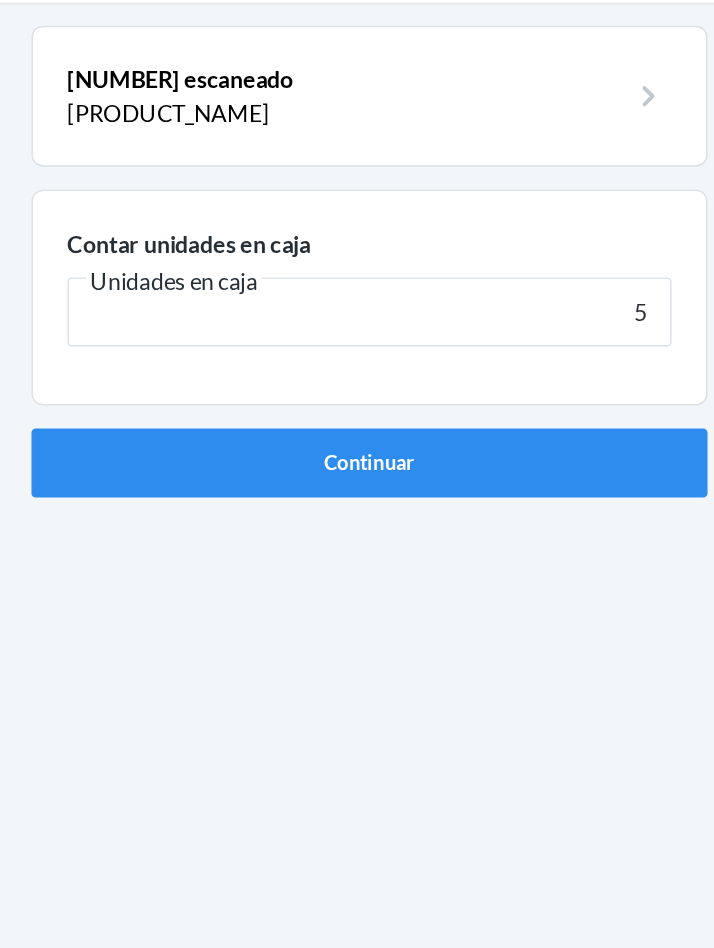 type on "5" 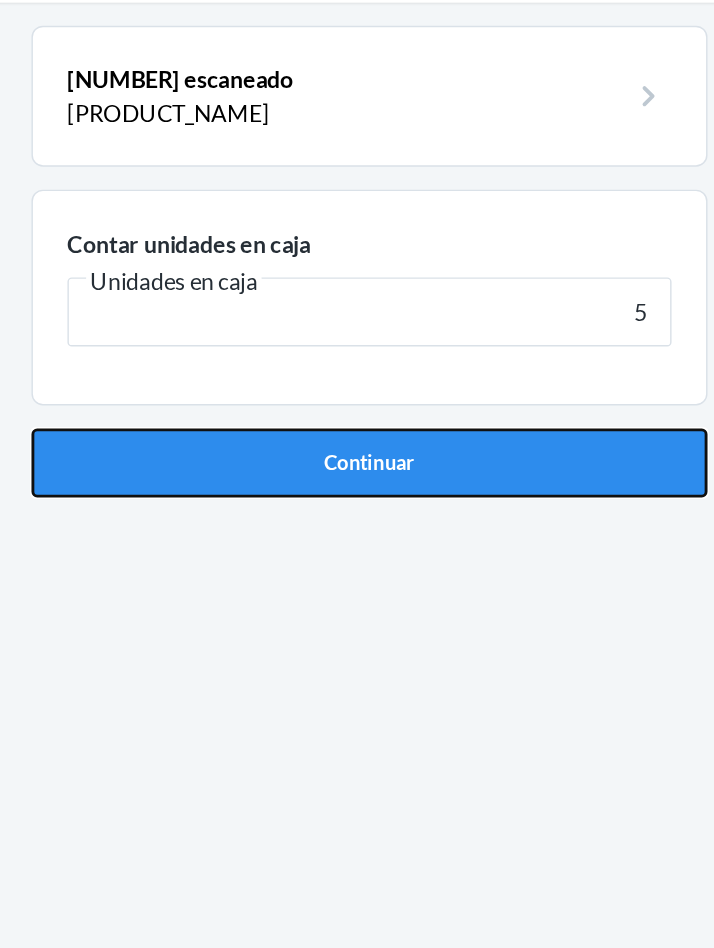 click on "Continuar" at bounding box center [357, 426] 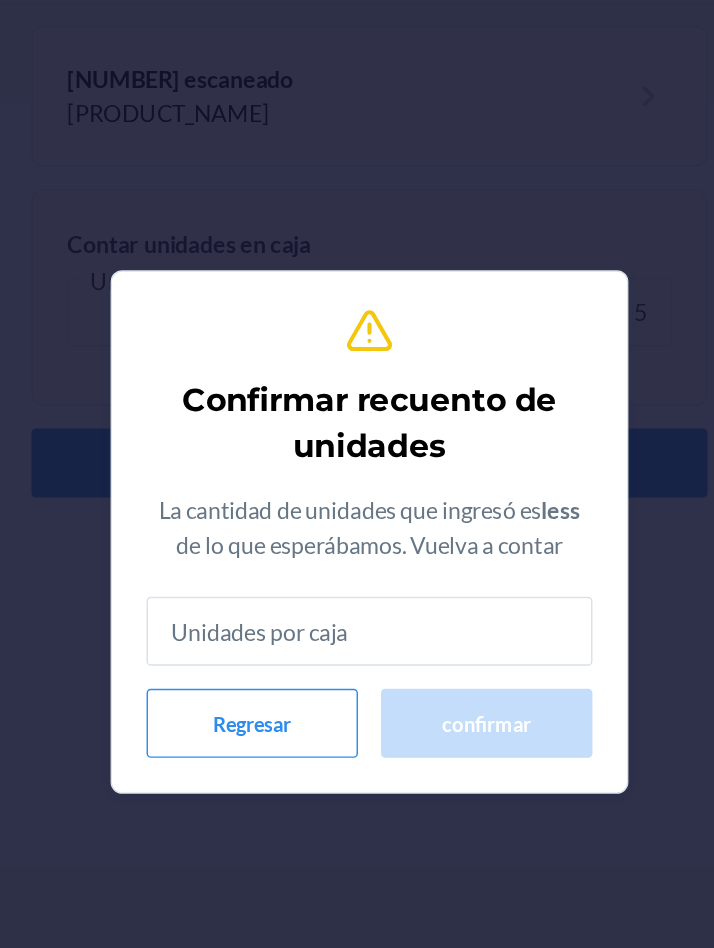 type on "5" 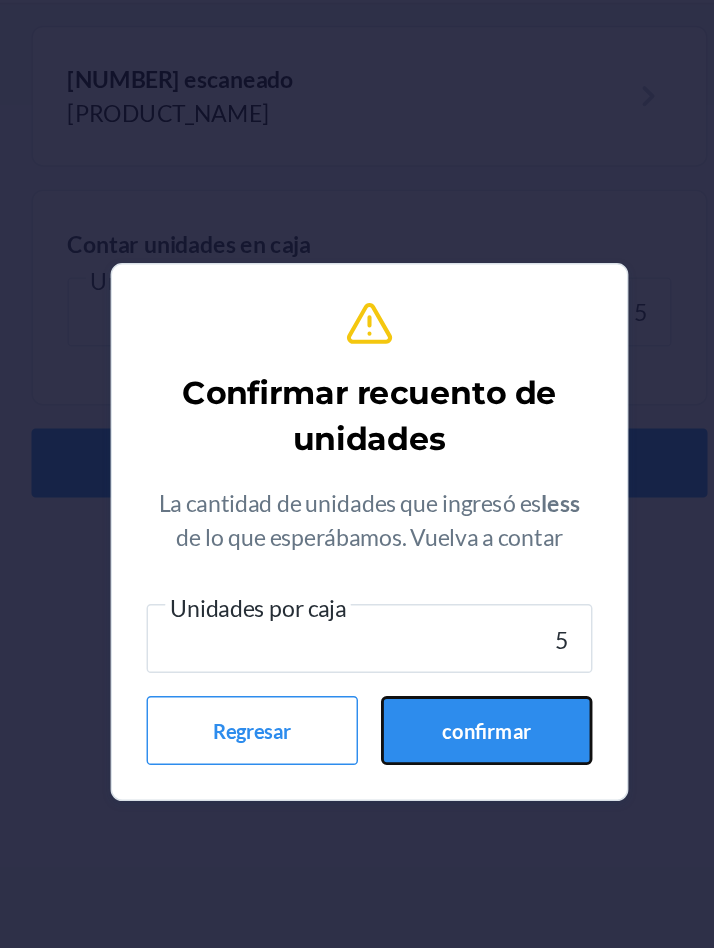 click on "confirmar" at bounding box center [438, 612] 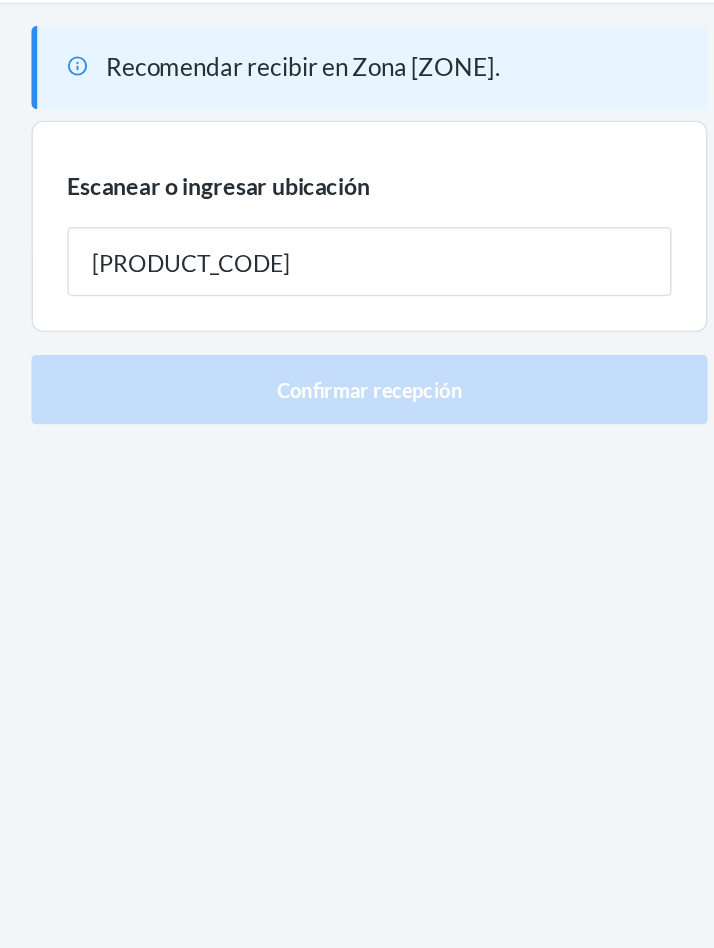type on "[PRODUCT_CODE]" 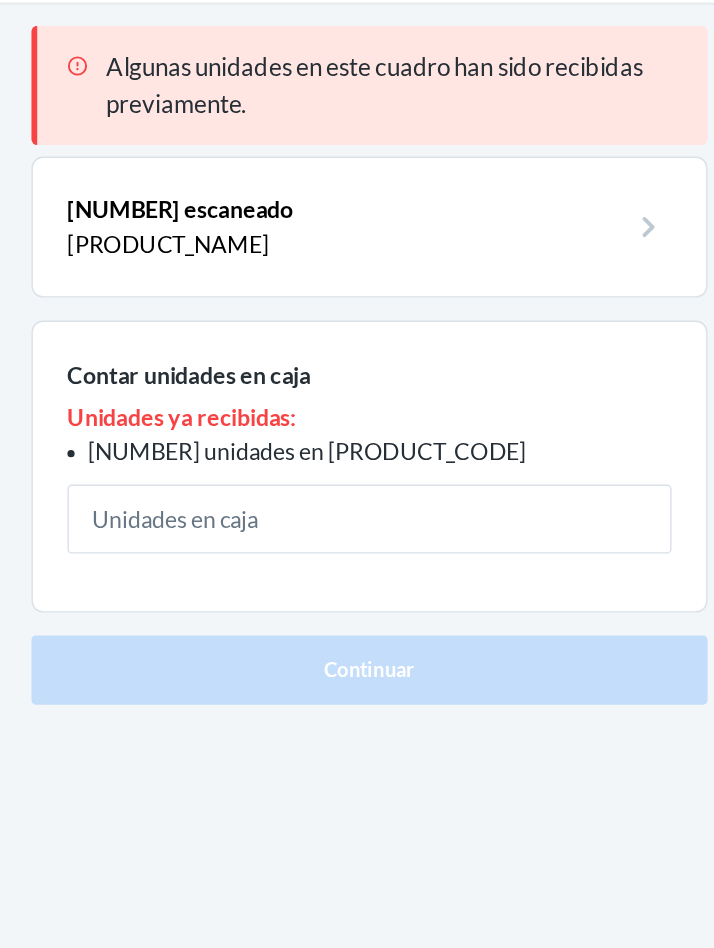 type on "3" 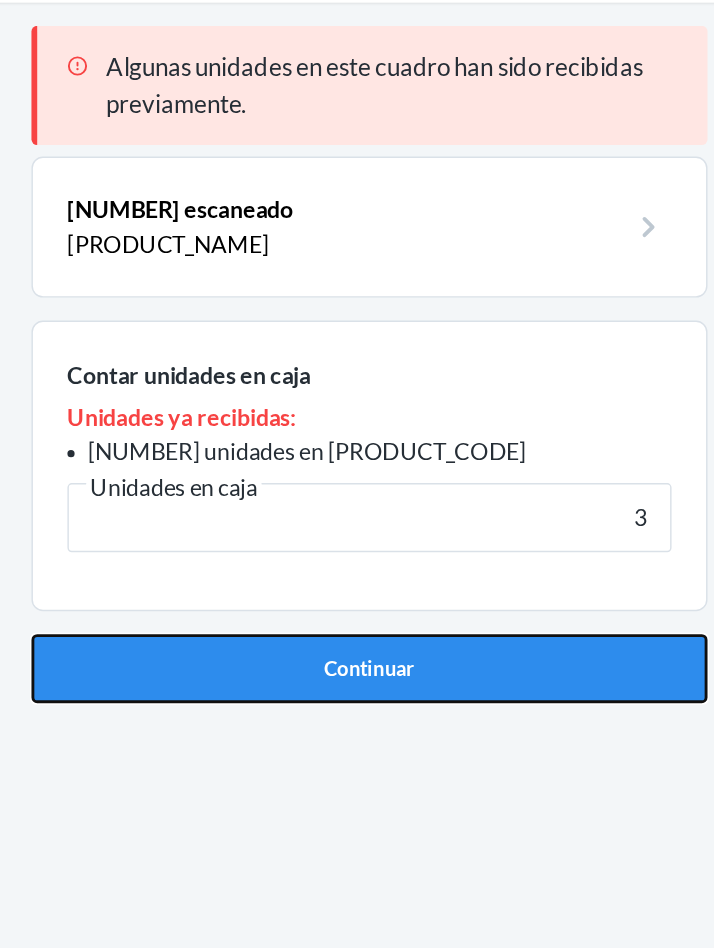 click on "Continuar" at bounding box center [357, 569] 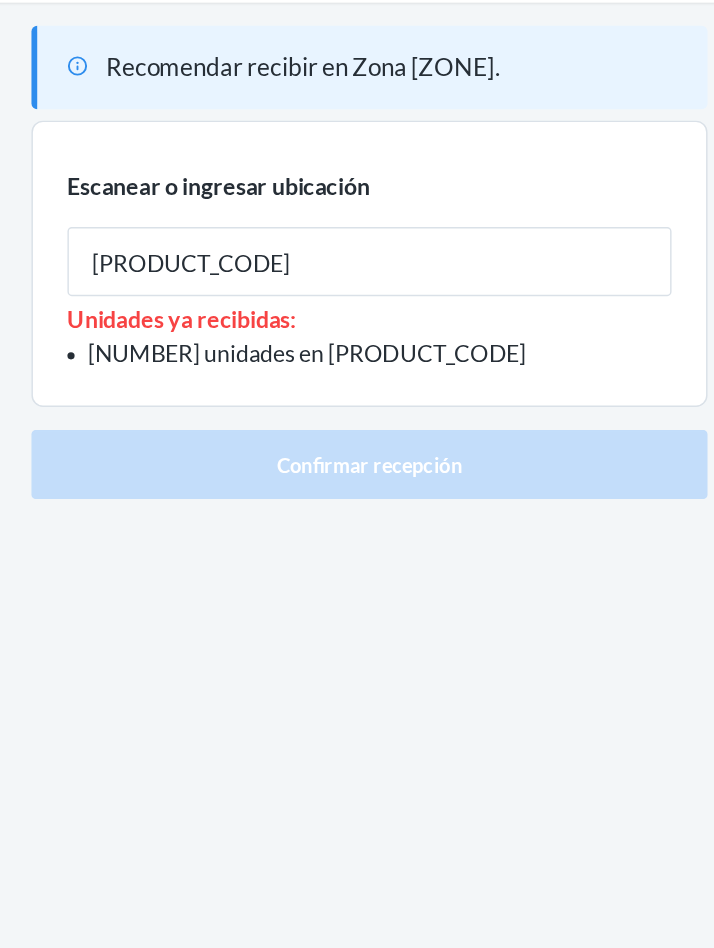 type on "[PRODUCT_CODE]" 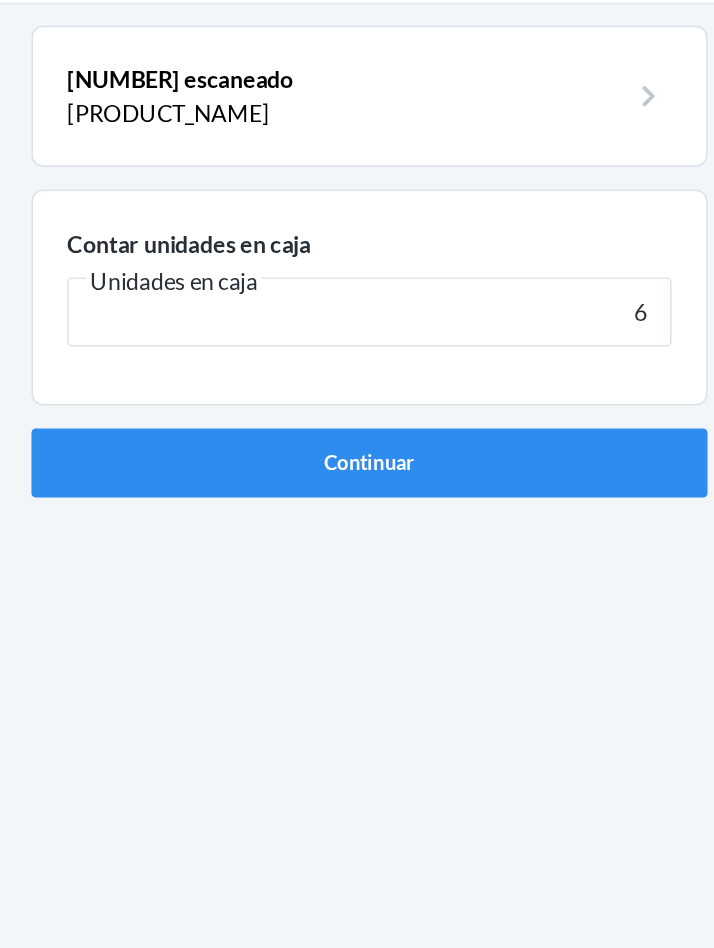 type on "6" 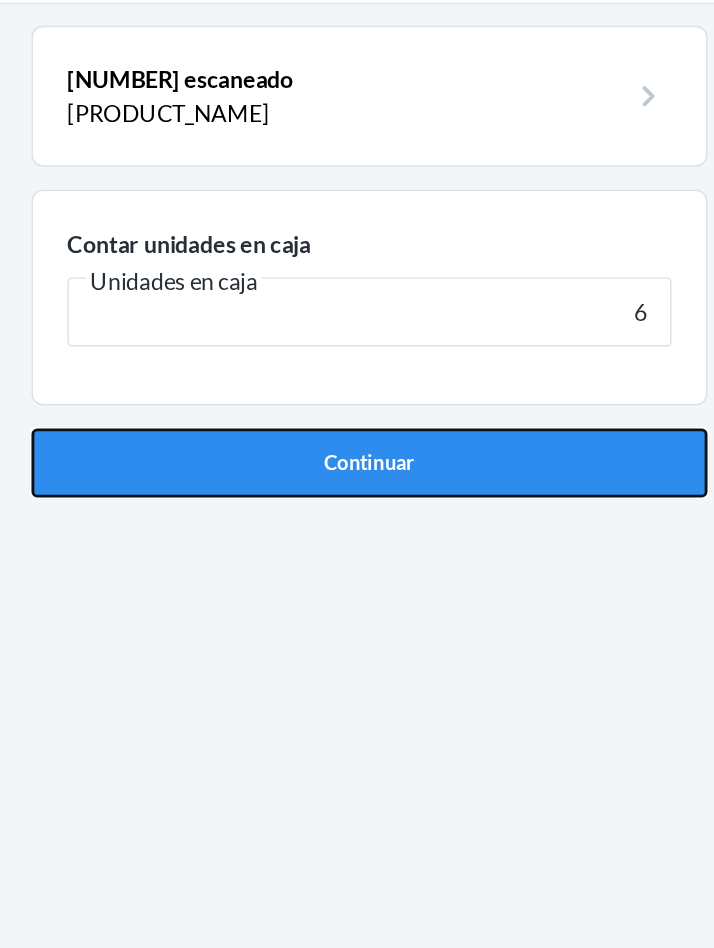 click on "Continuar" at bounding box center (357, 426) 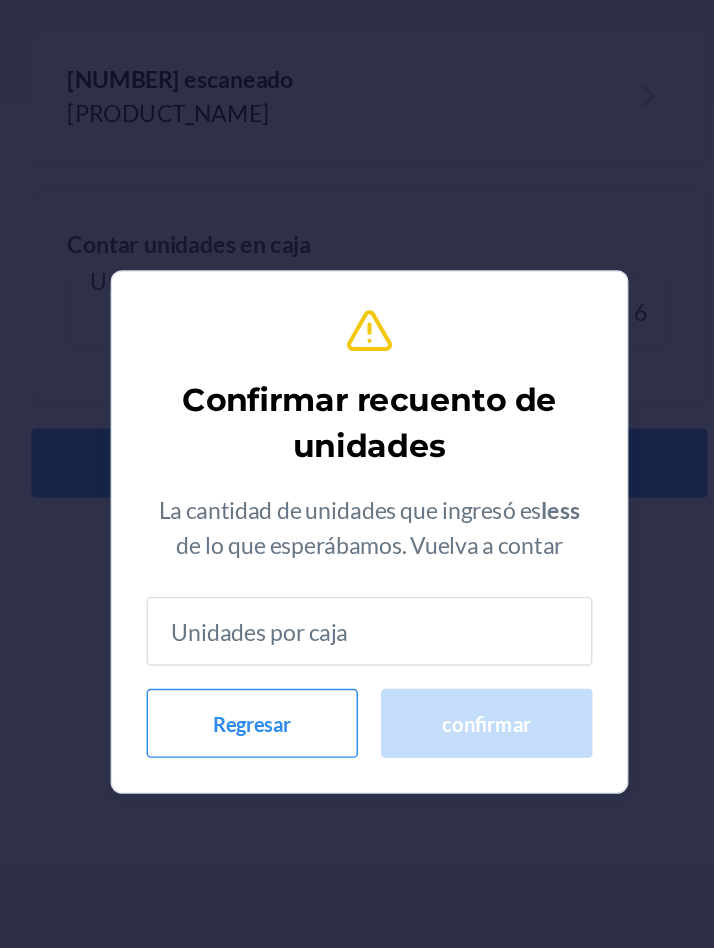 click at bounding box center [357, 543] 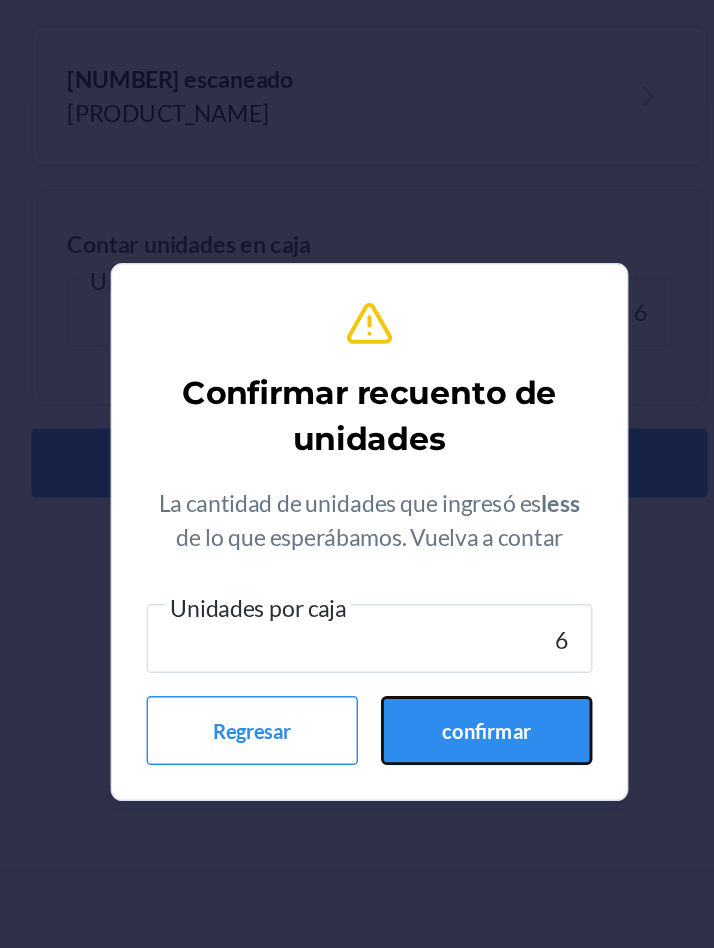 click on "confirmar" at bounding box center (438, 612) 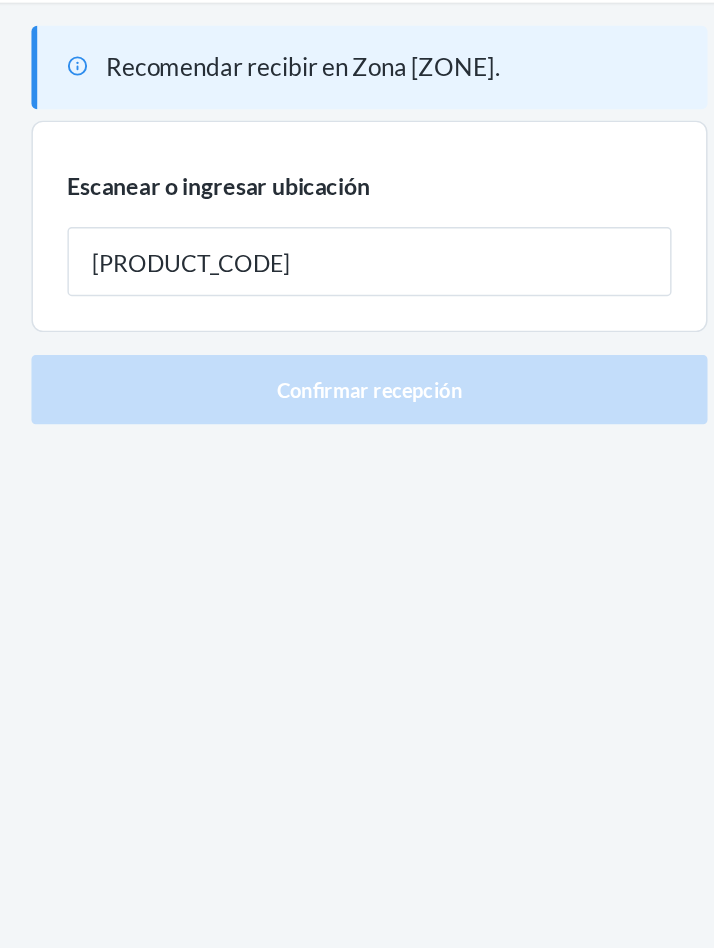 type on "[PRODUCT_CODE]" 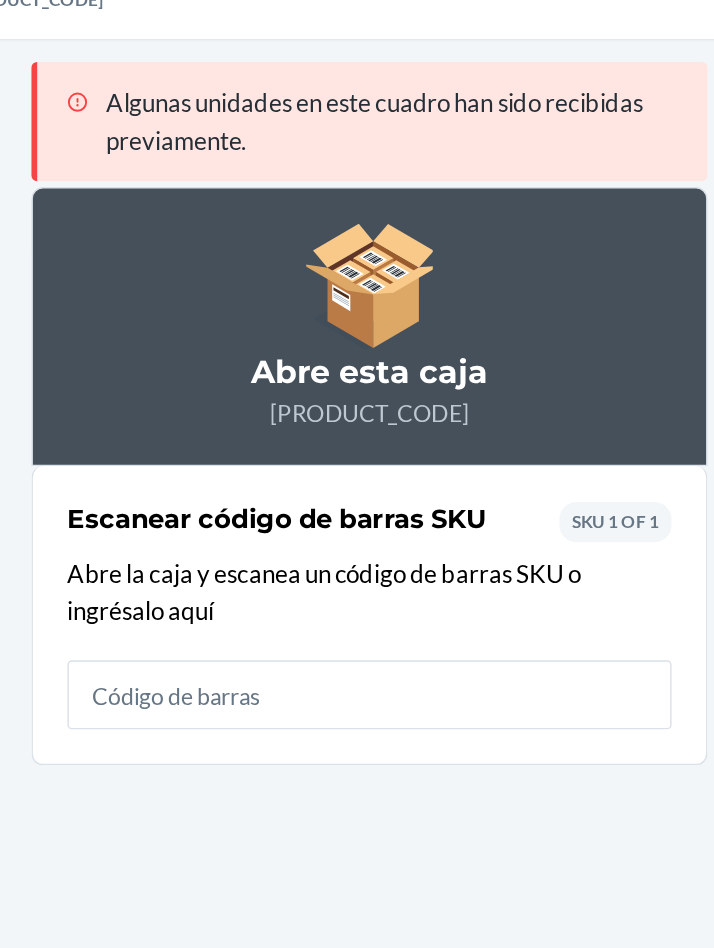 type on "2" 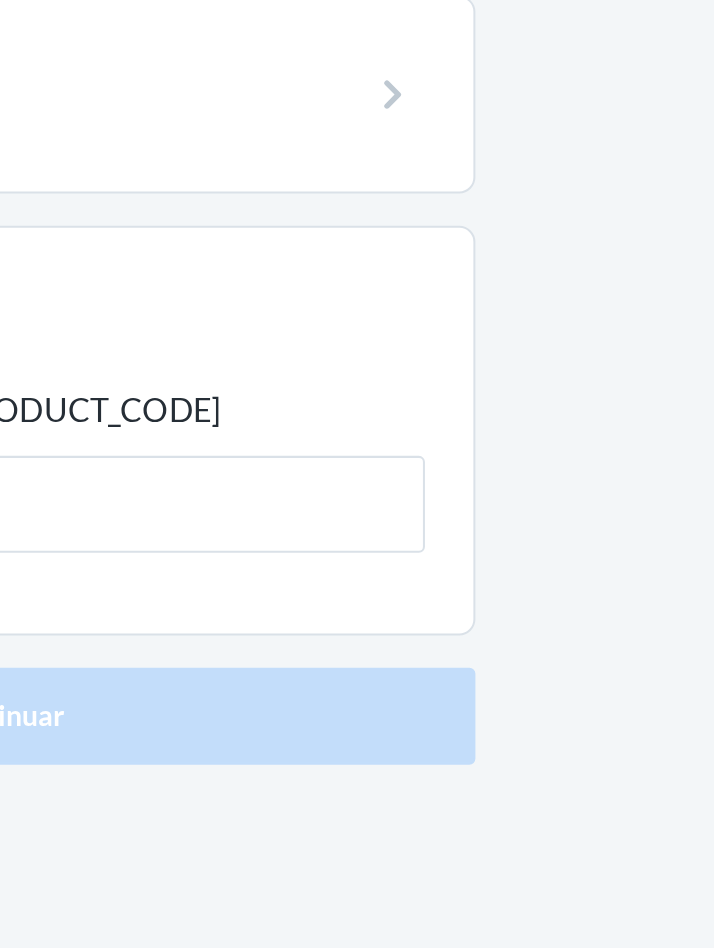 scroll, scrollTop: 0, scrollLeft: 0, axis: both 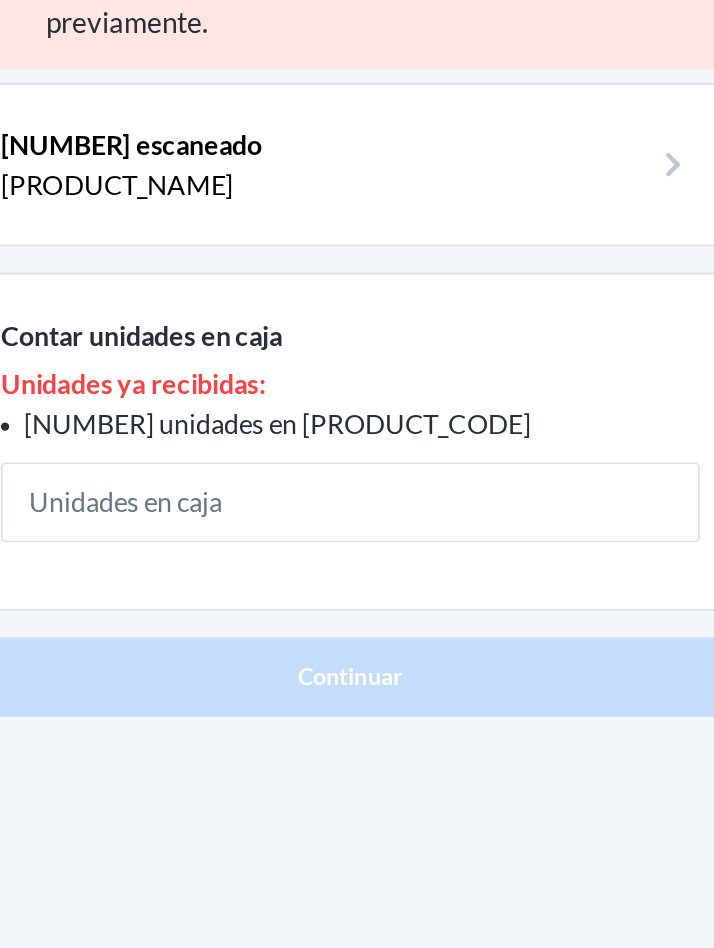 click at bounding box center [357, 465] 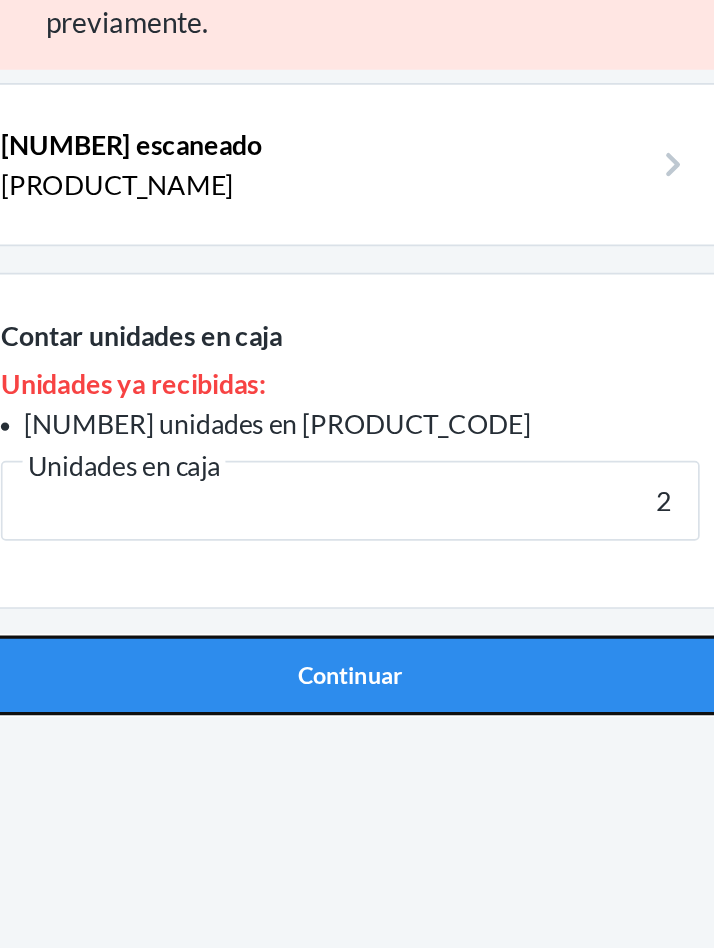 click on "Continuar" at bounding box center [357, 569] 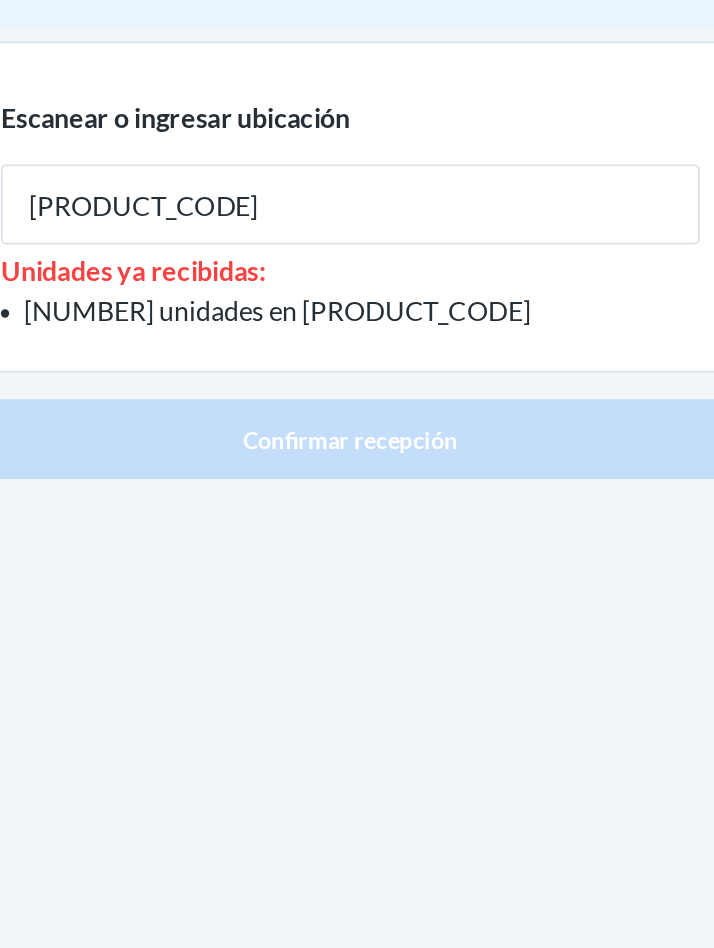 type on "[PRODUCT_CODE]" 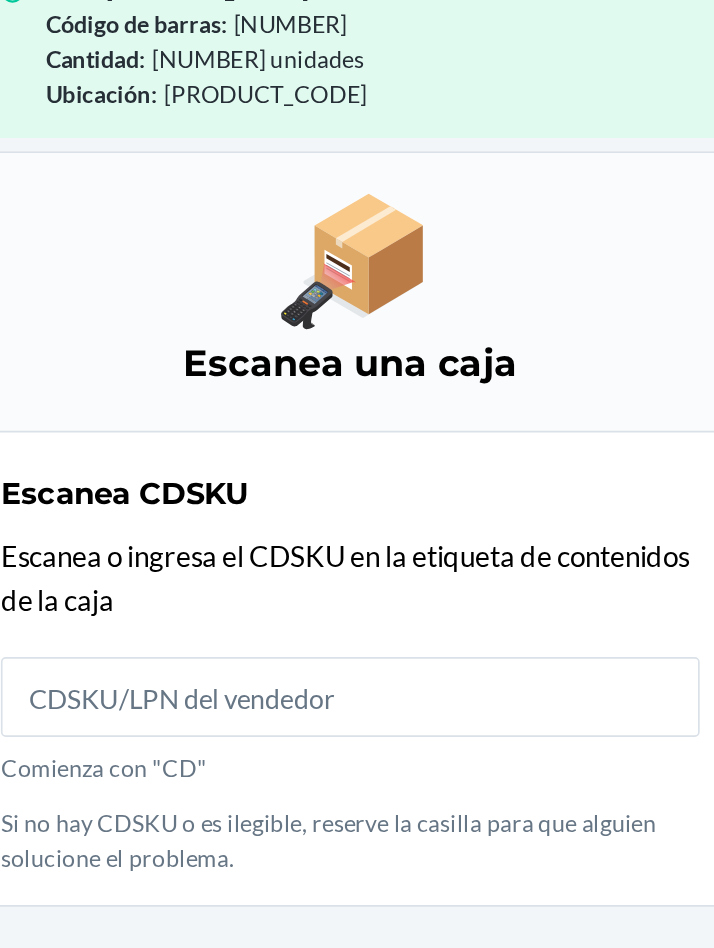 scroll, scrollTop: 105, scrollLeft: 0, axis: vertical 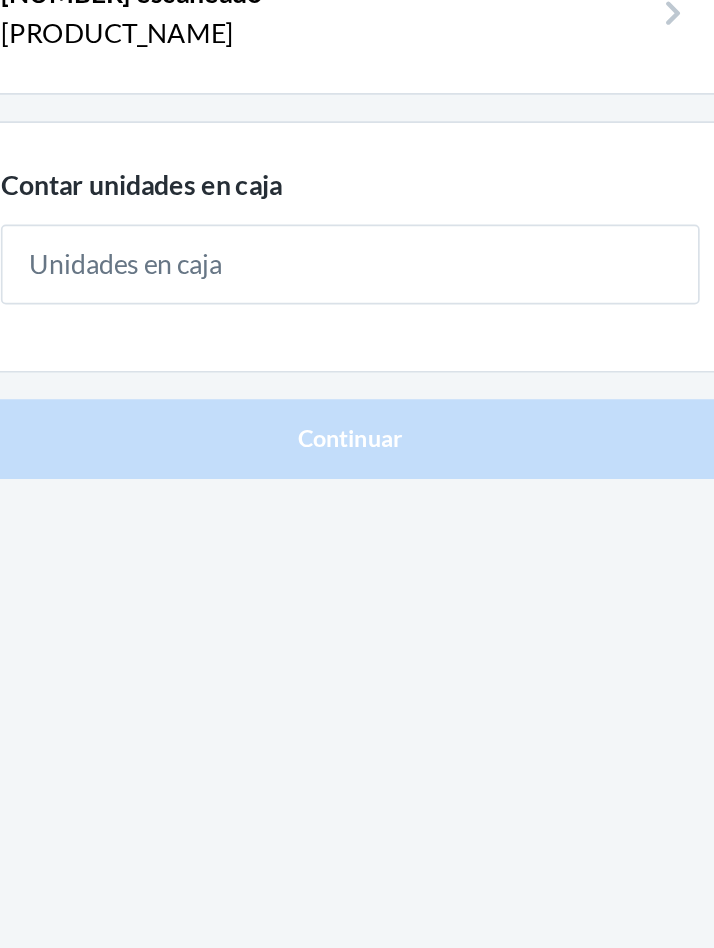 type on "8" 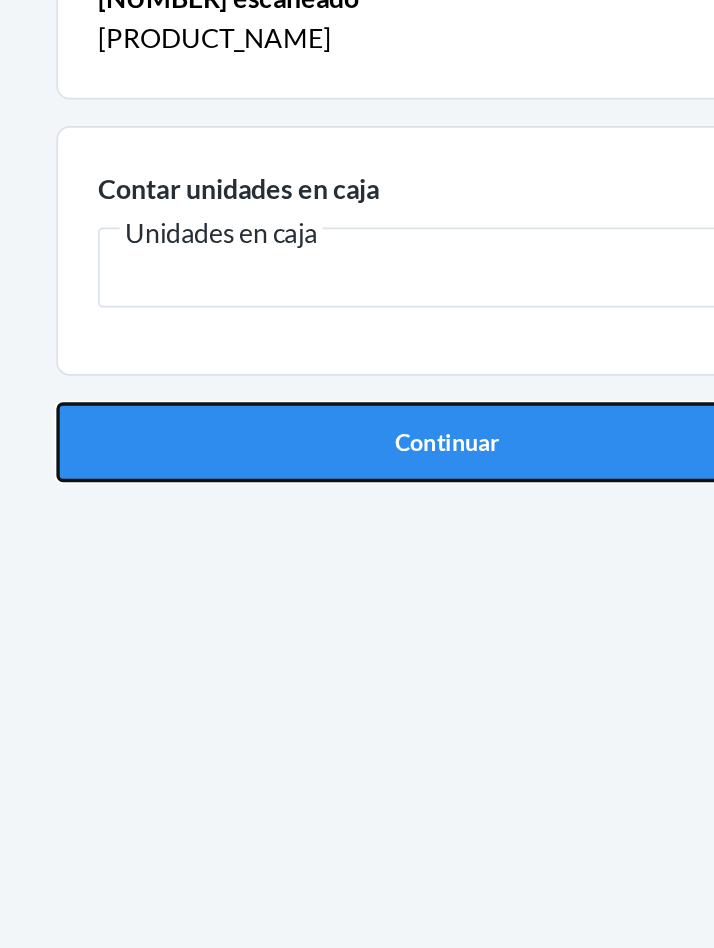 click on "Continuar" at bounding box center [357, 426] 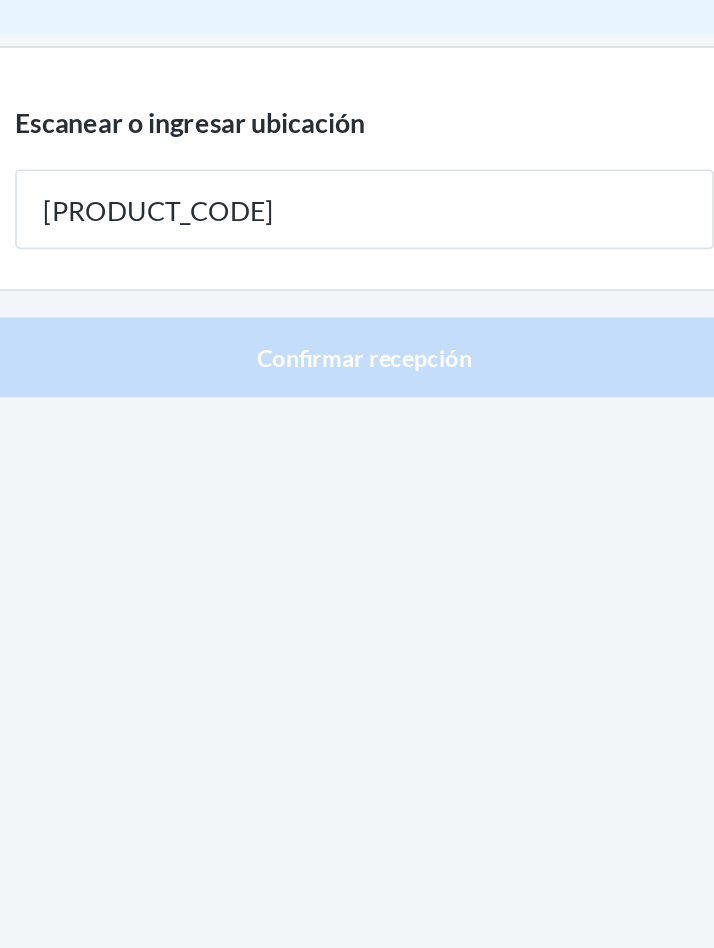 type on "[PRODUCT_CODE]" 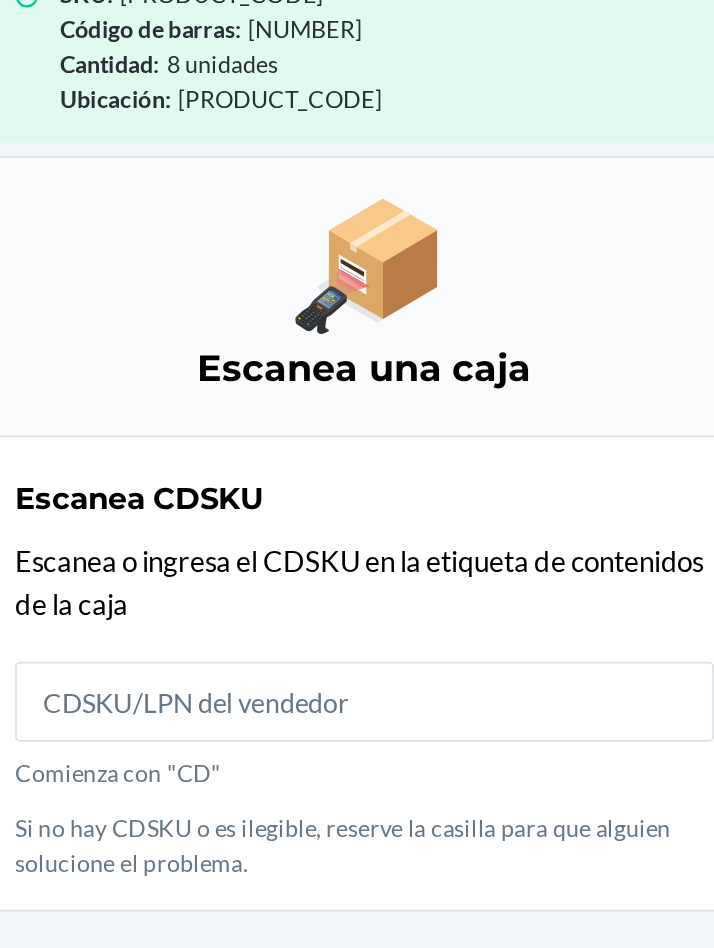 scroll, scrollTop: 105, scrollLeft: 0, axis: vertical 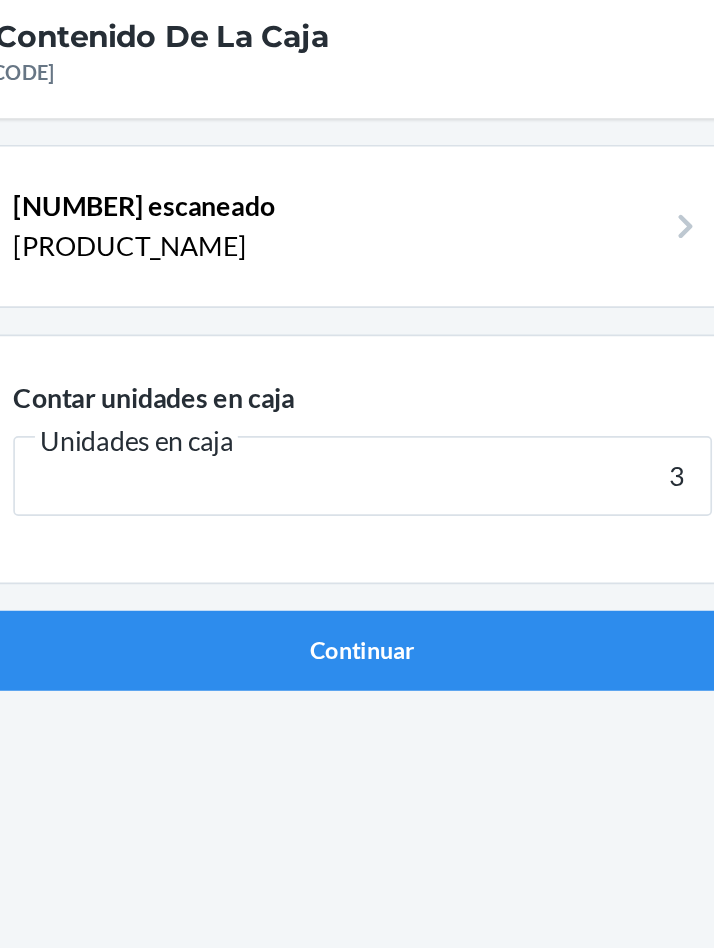 type on "3" 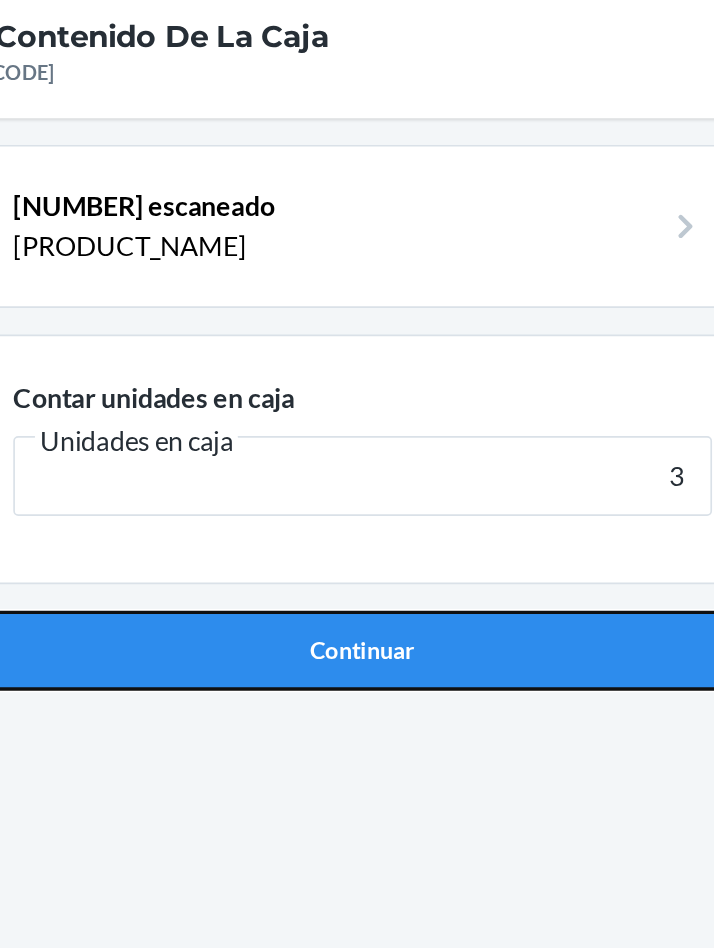 click on "Continuar" at bounding box center (357, 426) 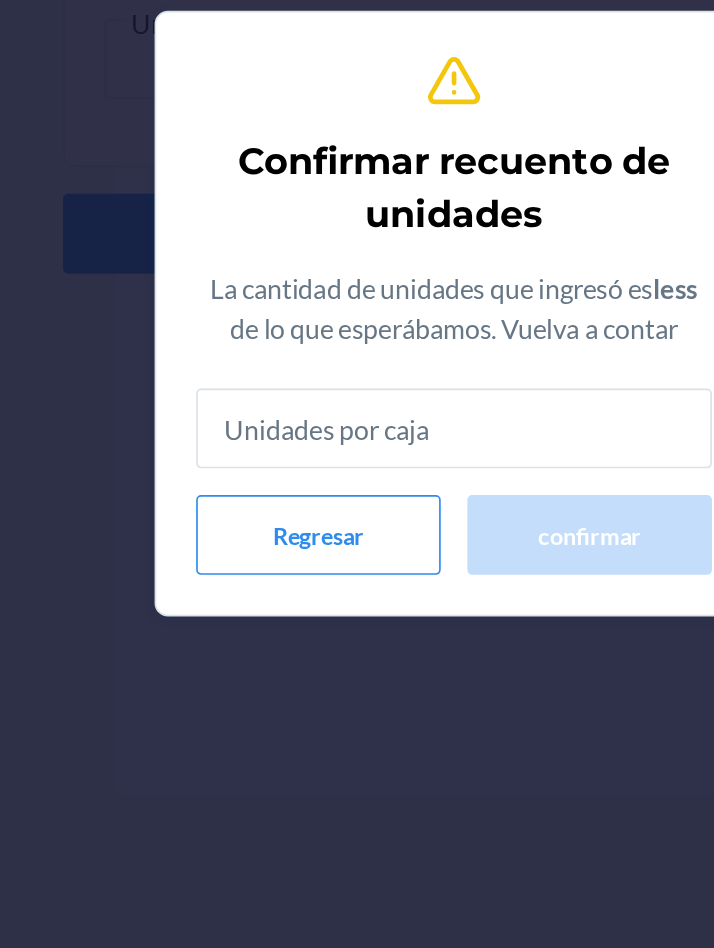 click on "Confirmar recuento de unidades La cantidad de unidades que ingresó es  less    de lo que esperábamos. Vuelva a contar Regresar confirmar" at bounding box center [357, 474] 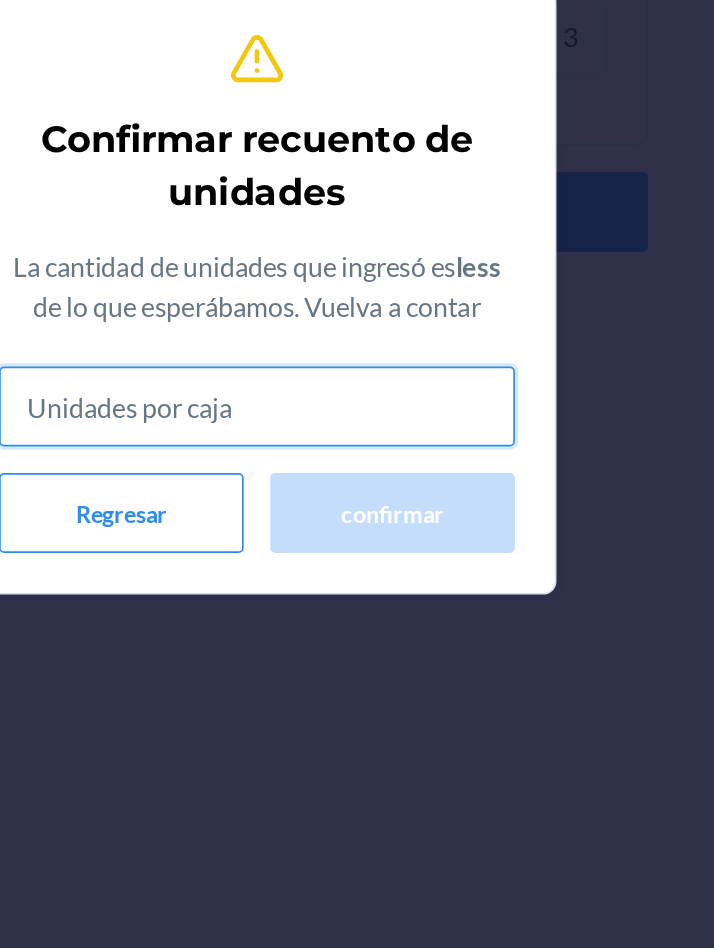 click at bounding box center [357, 543] 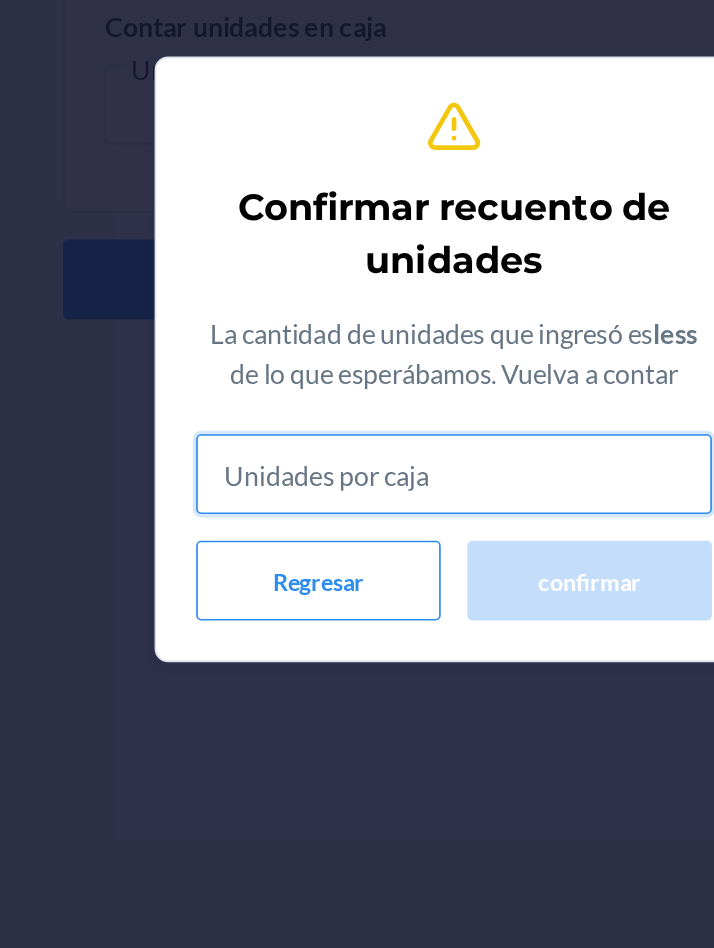 click at bounding box center [357, 543] 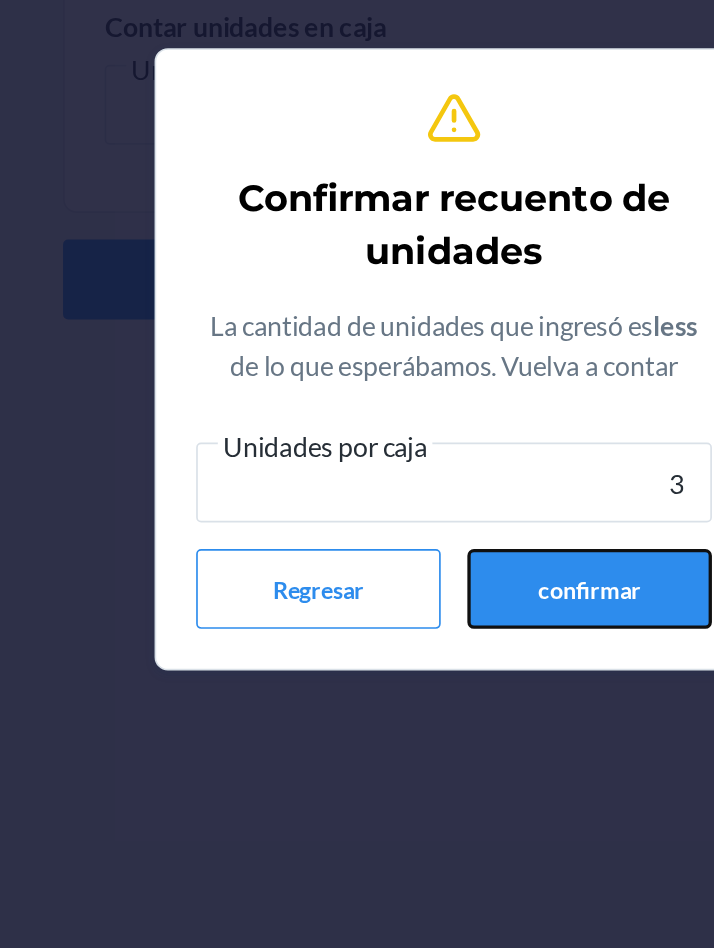 click on "confirmar" at bounding box center (438, 612) 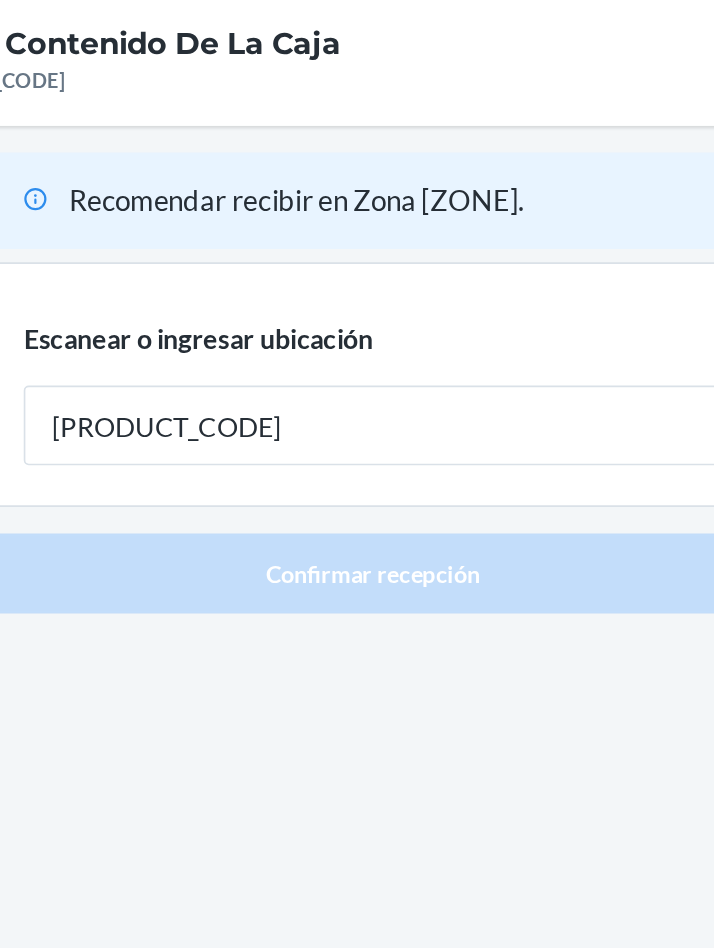 type on "[PRODUCT_CODE]" 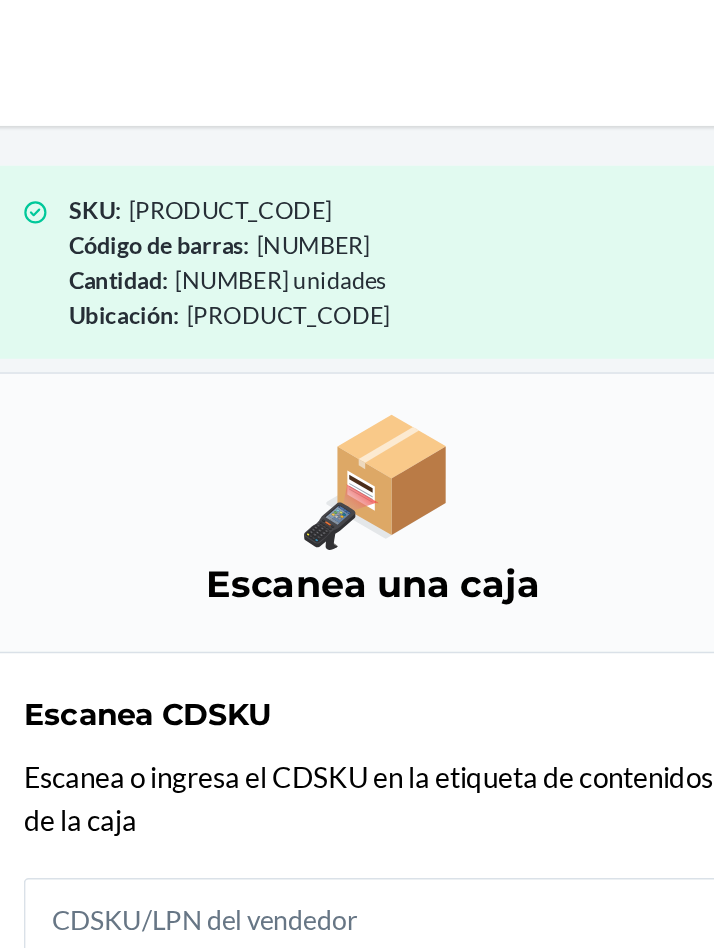 scroll, scrollTop: 9, scrollLeft: 0, axis: vertical 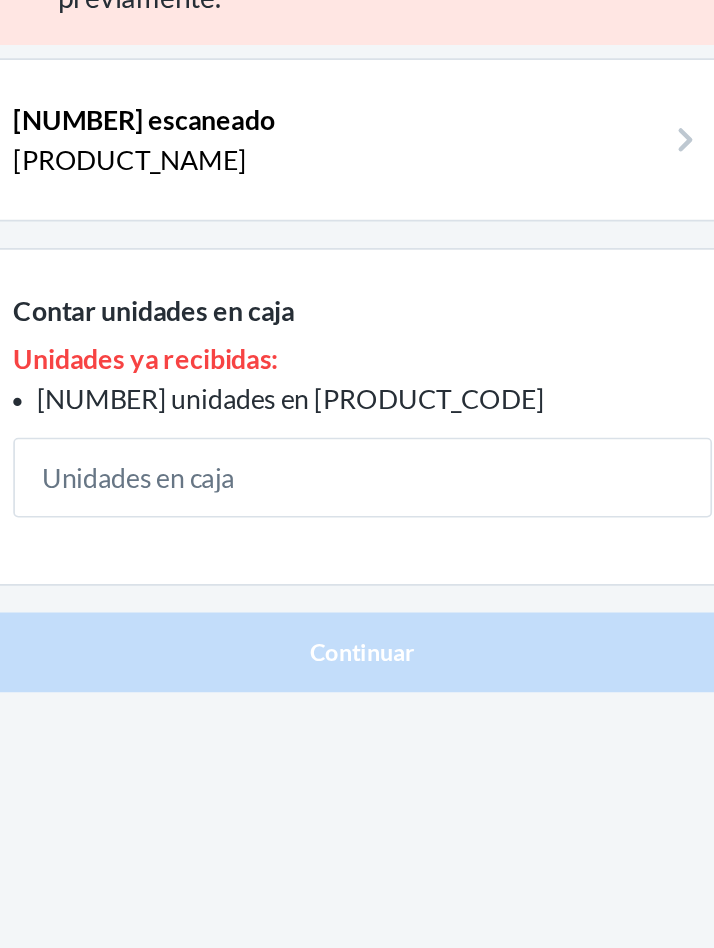 type on "5" 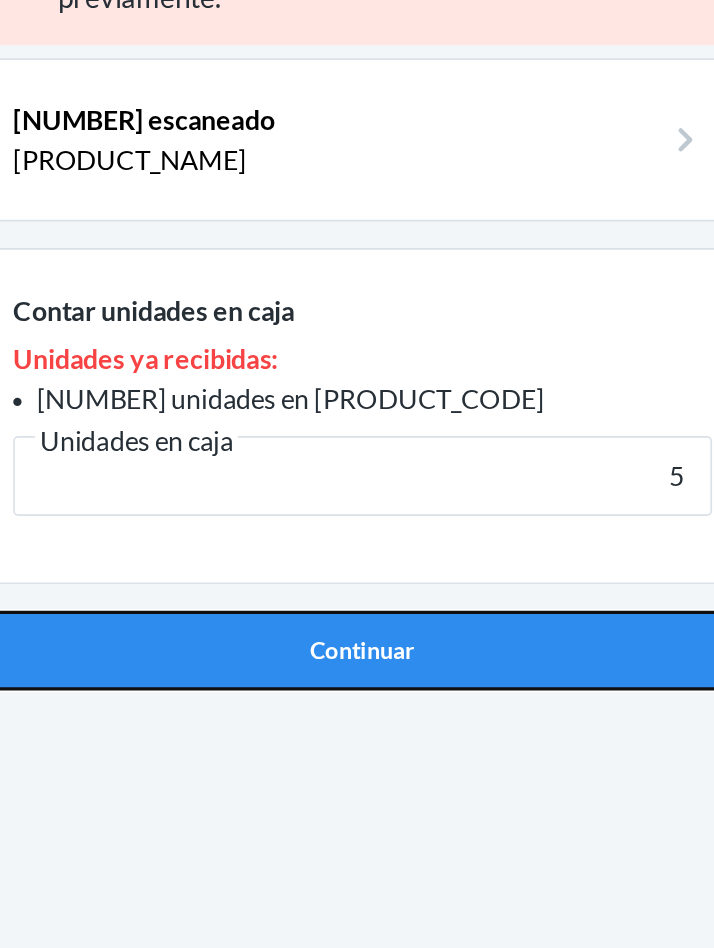 click on "Continuar" at bounding box center (357, 569) 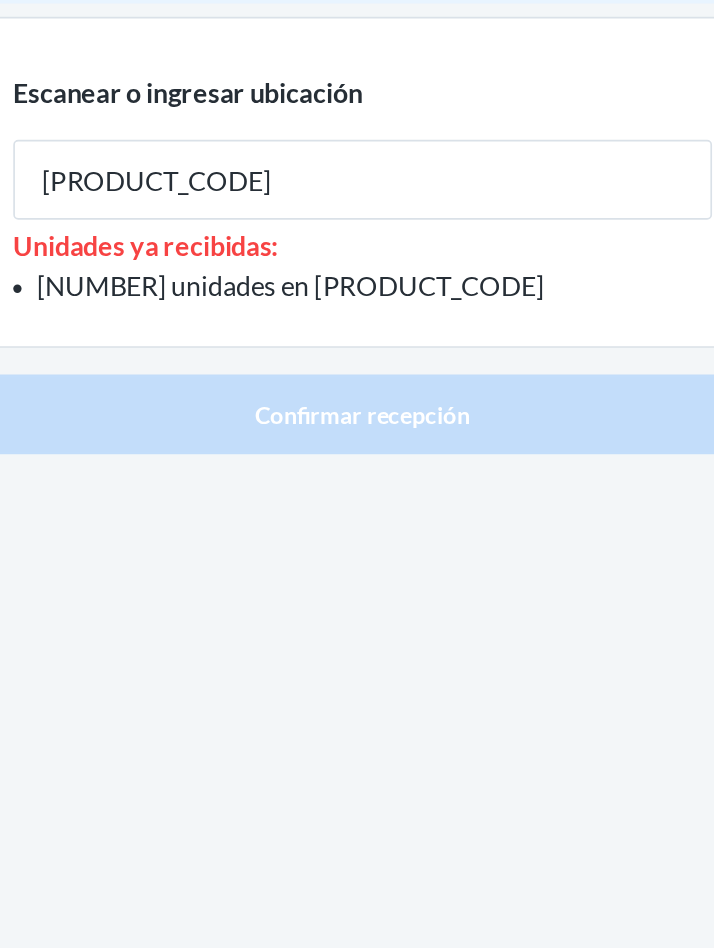 type on "[PRODUCT_CODE]" 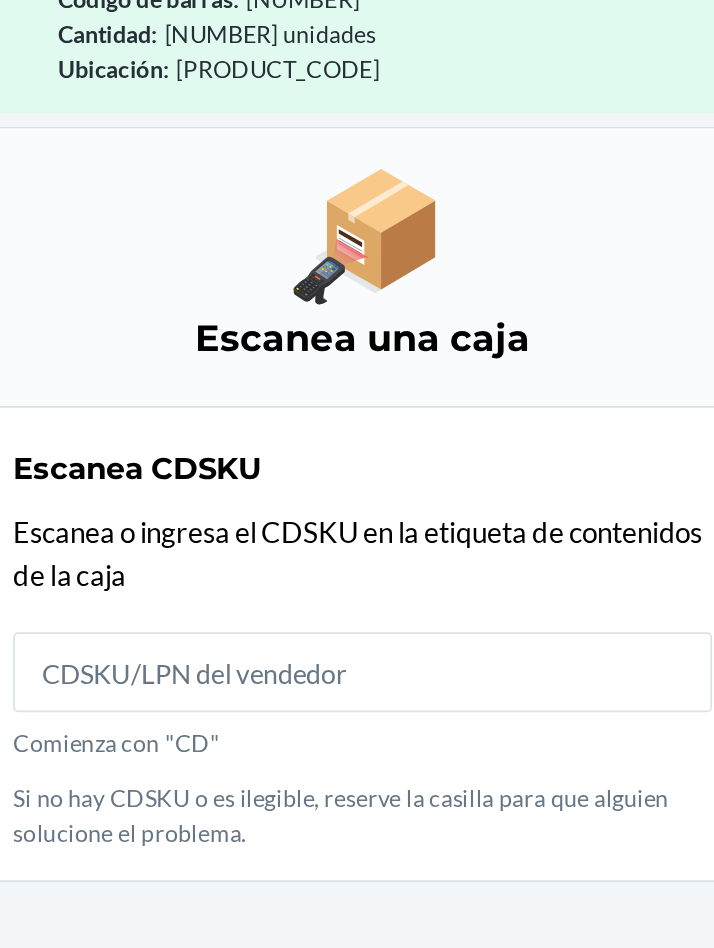 scroll, scrollTop: 105, scrollLeft: 0, axis: vertical 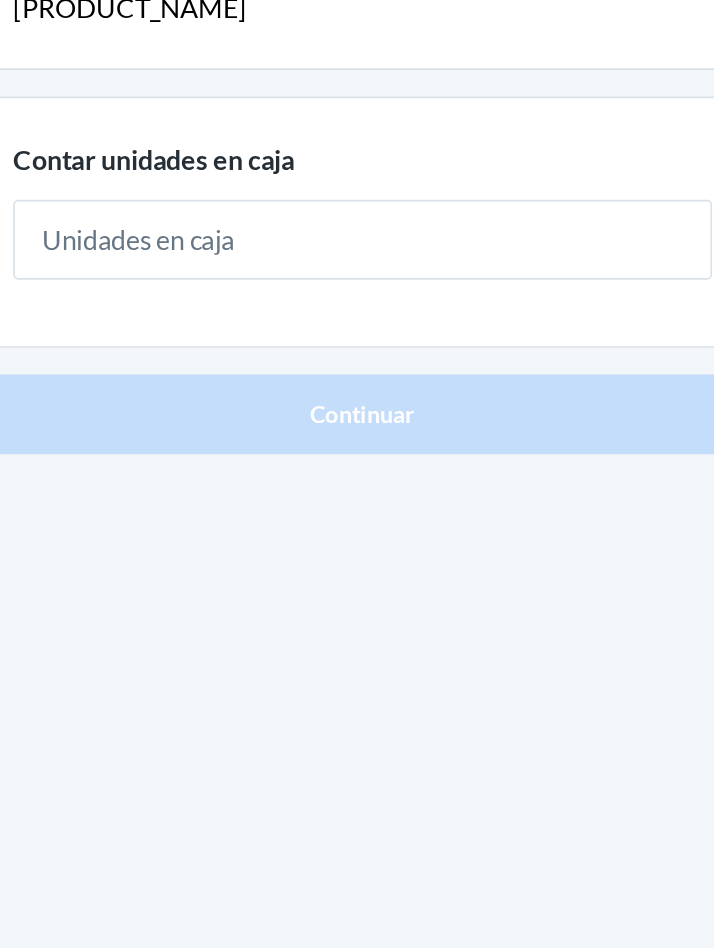 type on "8" 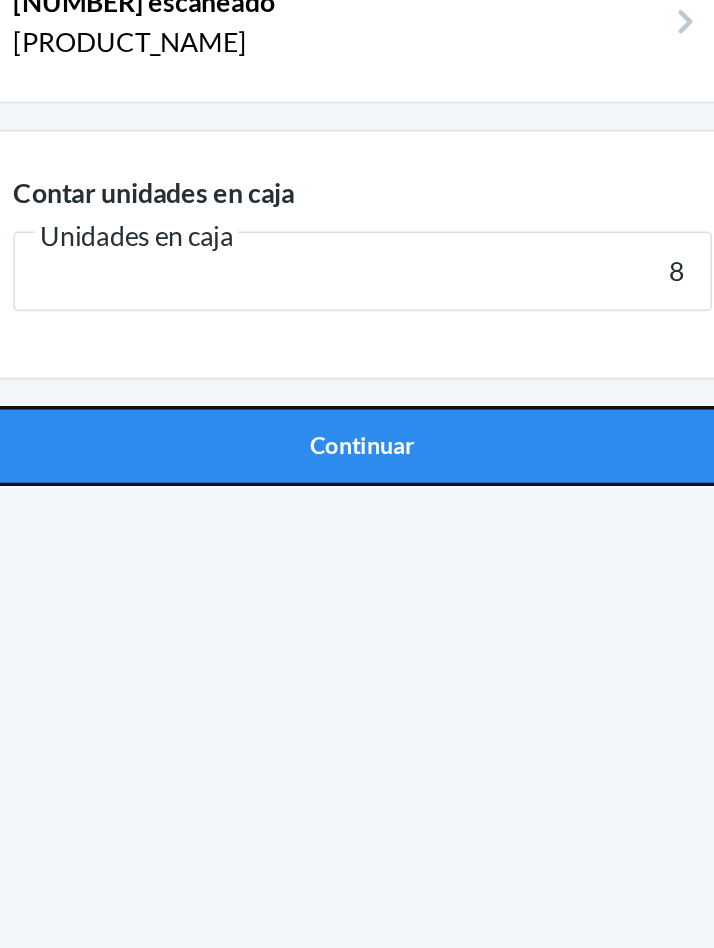 click on "Continuar" at bounding box center [357, 426] 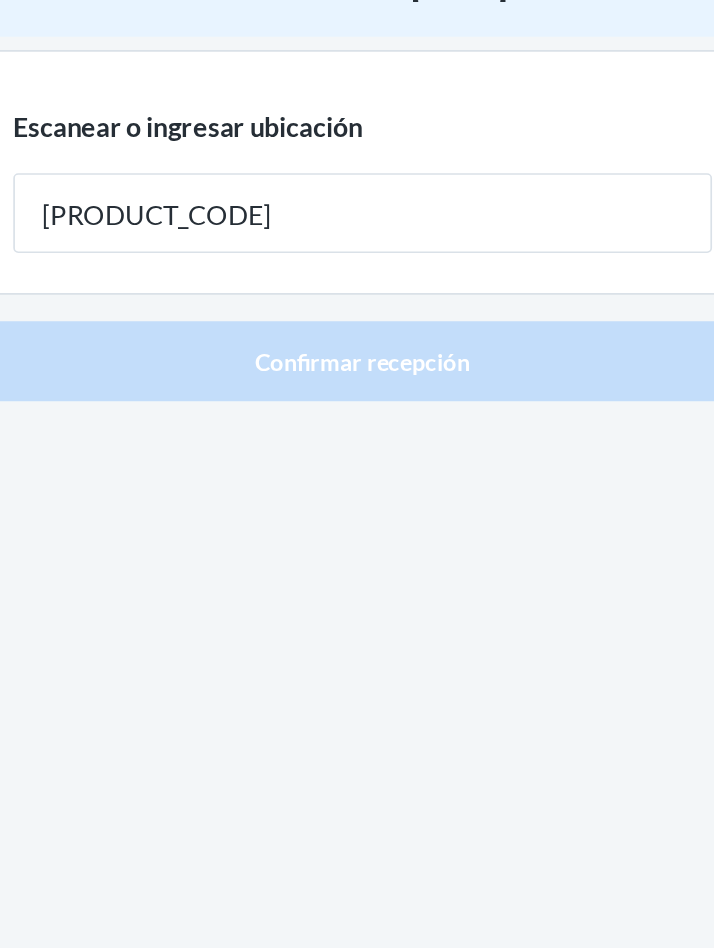 type on "[PRODUCT_CODE]" 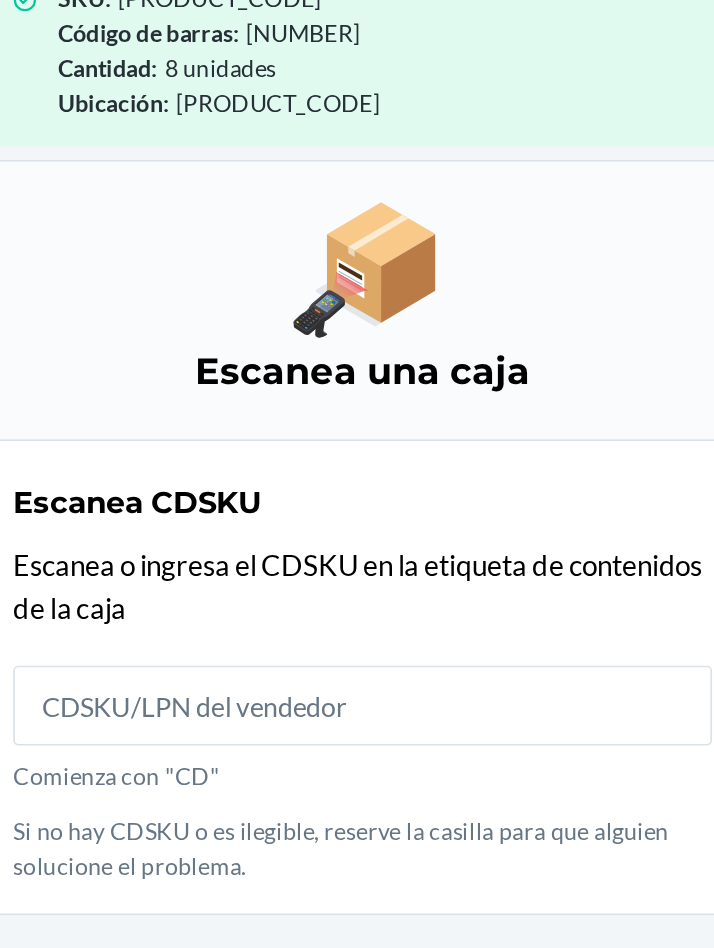 scroll, scrollTop: 105, scrollLeft: 0, axis: vertical 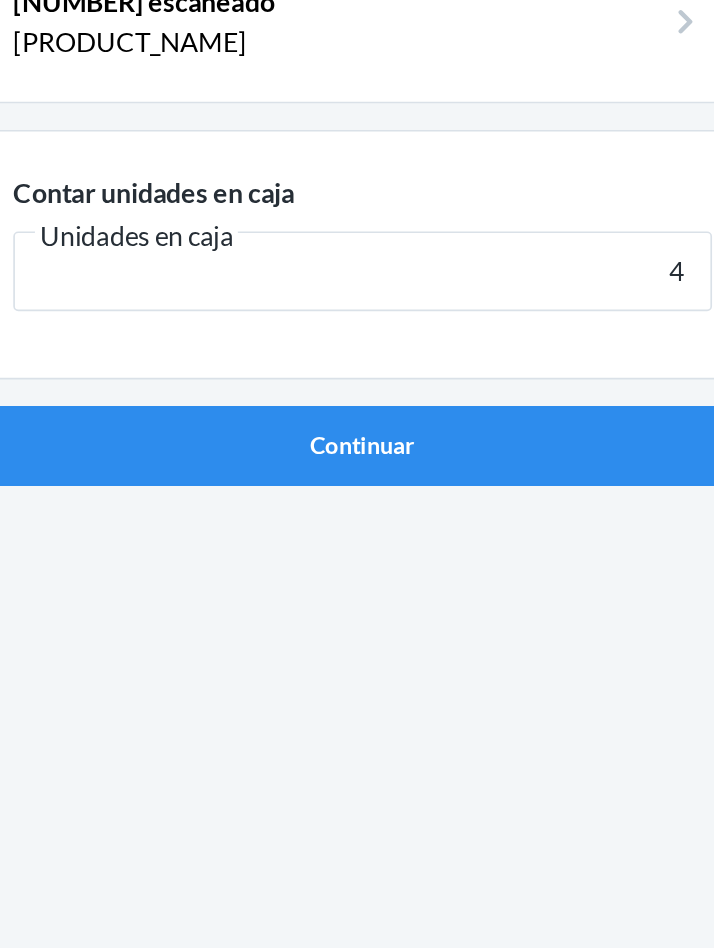 type on "4" 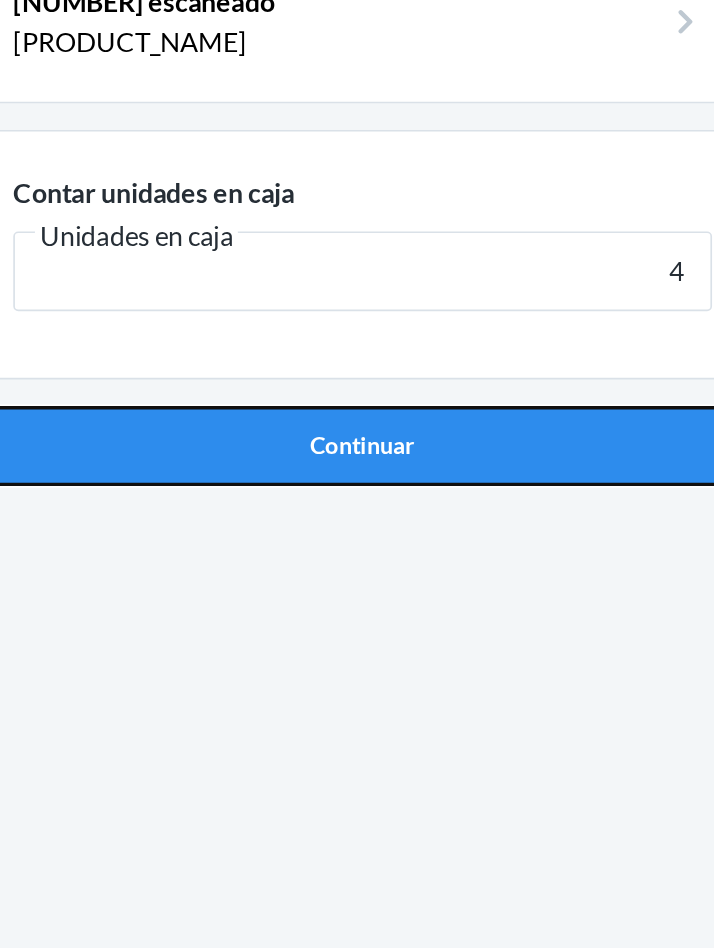 click on "Continuar" at bounding box center (357, 426) 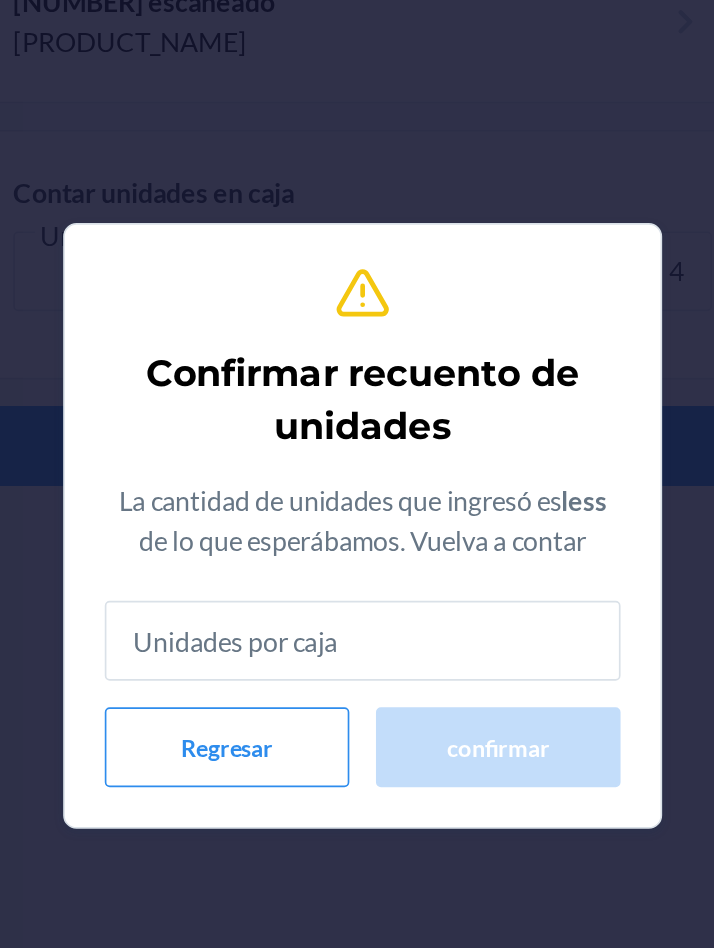 click at bounding box center (357, 543) 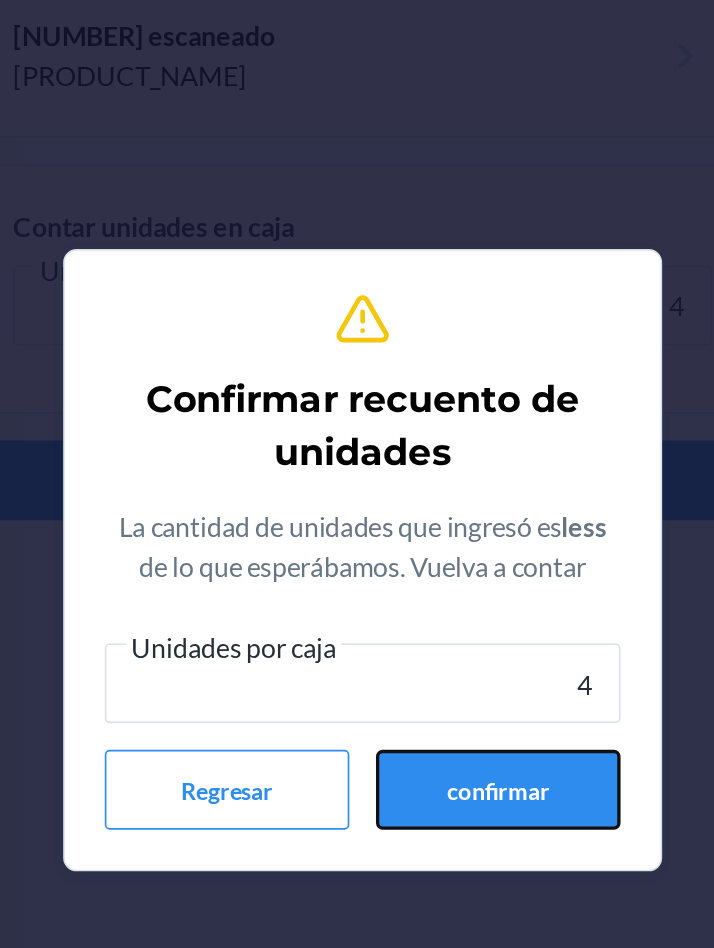 click on "confirmar" at bounding box center [438, 612] 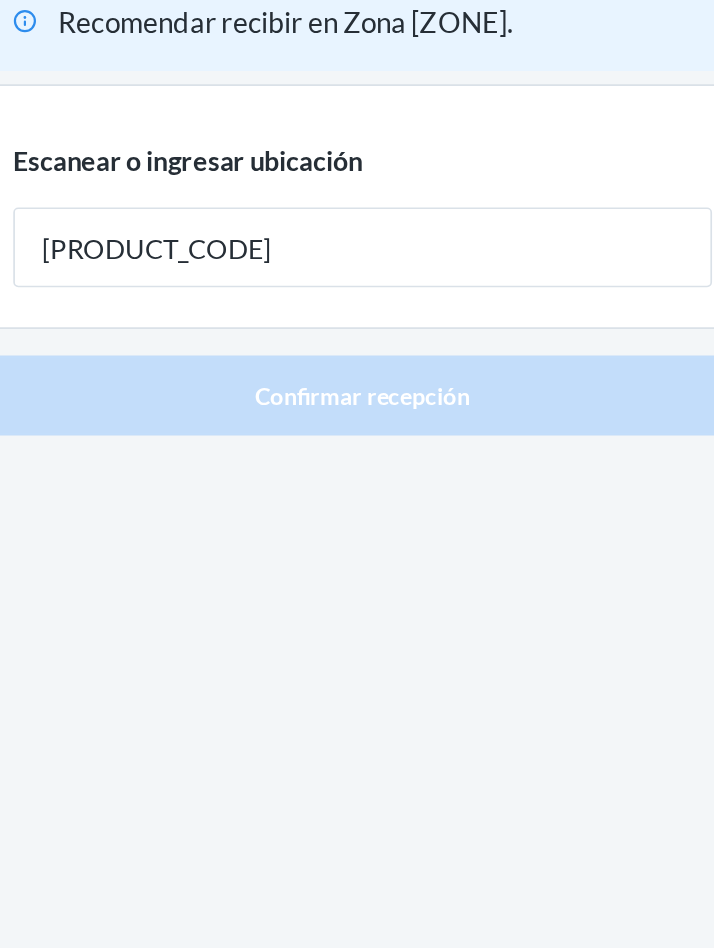 type on "[PRODUCT_CODE]" 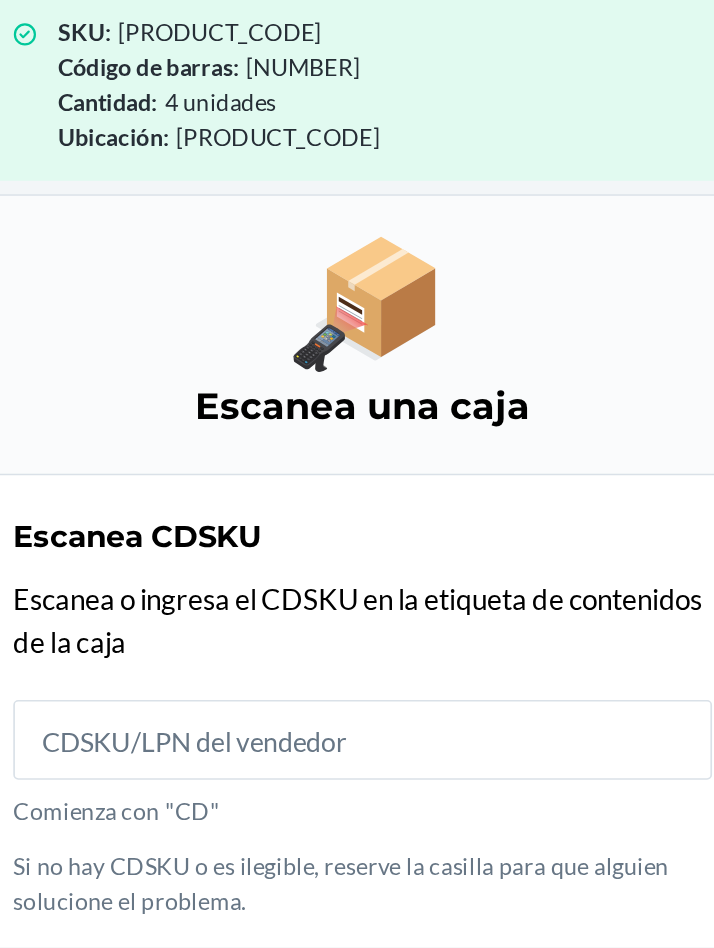 scroll, scrollTop: 105, scrollLeft: 0, axis: vertical 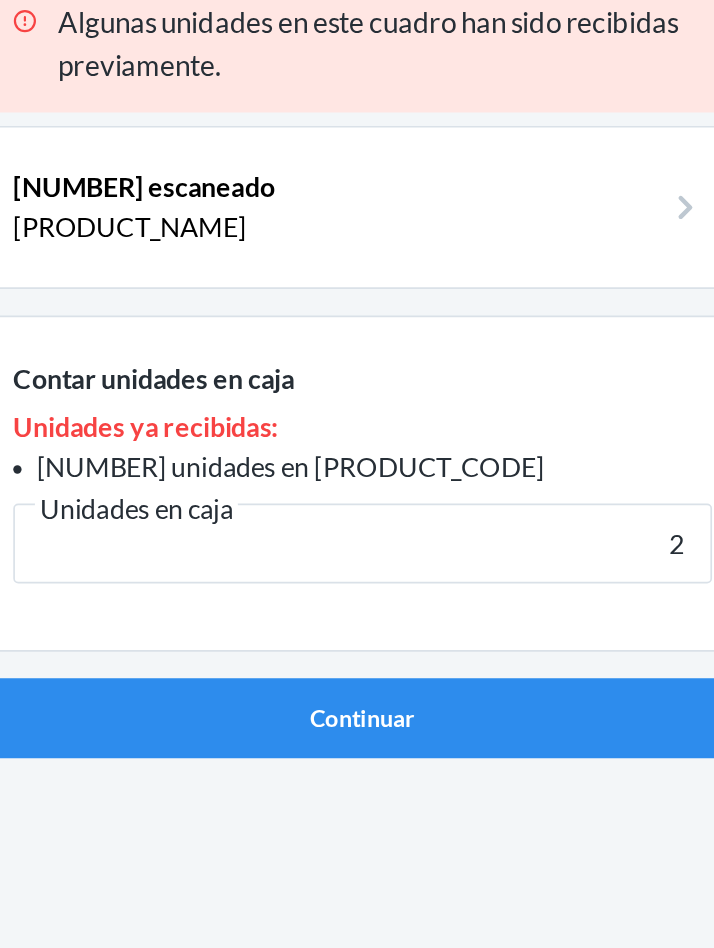 type on "2" 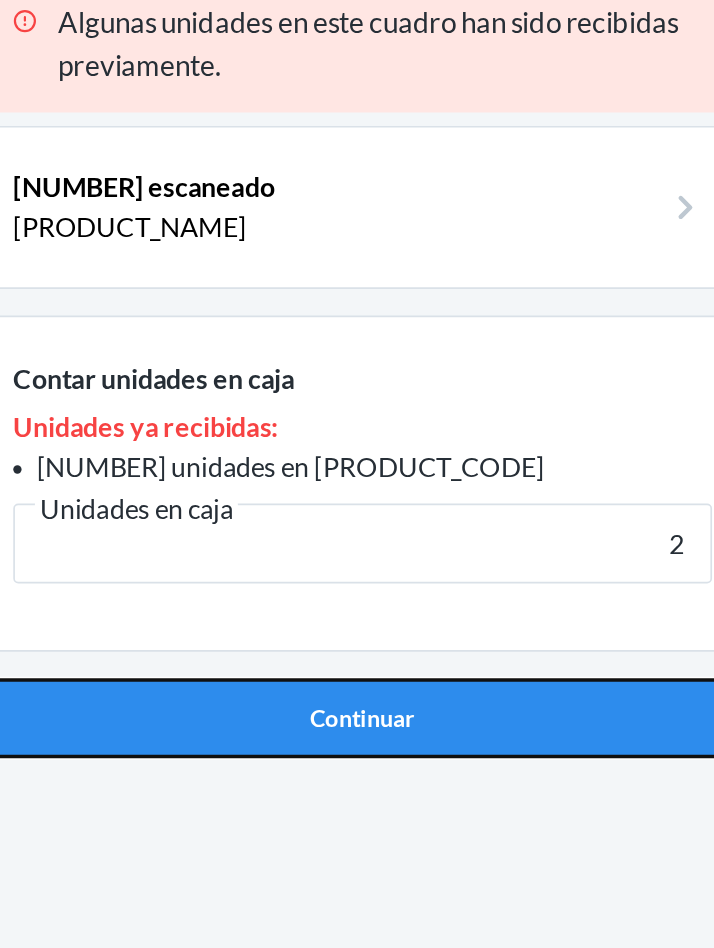 click on "Continuar" at bounding box center (357, 569) 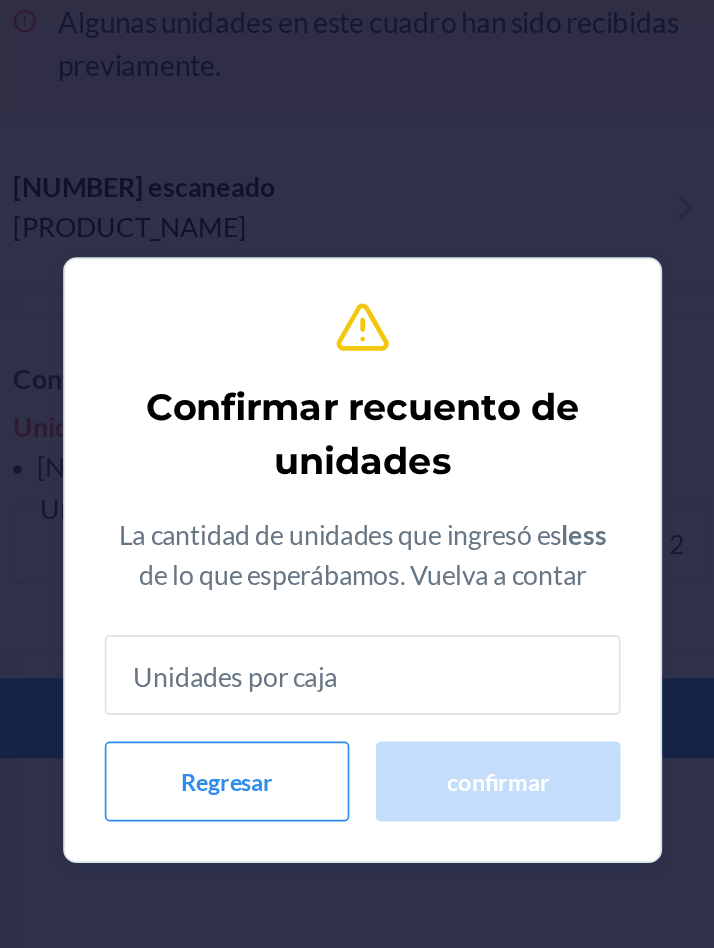 type on "2" 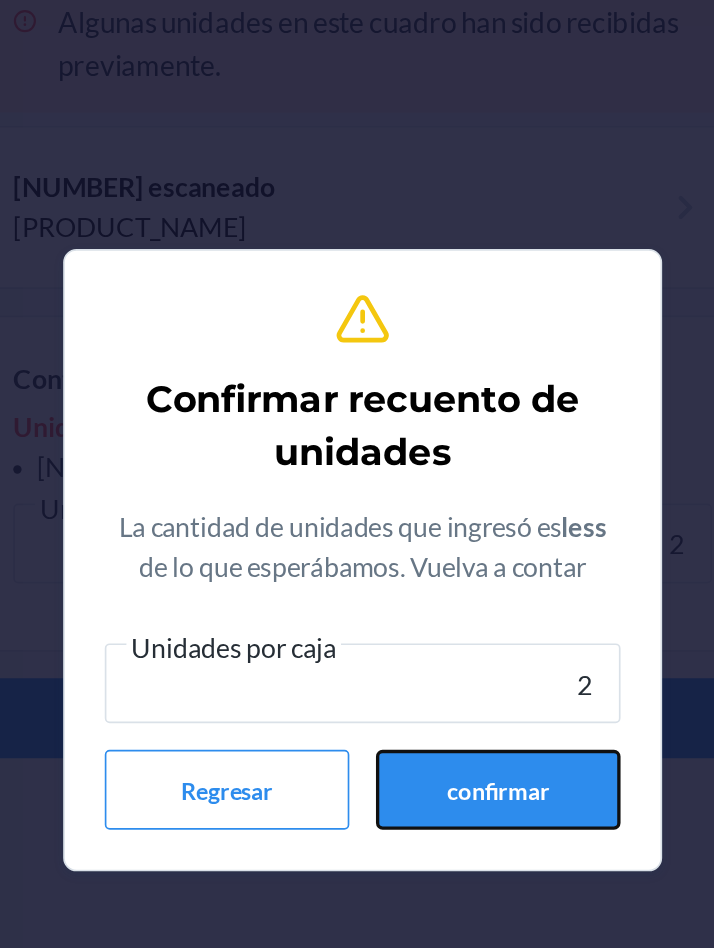 click on "confirmar" at bounding box center [438, 612] 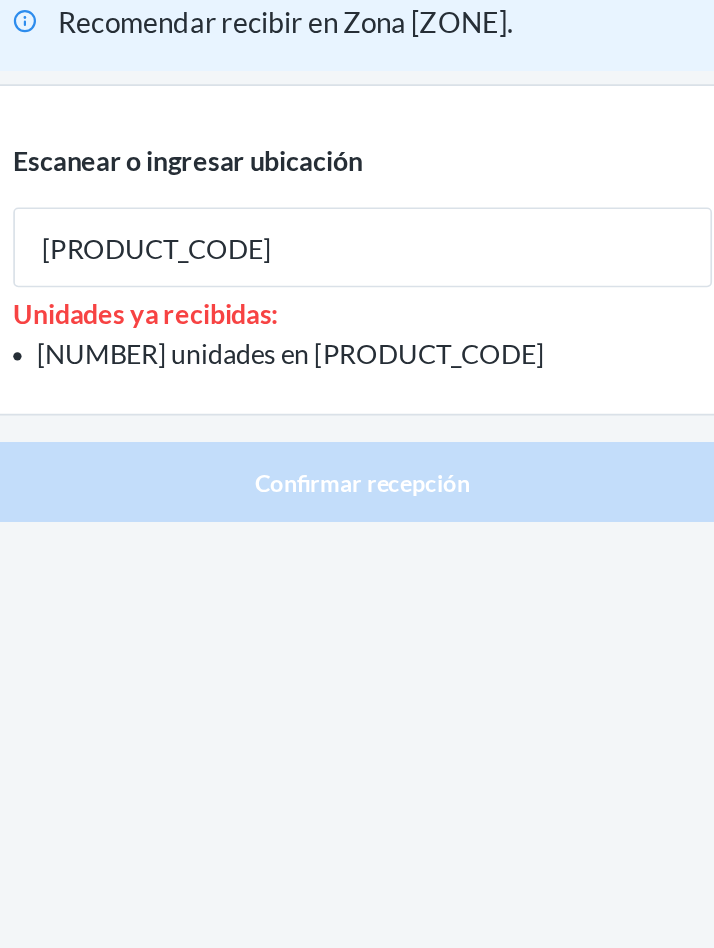 type on "[PRODUCT_CODE]" 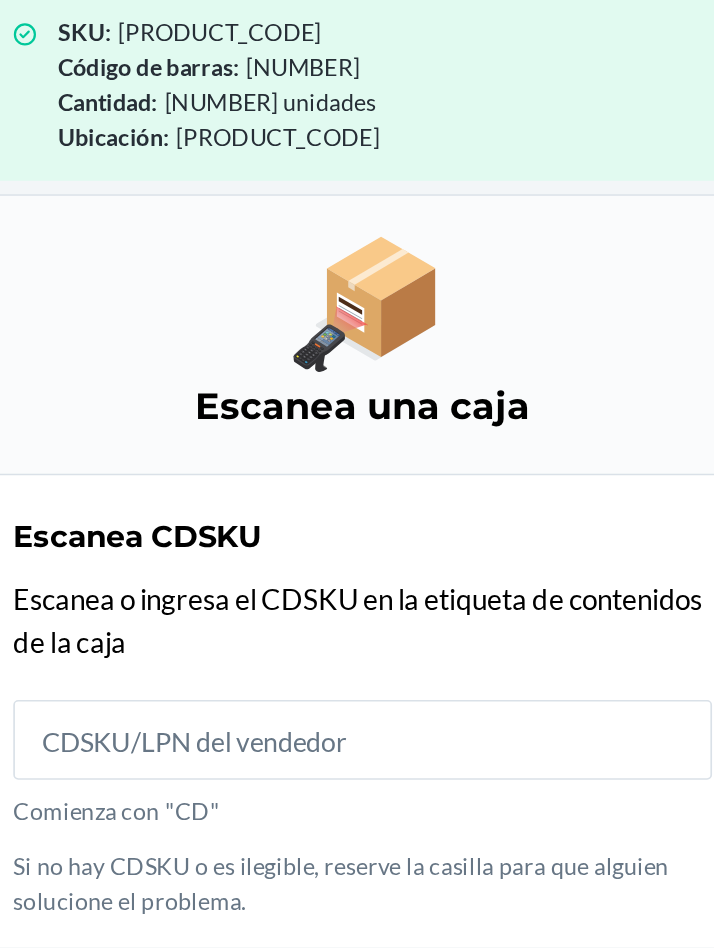 scroll, scrollTop: 105, scrollLeft: 0, axis: vertical 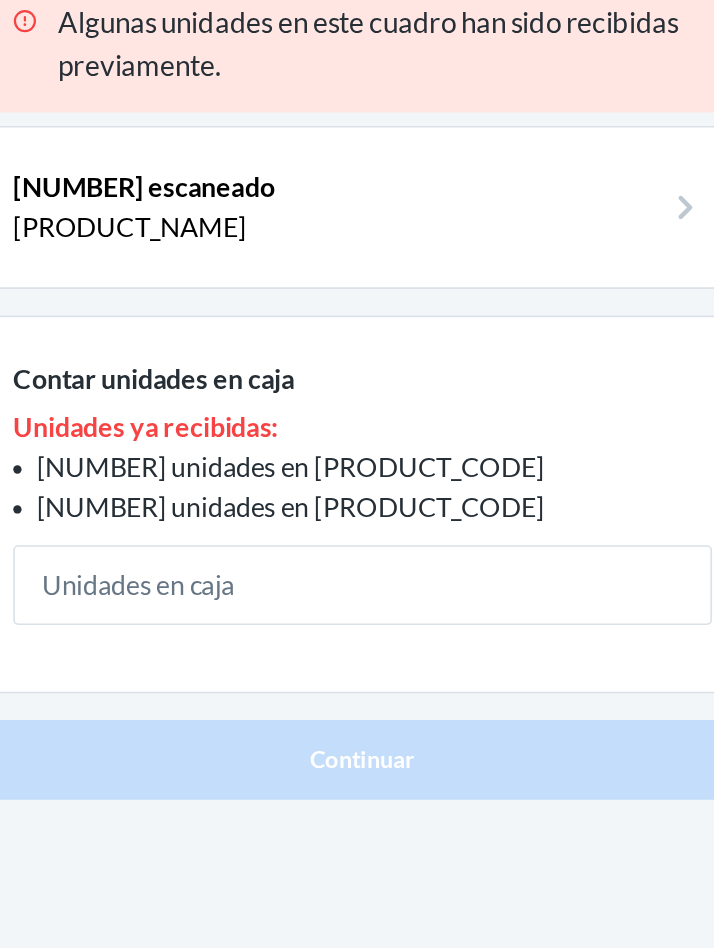 type on "2" 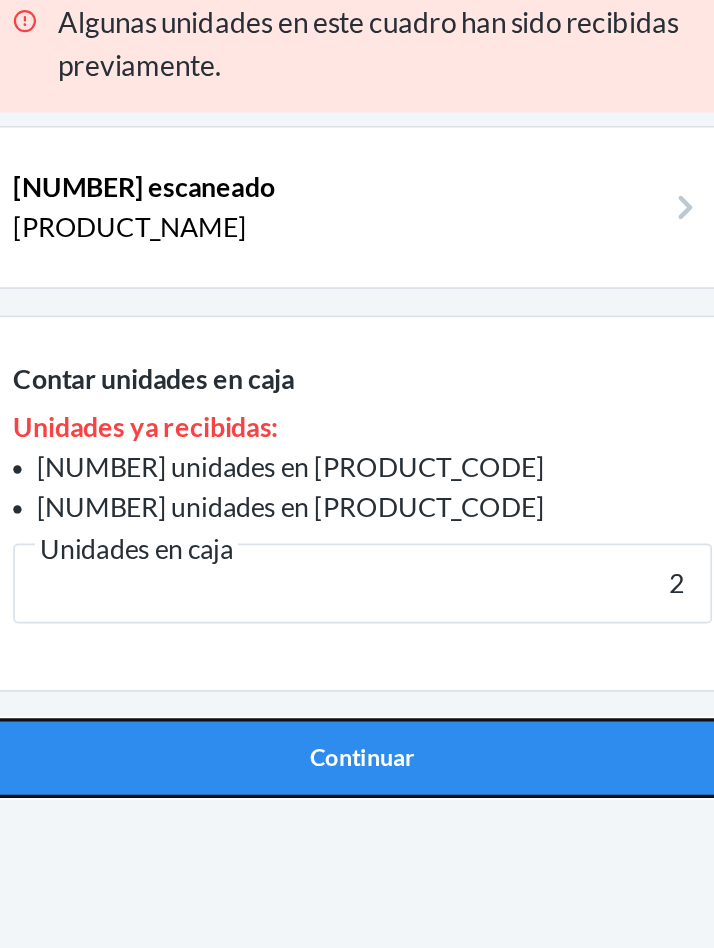 click on "Continuar" at bounding box center [357, 593] 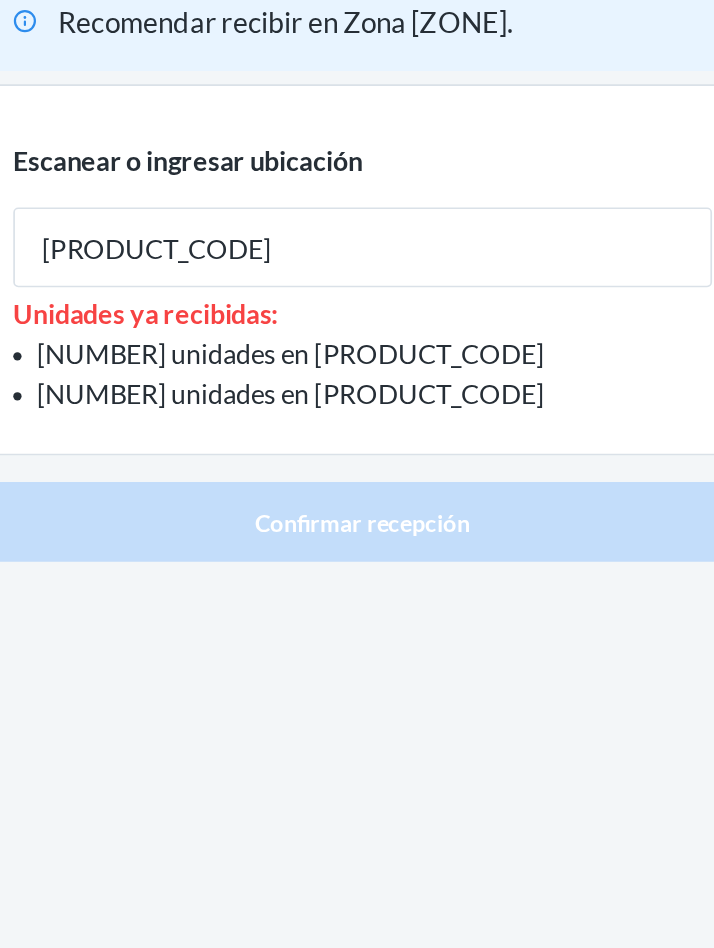 type on "[PRODUCT_CODE]" 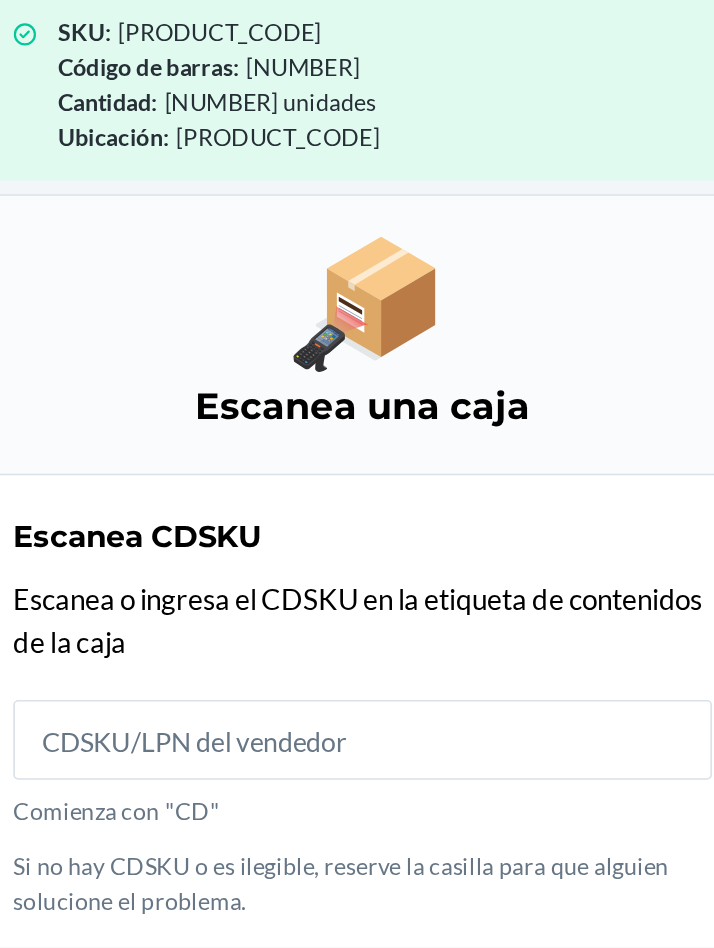 scroll, scrollTop: 105, scrollLeft: 0, axis: vertical 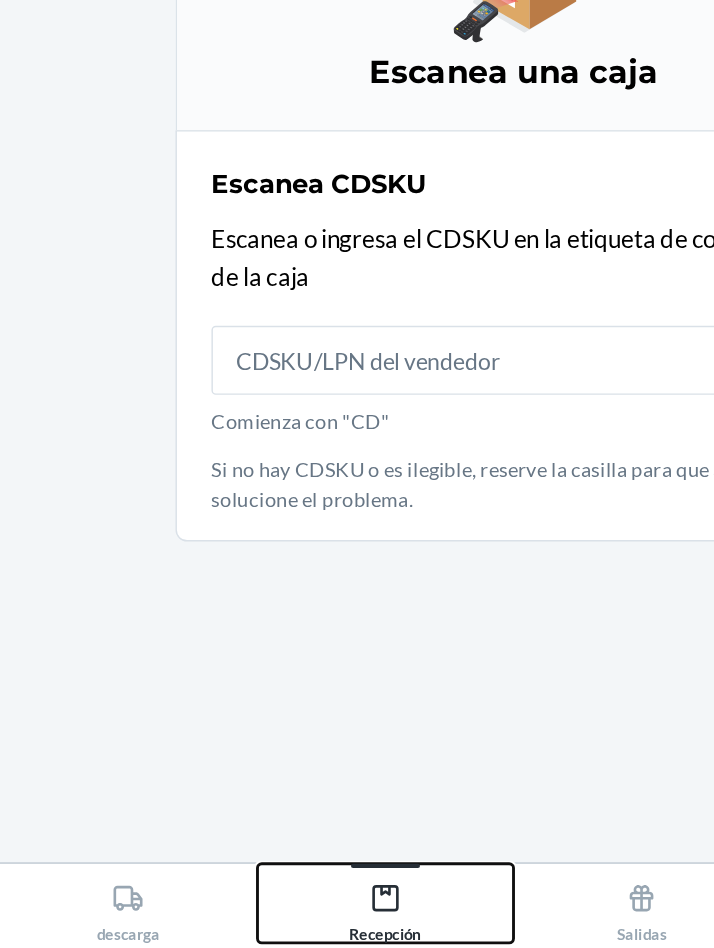 click 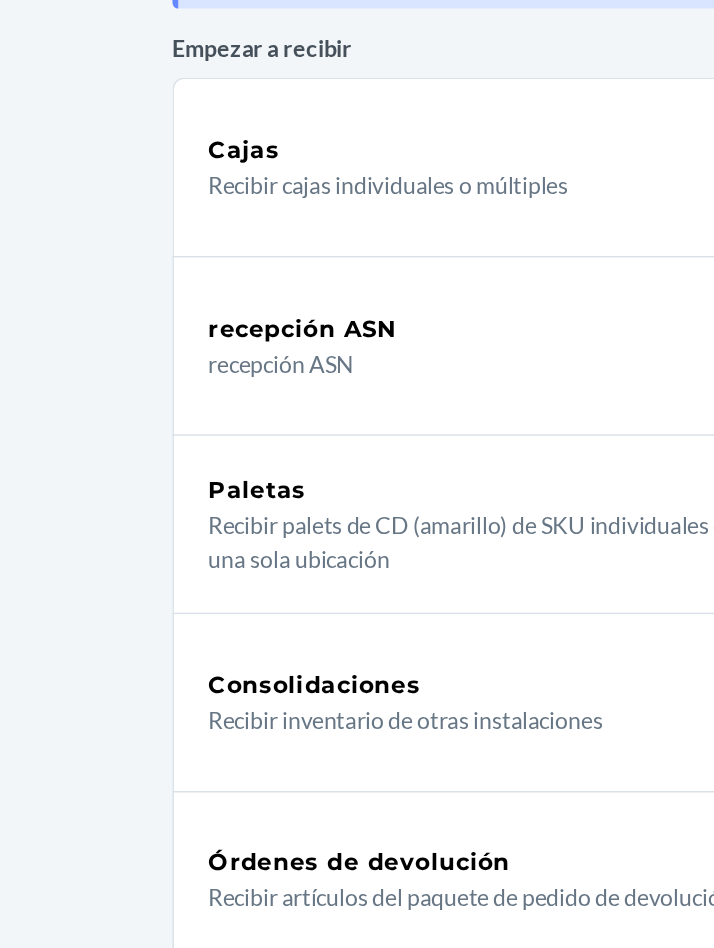 scroll, scrollTop: 0, scrollLeft: 0, axis: both 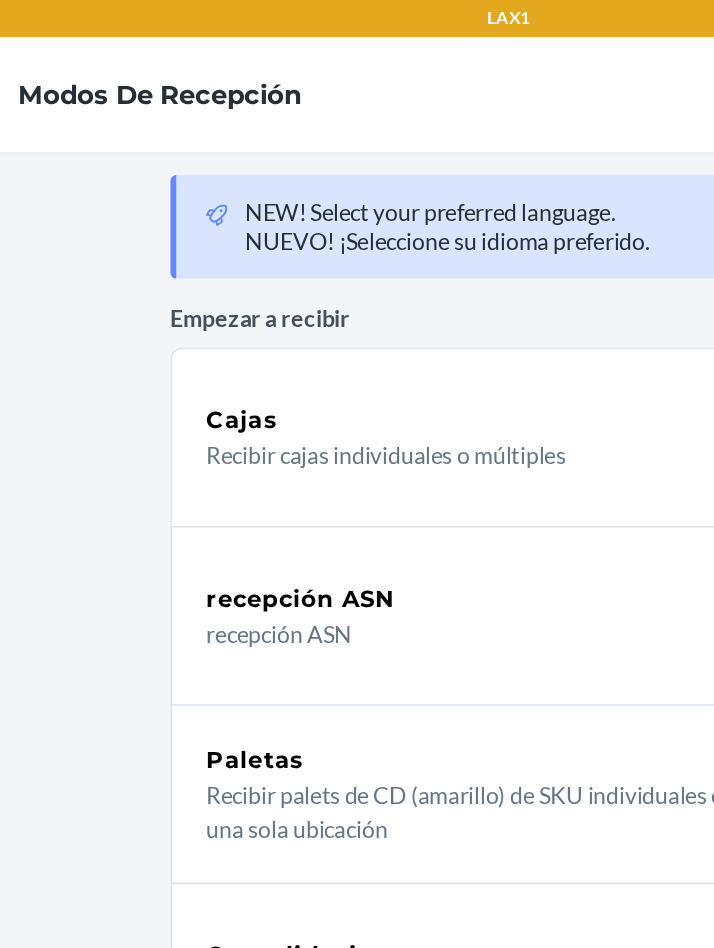 click on "Cajas Recibir cajas individuales o múltiples" at bounding box center (357, 304) 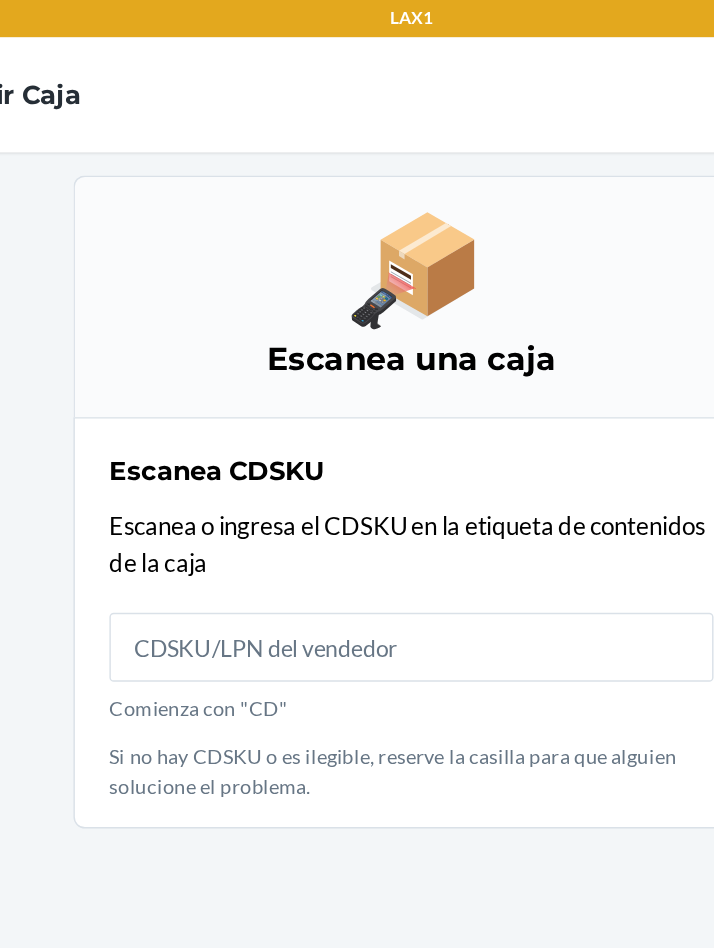 click on "Comienza con "CD"" at bounding box center (357, 450) 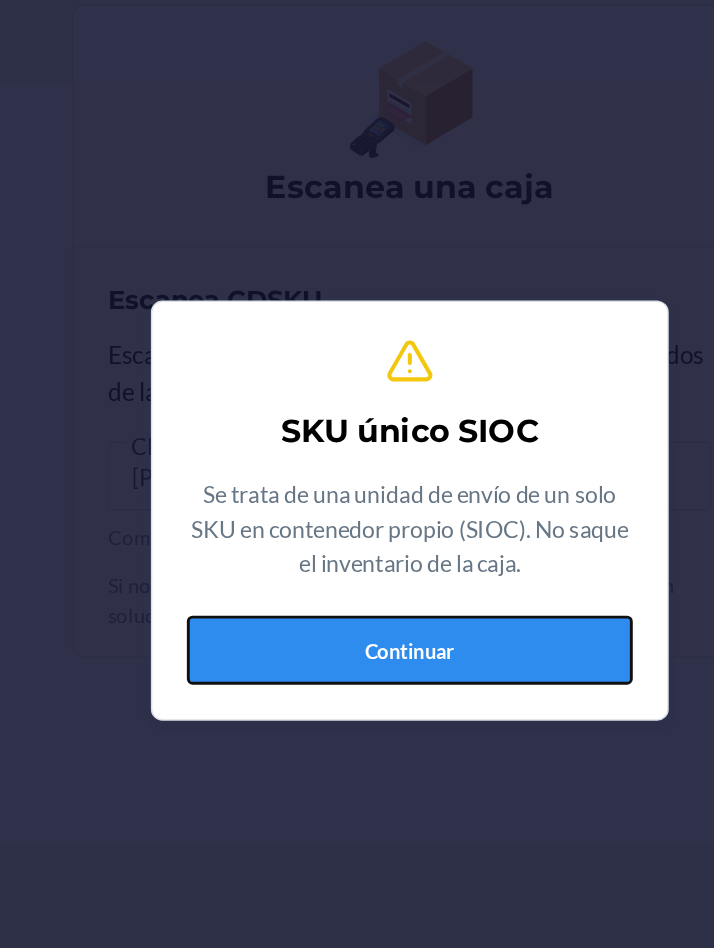 click on "Continuar" at bounding box center [357, 571] 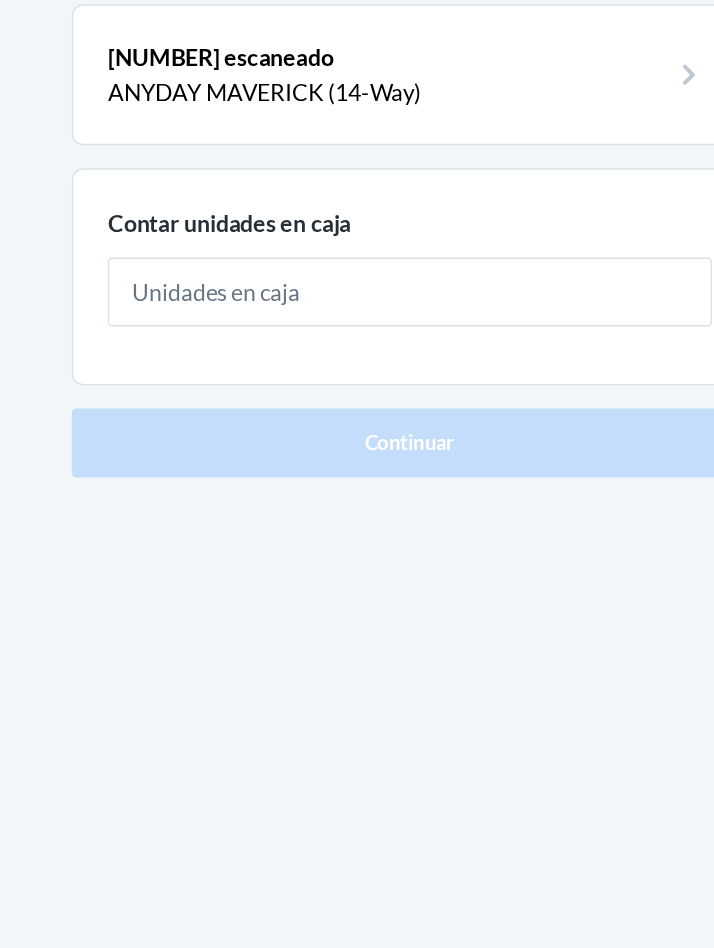 type on "1" 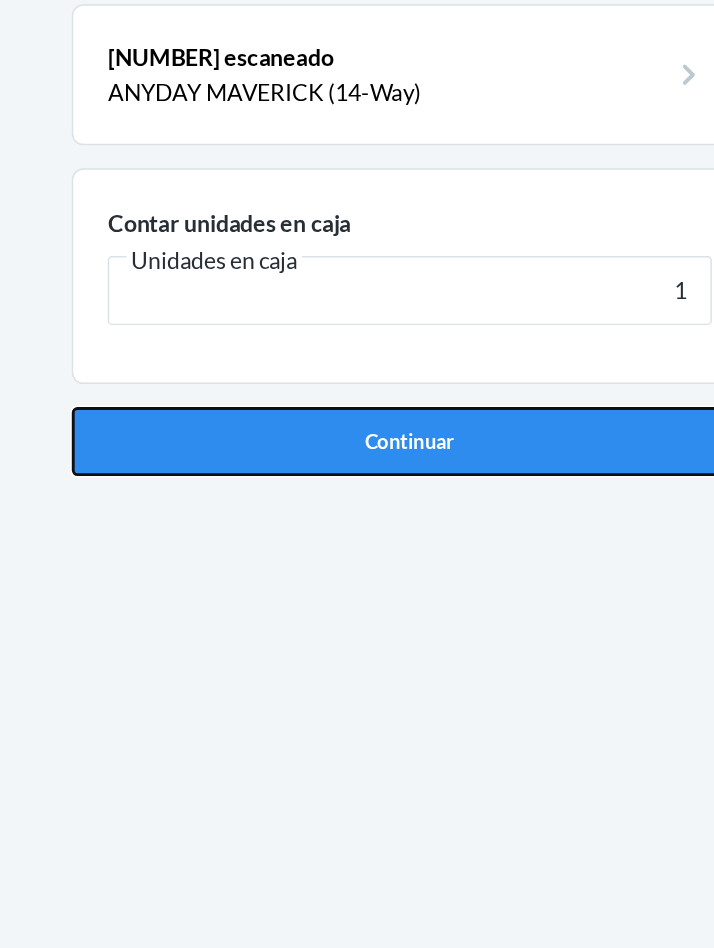click on "Continuar" at bounding box center (357, 426) 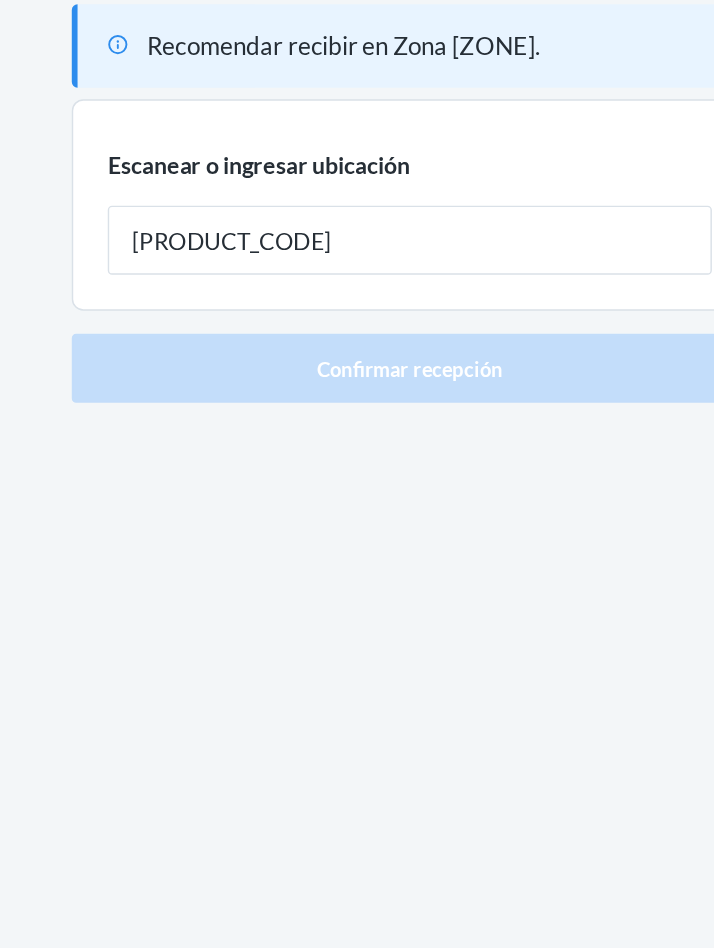 type on "[PRODUCT_CODE]" 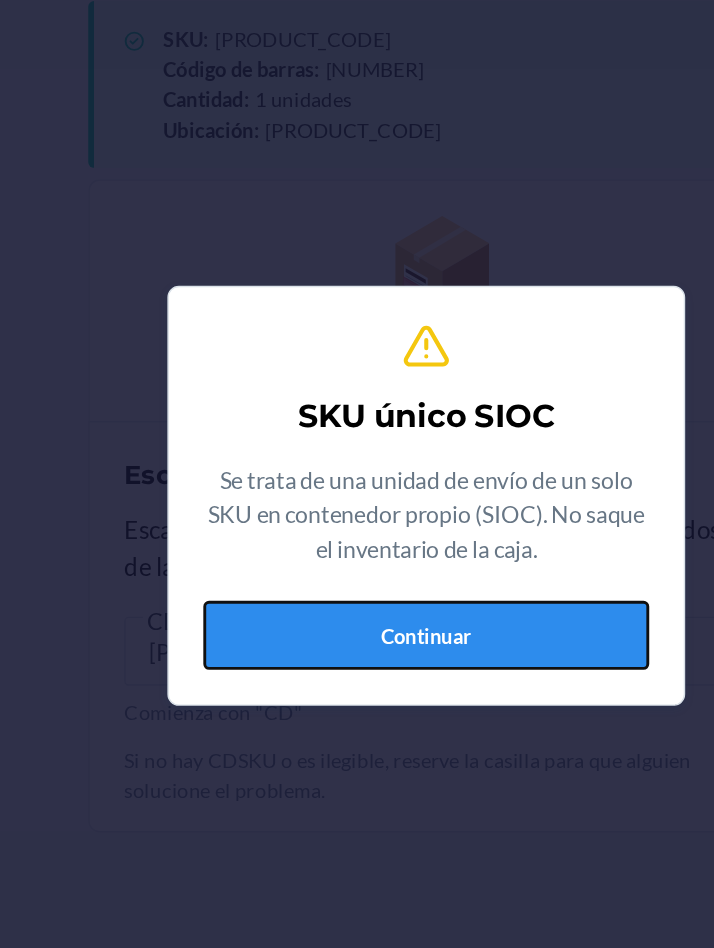 click on "Continuar" at bounding box center [357, 571] 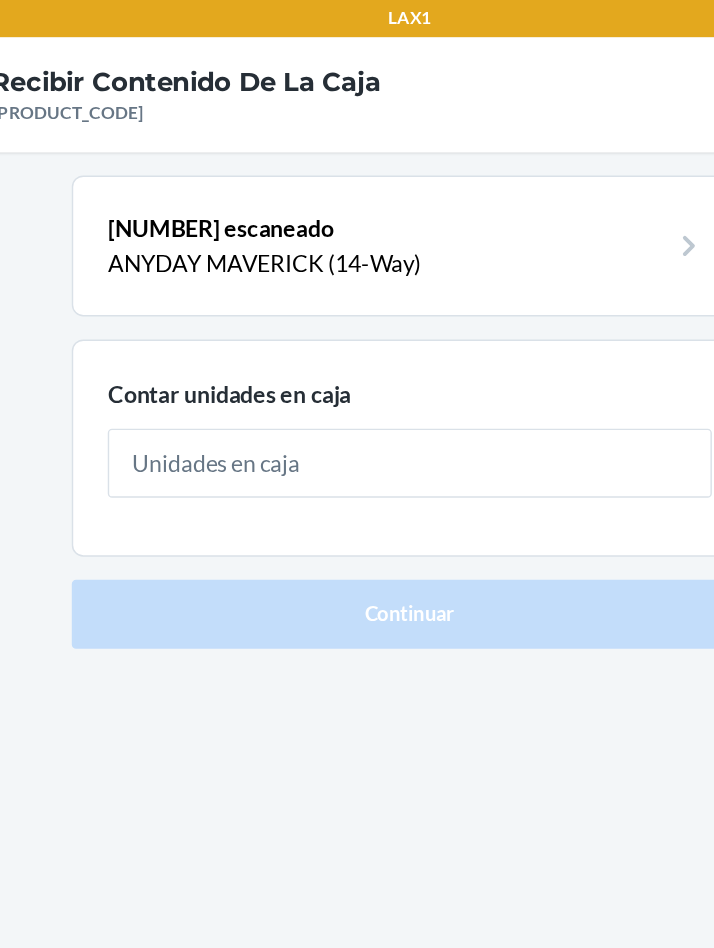 type on "1" 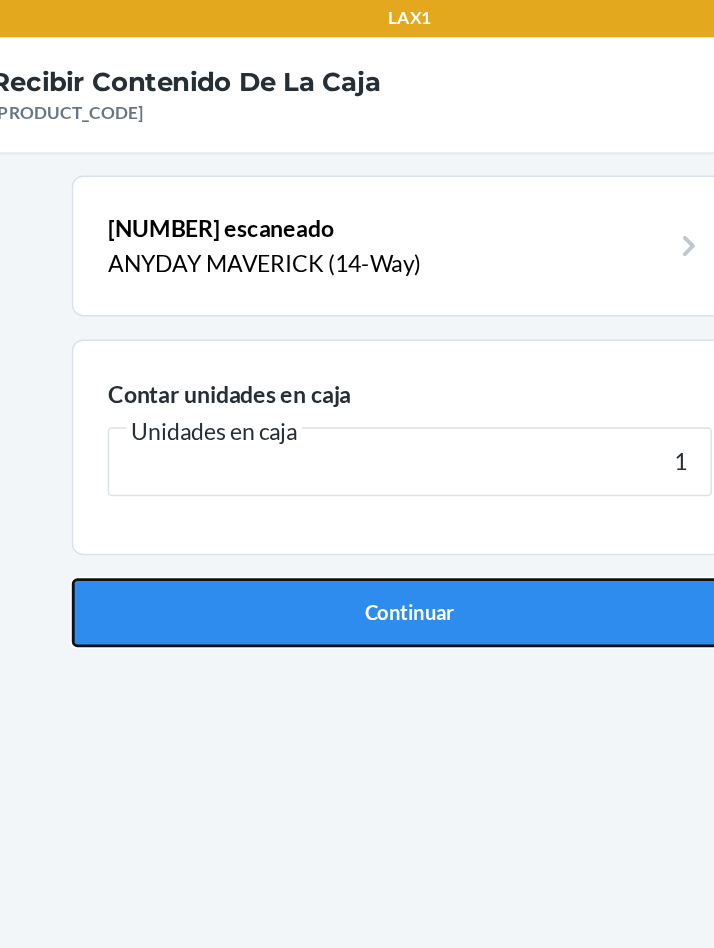 click on "Continuar" at bounding box center [357, 426] 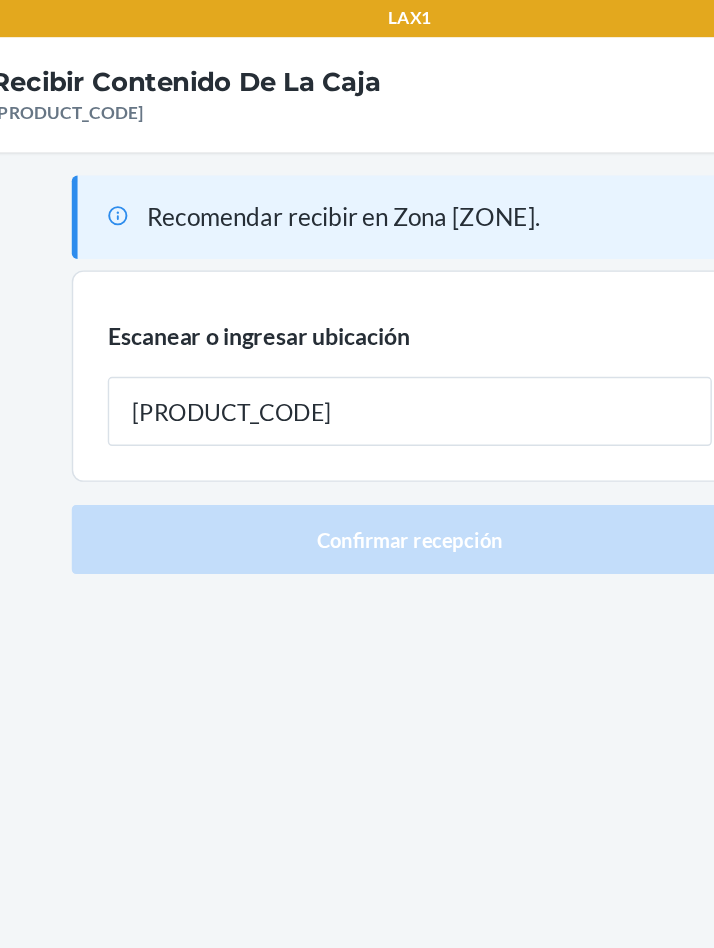 type on "[PRODUCT_CODE]" 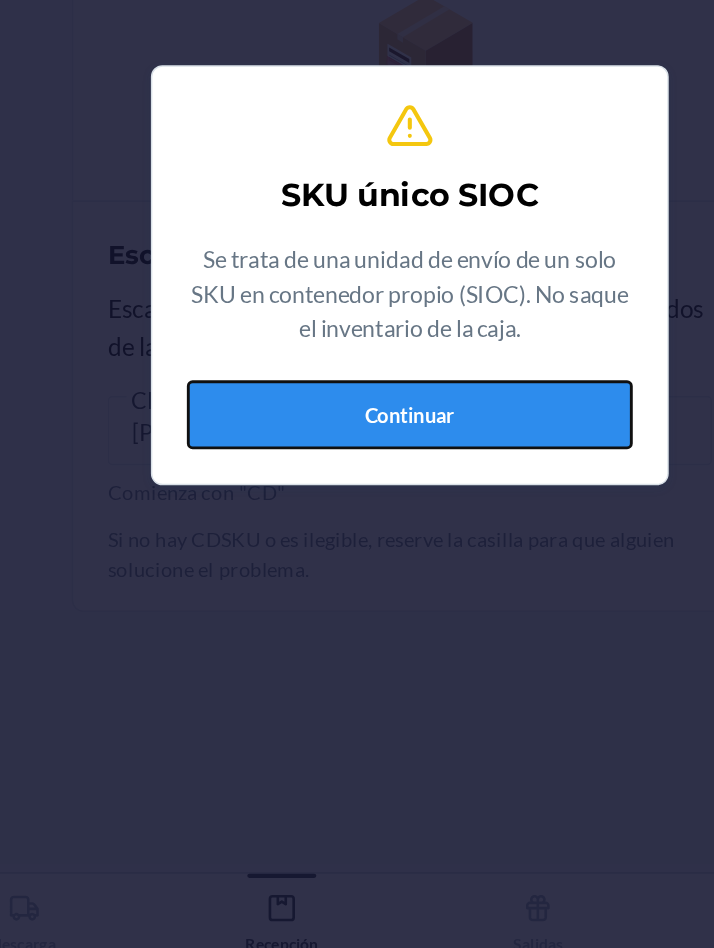 click on "Continuar" at bounding box center [357, 571] 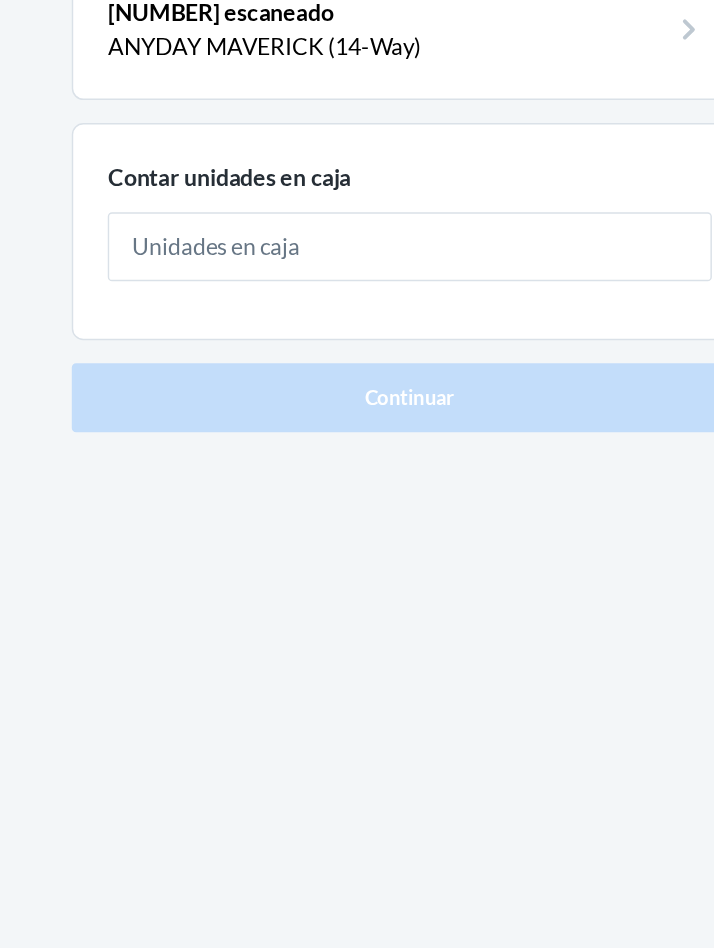 type on "1" 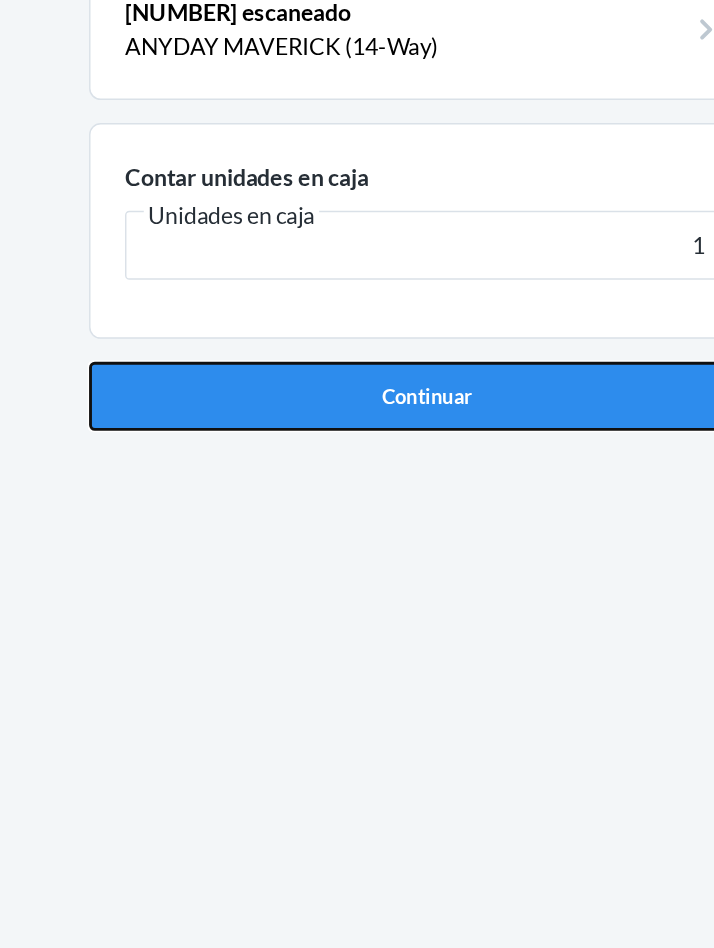 click on "Continuar" at bounding box center [357, 426] 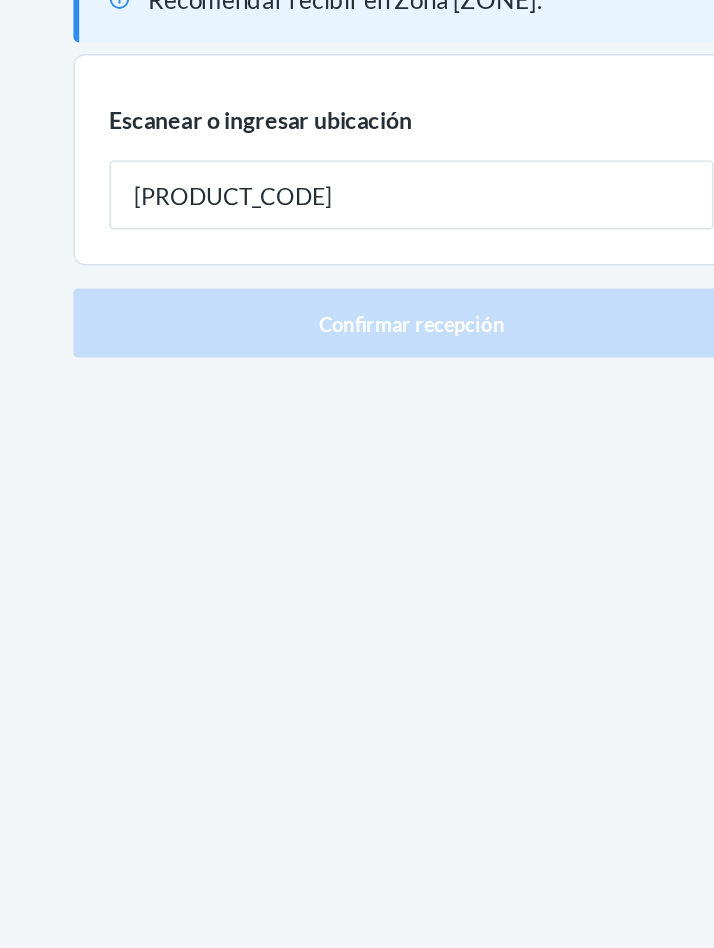 type on "[PRODUCT_CODE]" 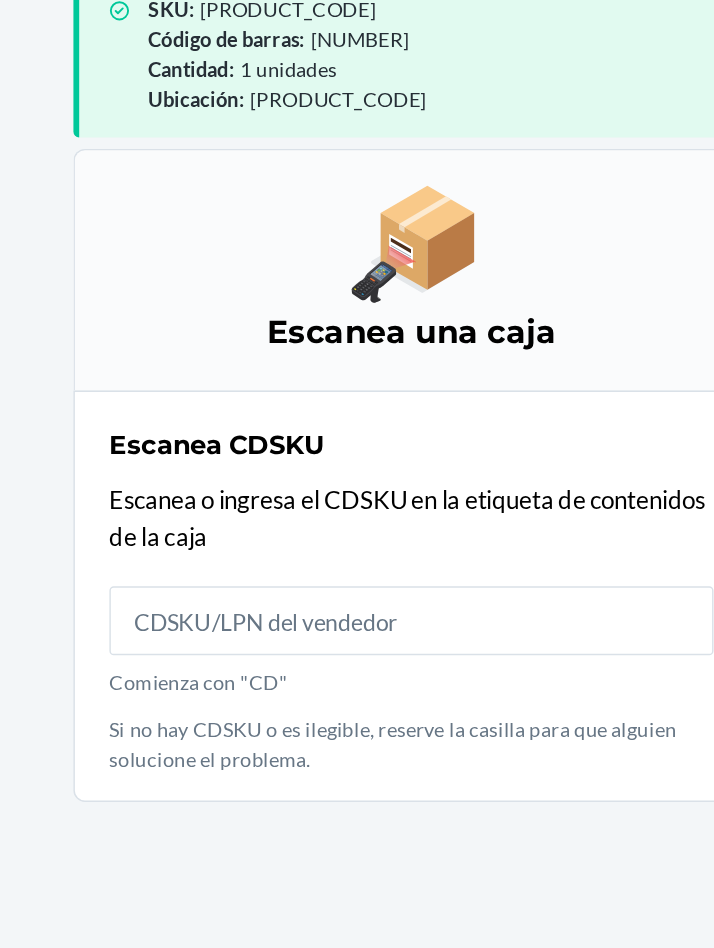 scroll, scrollTop: 105, scrollLeft: 0, axis: vertical 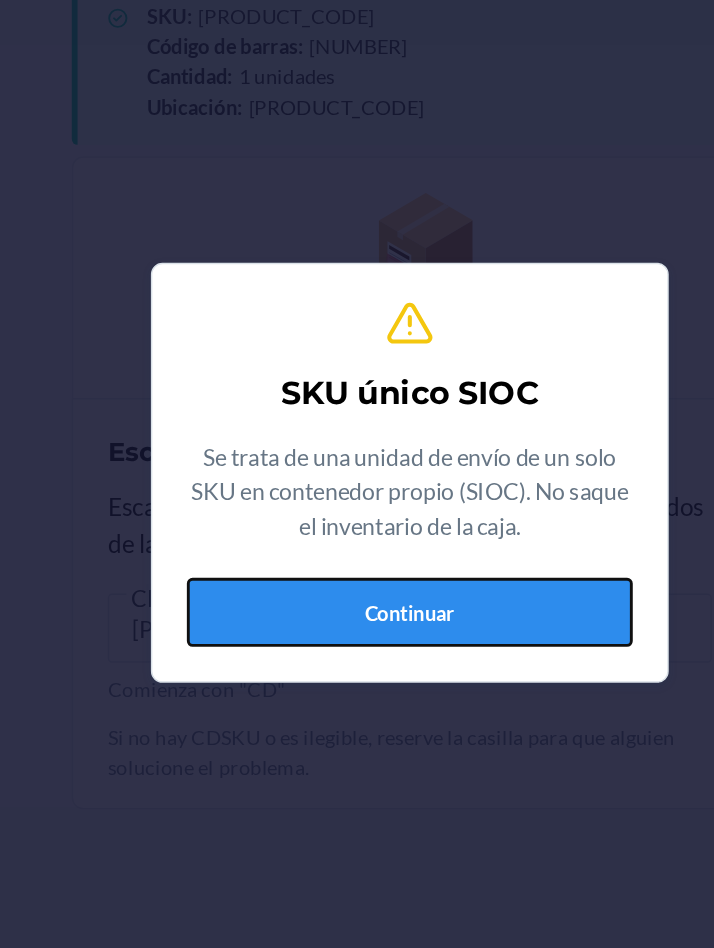 click on "Continuar" at bounding box center [357, 571] 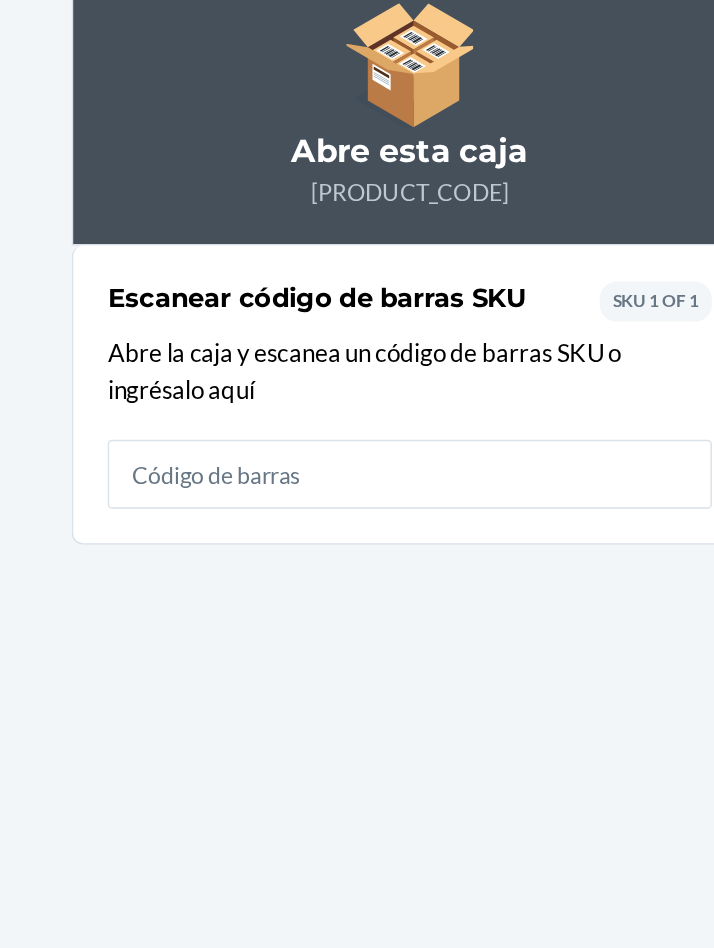 click at bounding box center (357, 475) 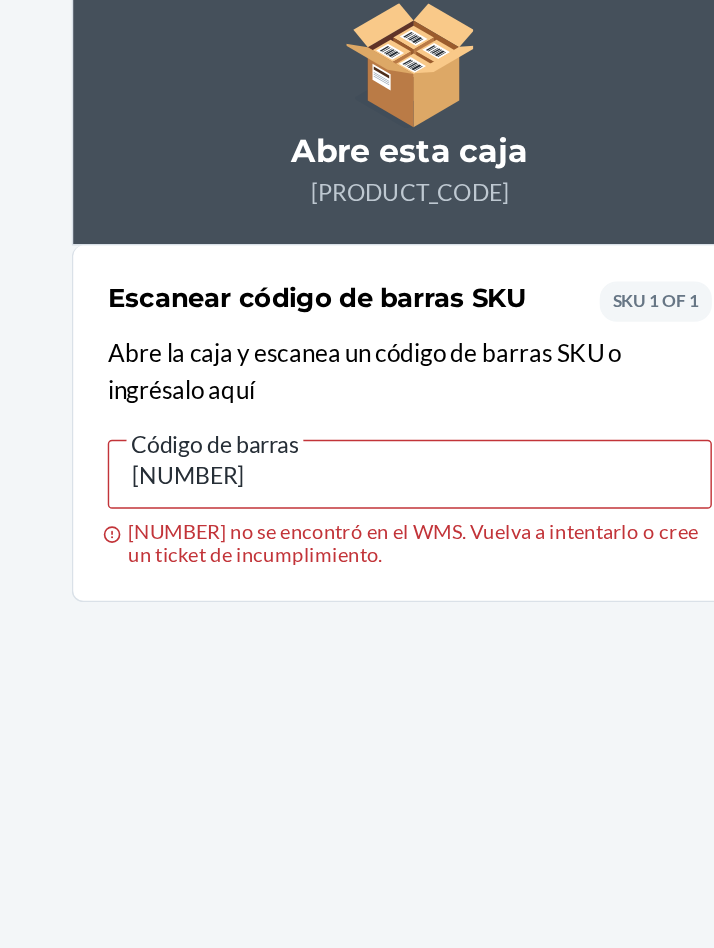 type on "[NUMBER]" 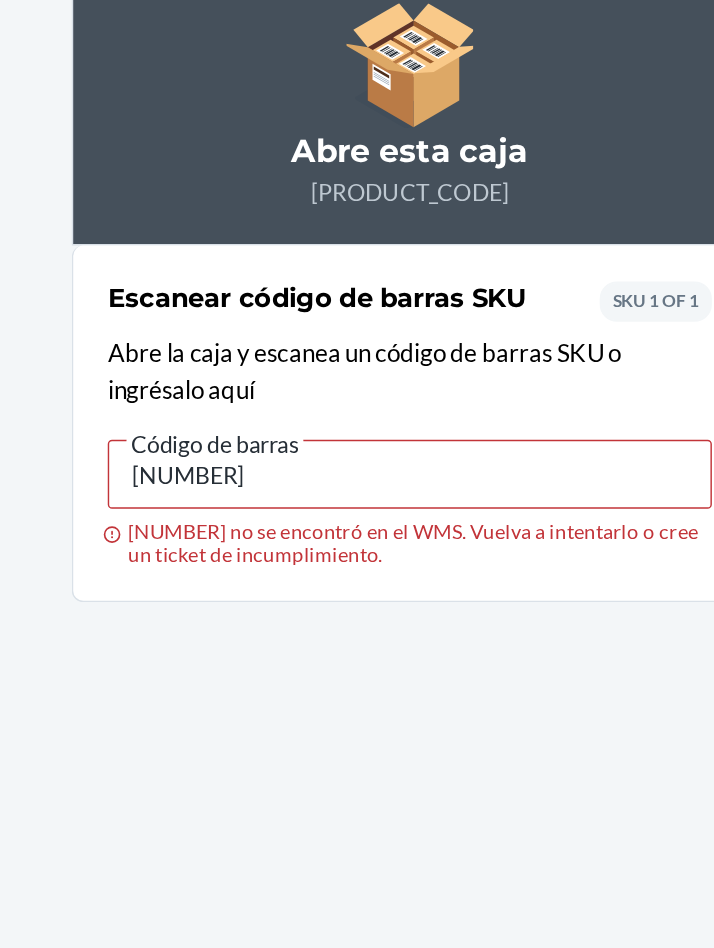 scroll, scrollTop: 0, scrollLeft: 0, axis: both 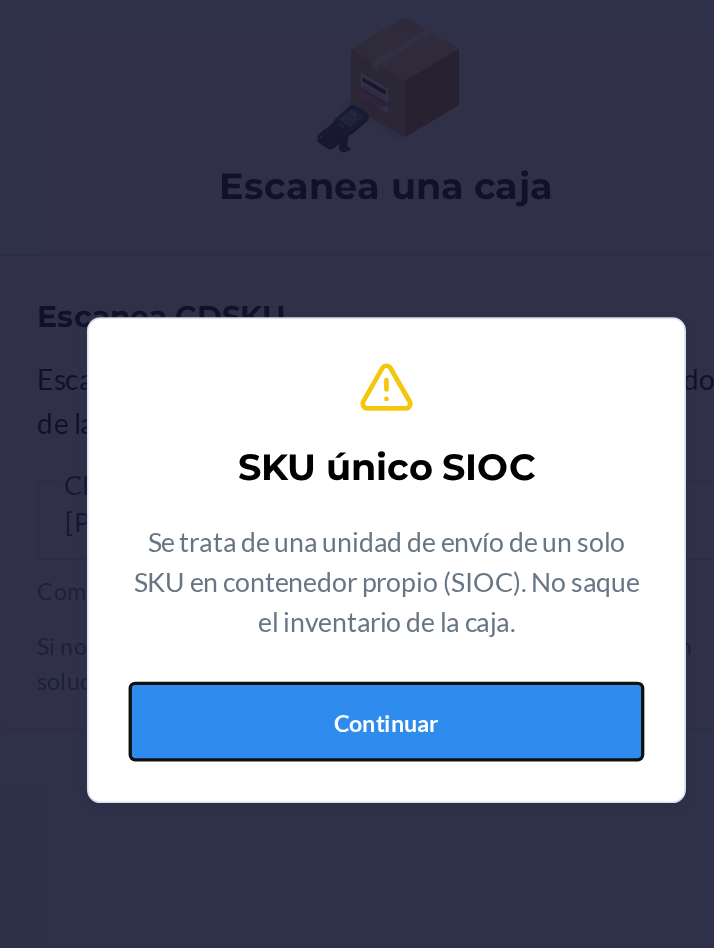 click on "Continuar" at bounding box center [357, 571] 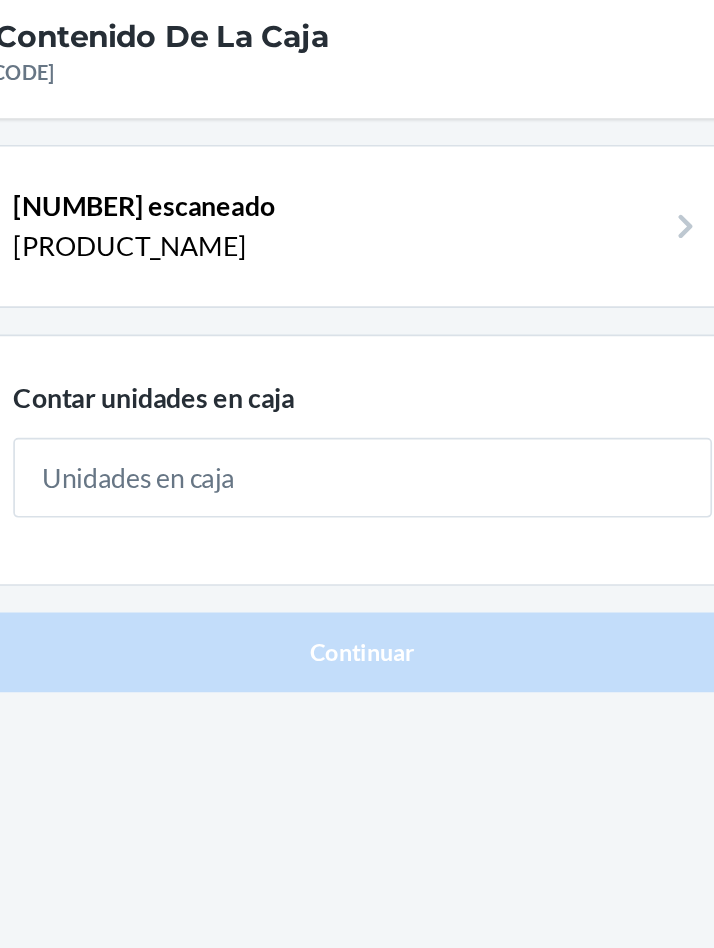 type on "1" 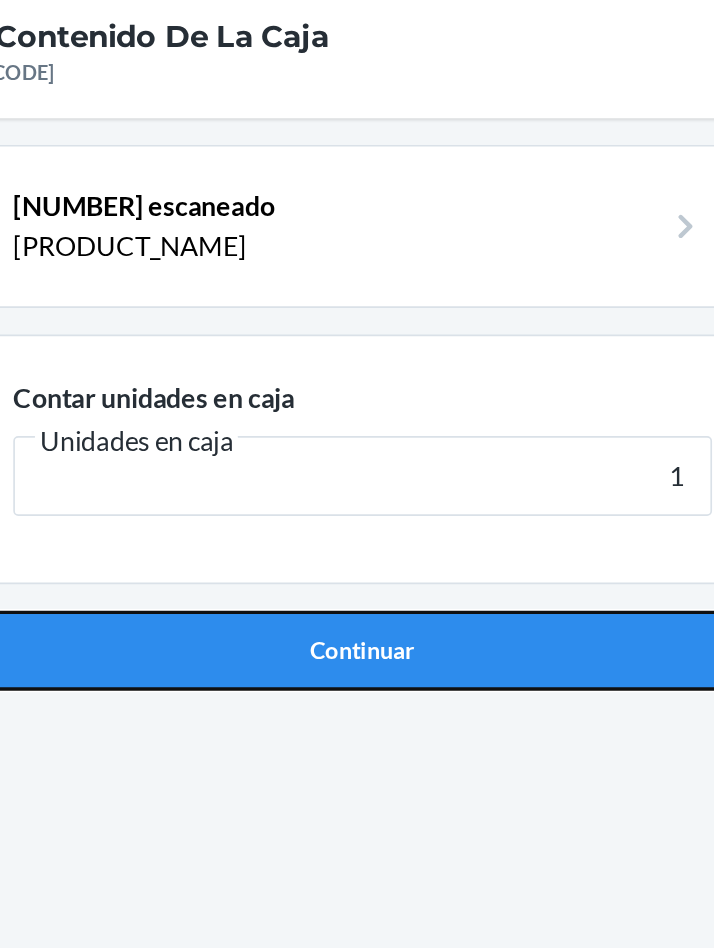 click on "Continuar" at bounding box center (357, 426) 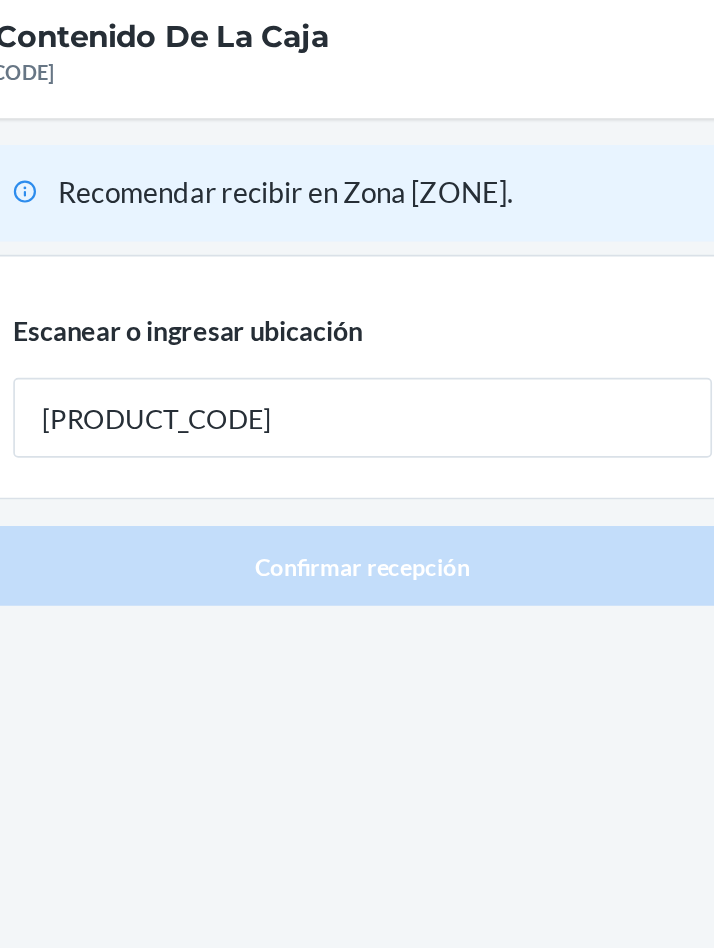 type on "[PRODUCT_CODE]" 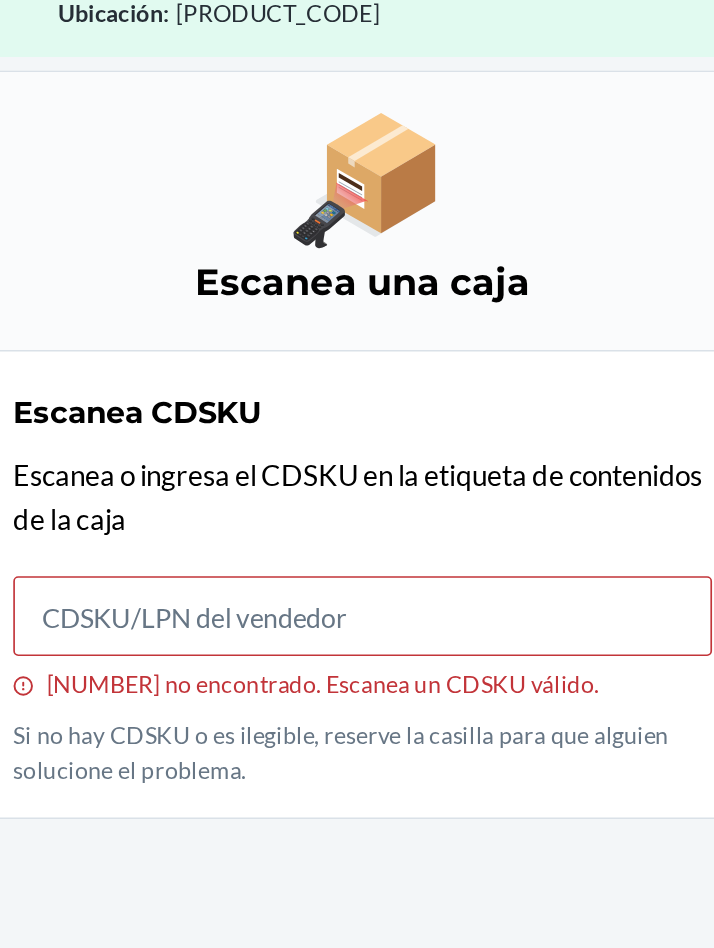 scroll, scrollTop: 9, scrollLeft: 0, axis: vertical 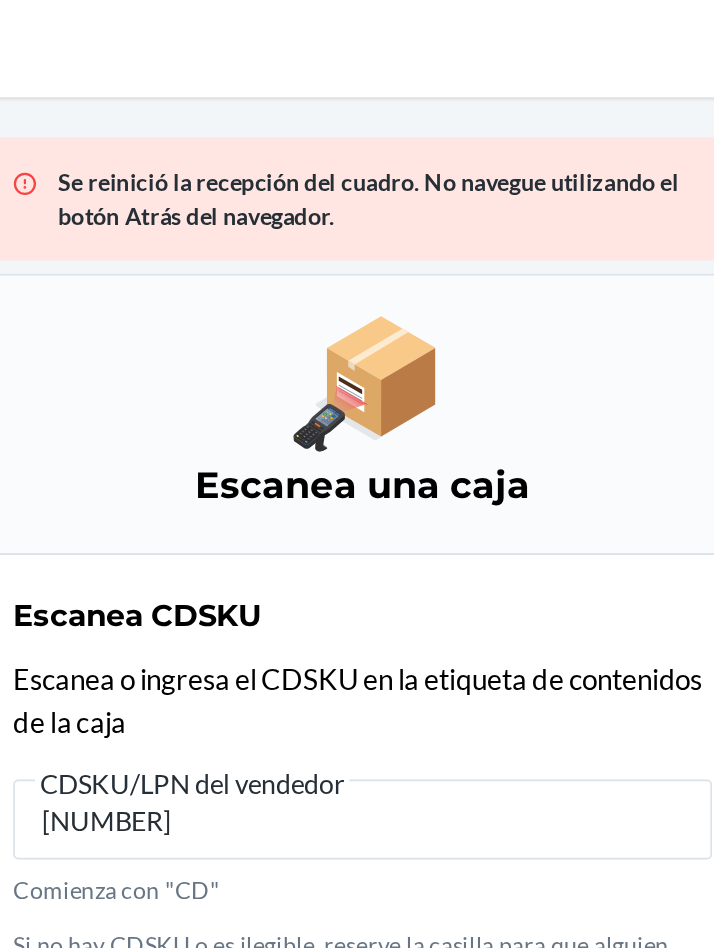 type on "[NUMBER]" 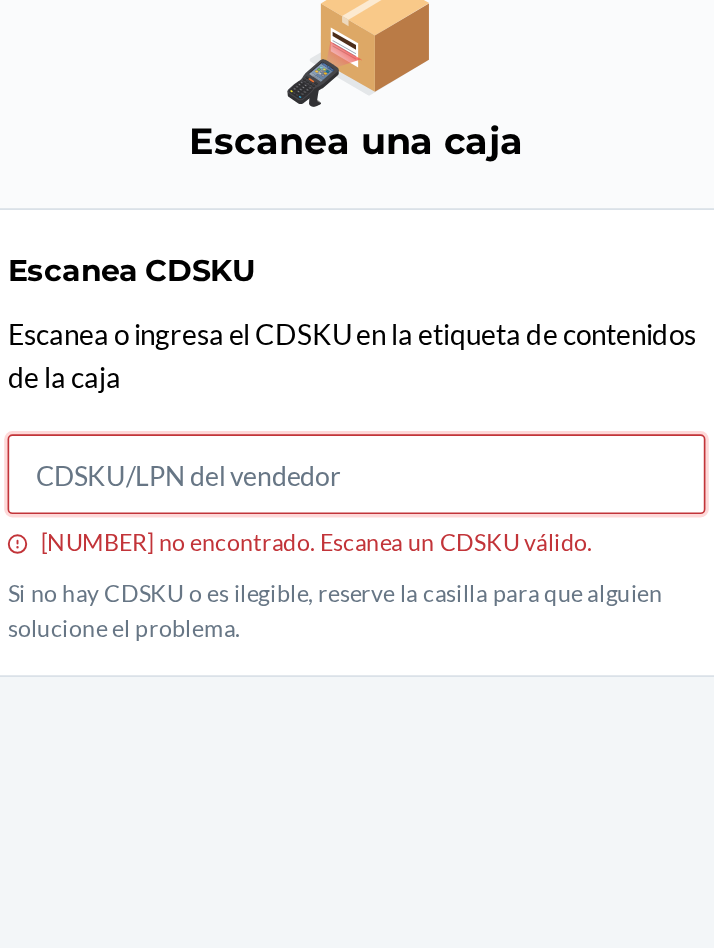 click on "[NUMBER] no encontrado. Escanea un CDSKU válido." at bounding box center (357, 540) 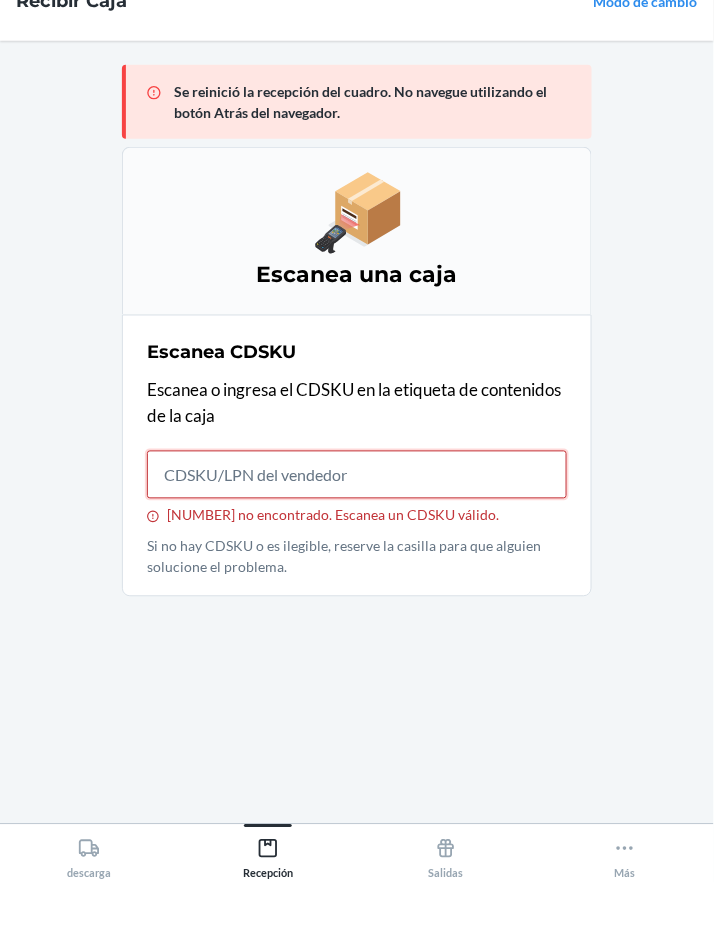 click on "[NUMBER] no encontrado. Escanea un CDSKU válido." at bounding box center [357, 540] 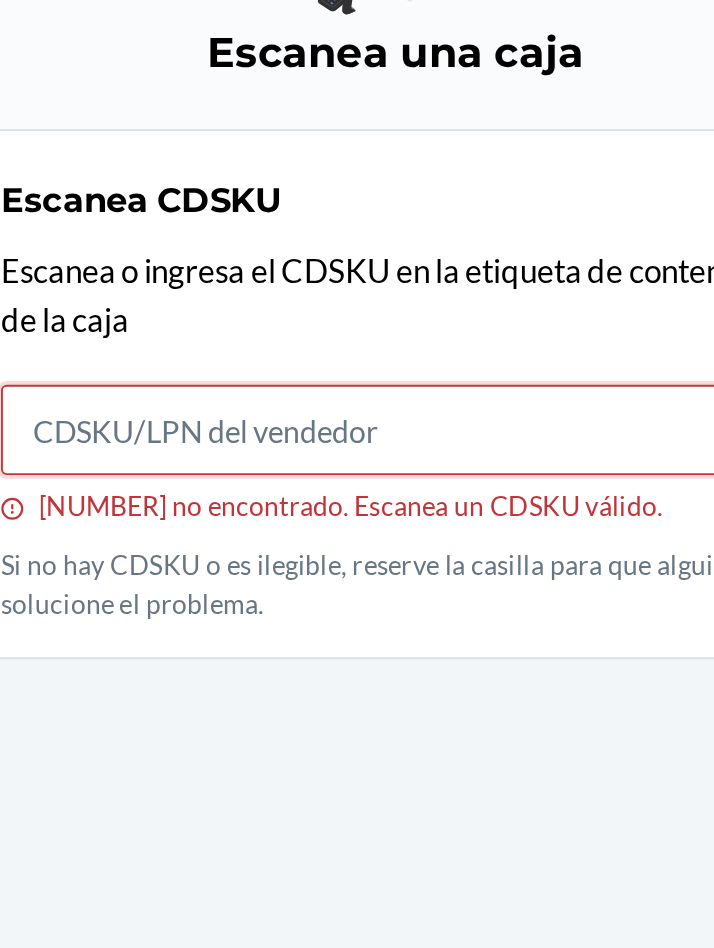 click on "[NUMBER] no encontrado. Escanea un CDSKU válido." at bounding box center [357, 540] 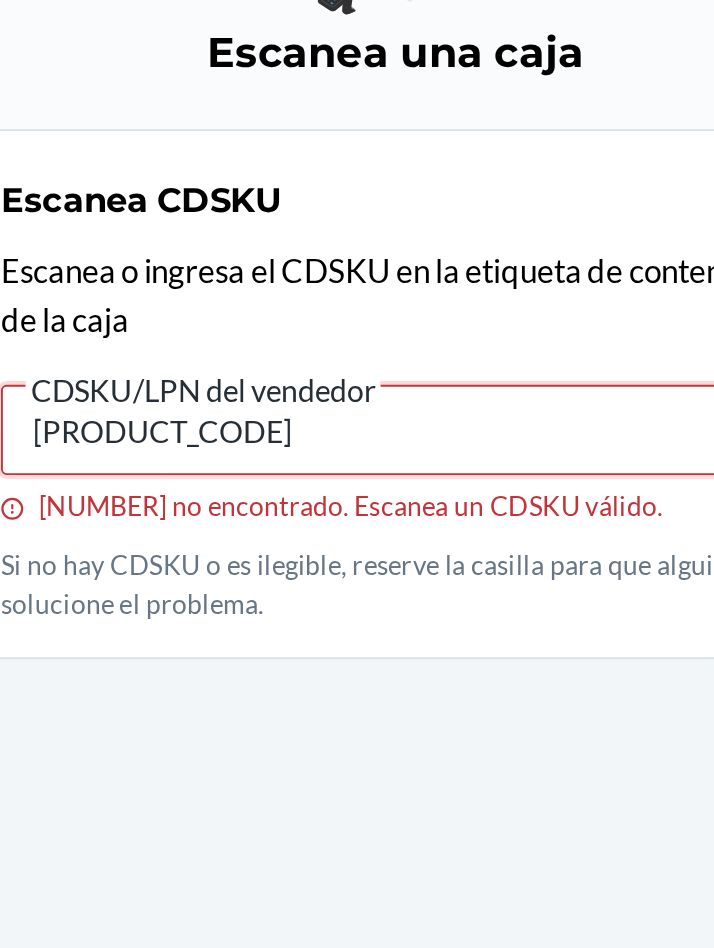 type on "[PRODUCT_CODE]" 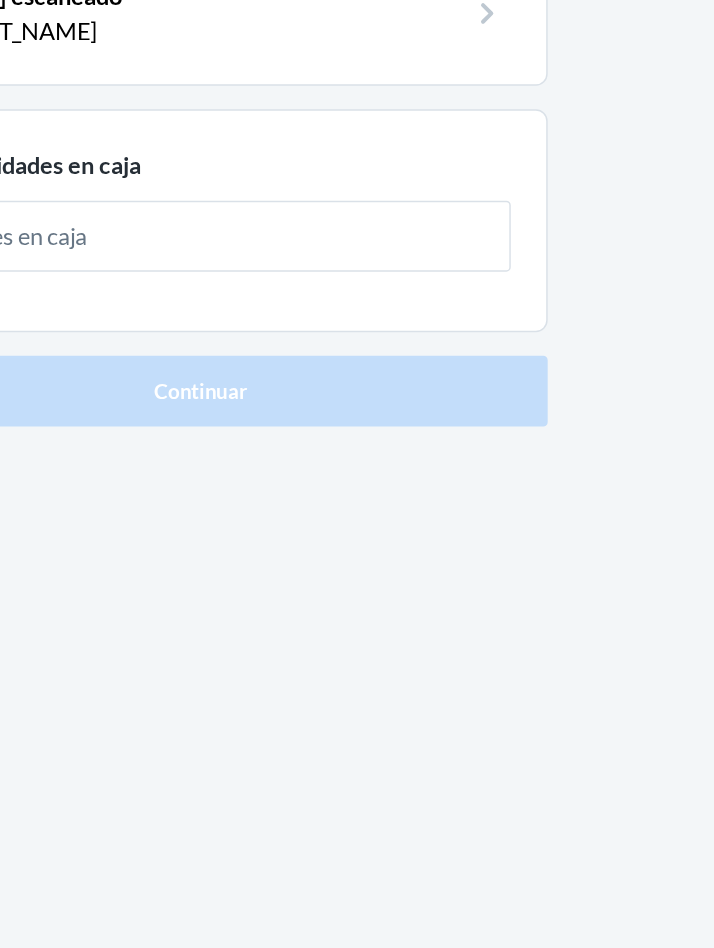 scroll, scrollTop: 0, scrollLeft: 0, axis: both 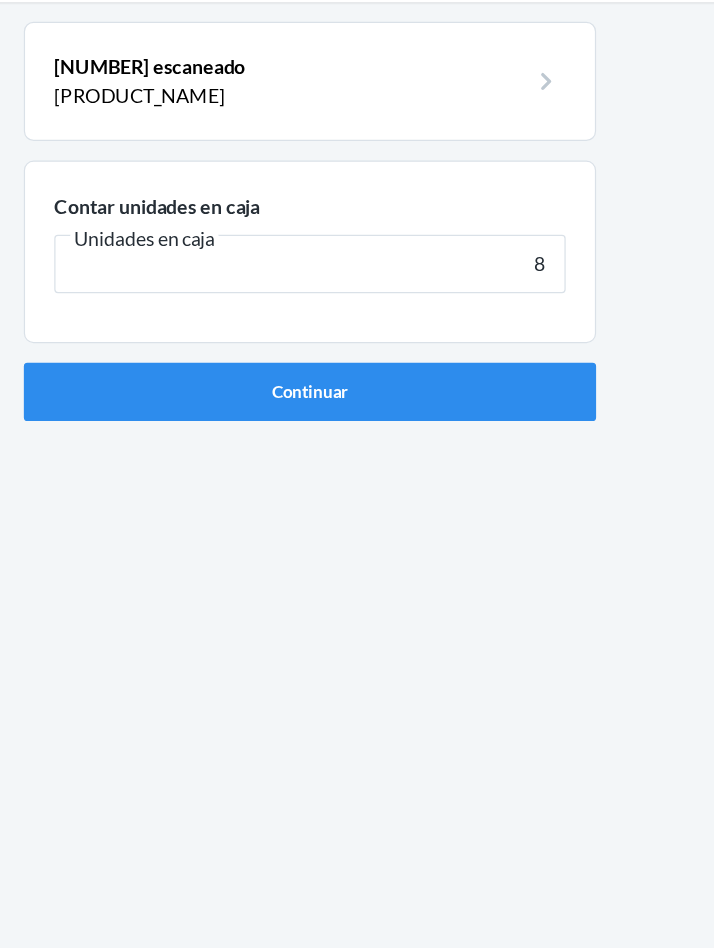 type on "8" 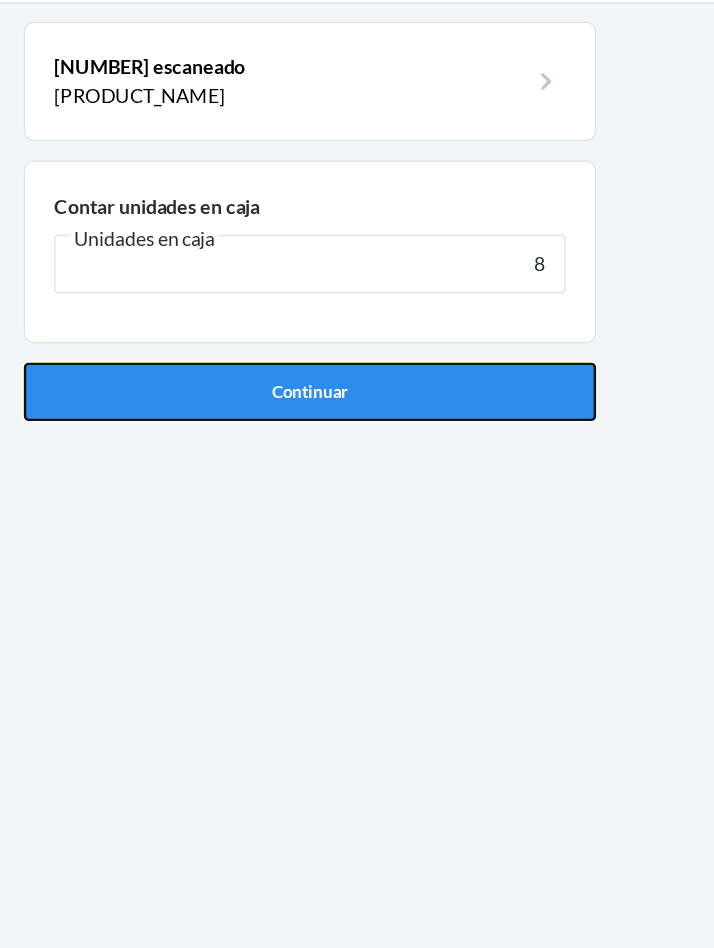 click on "Continuar" at bounding box center [357, 426] 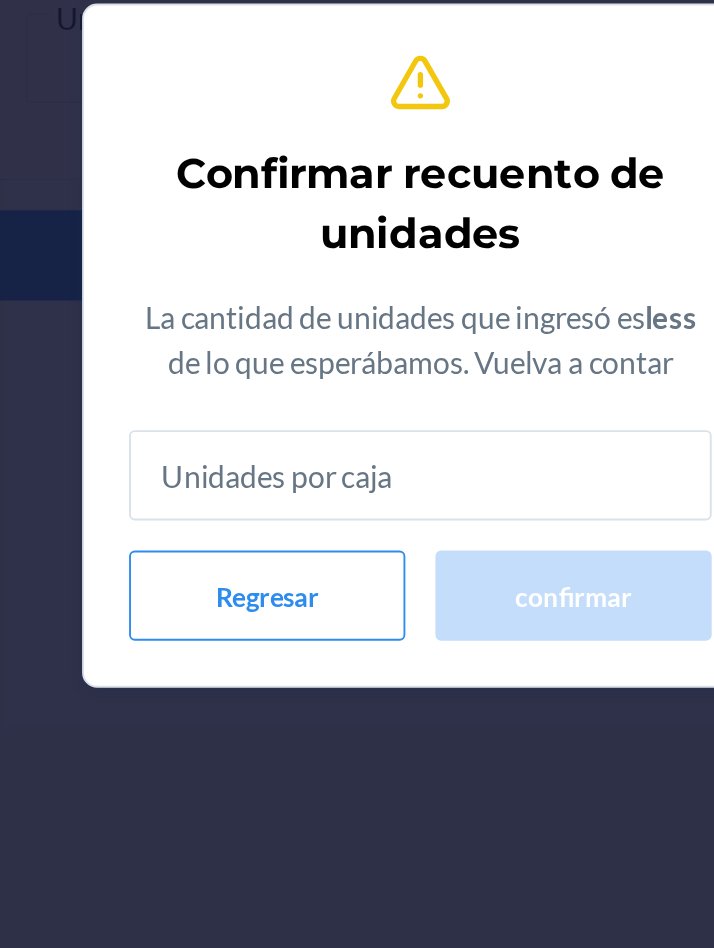 type on "8" 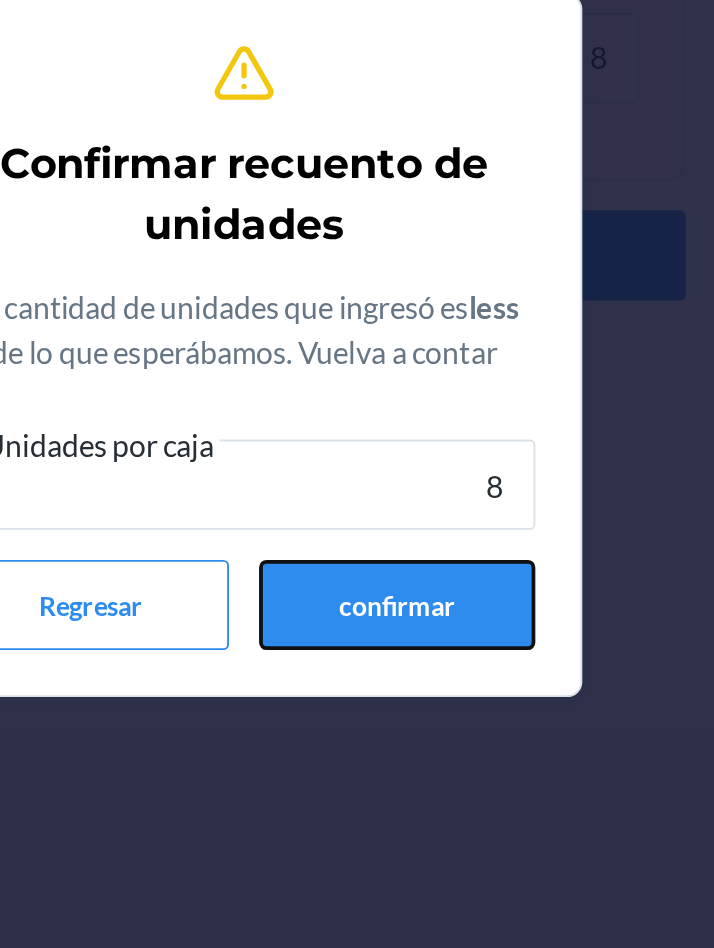 click on "confirmar" at bounding box center (438, 612) 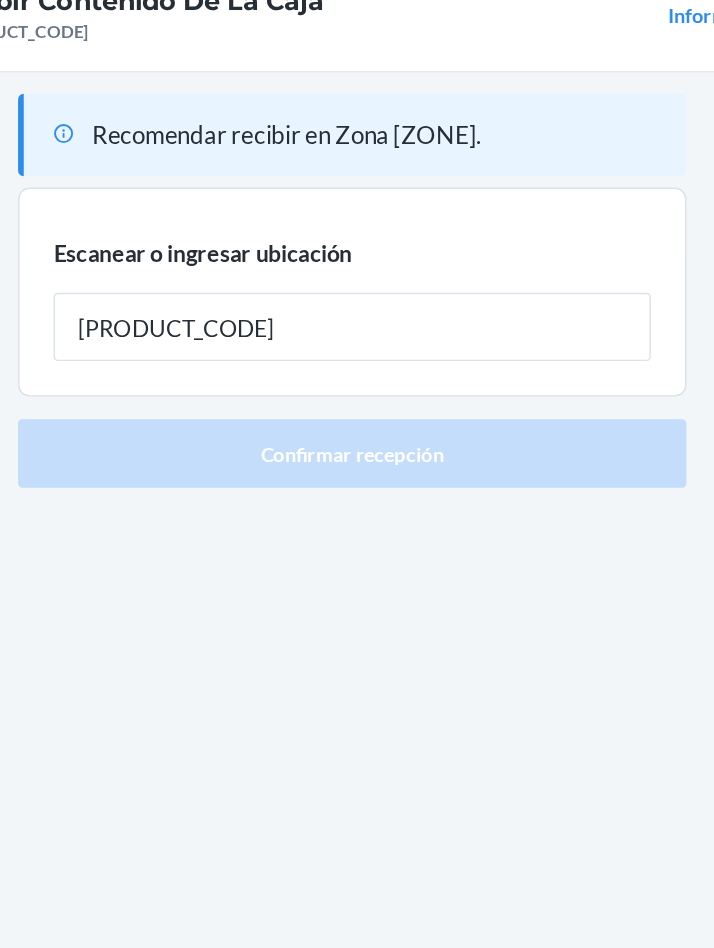 type on "[PRODUCT_CODE]" 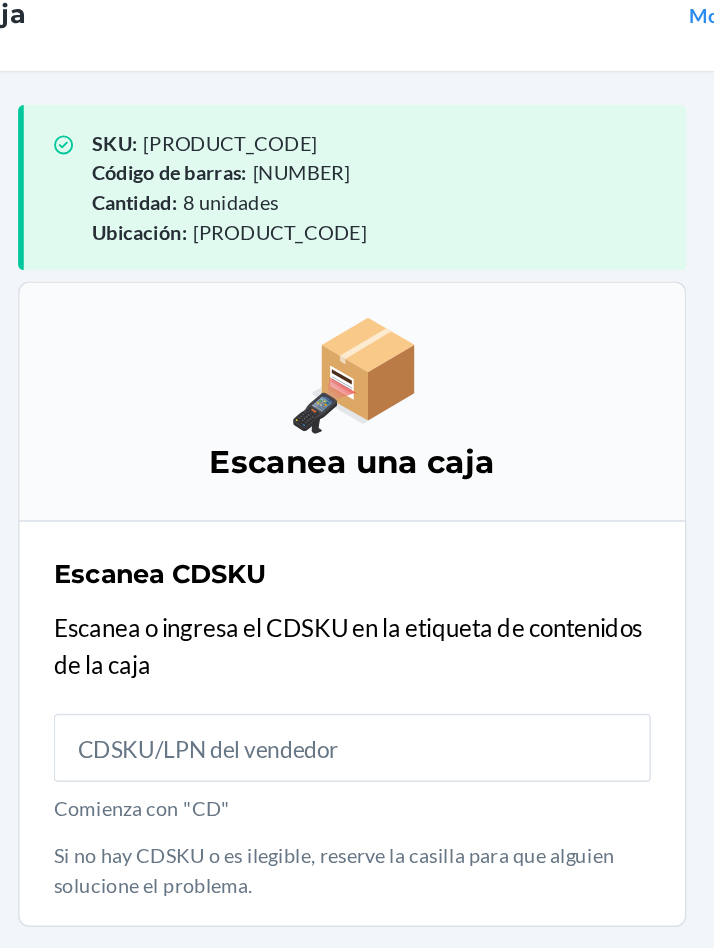 scroll, scrollTop: 9, scrollLeft: 0, axis: vertical 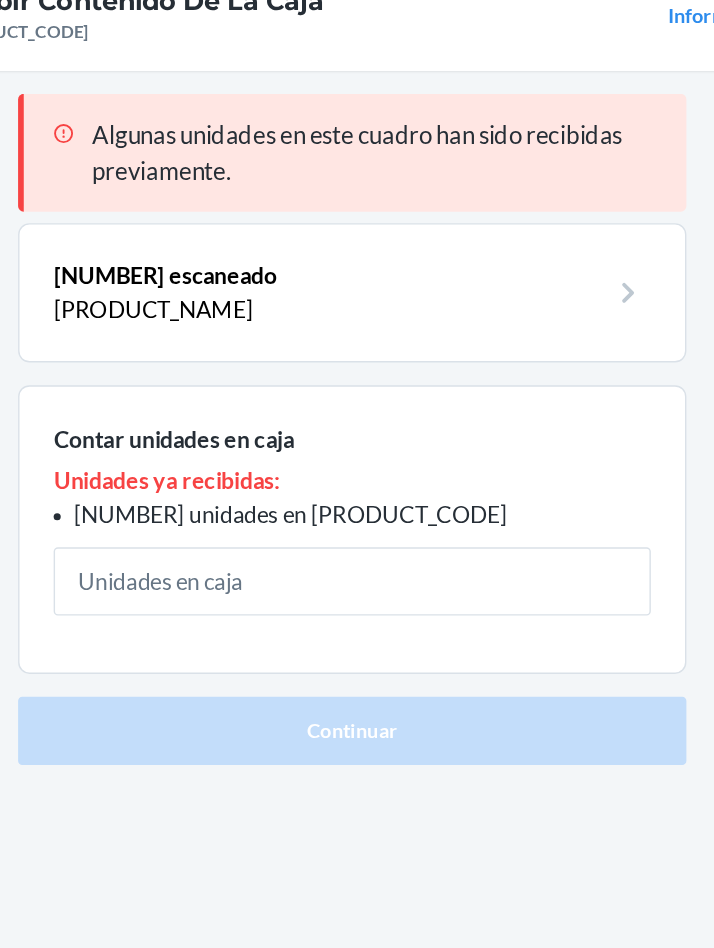 click at bounding box center [357, 465] 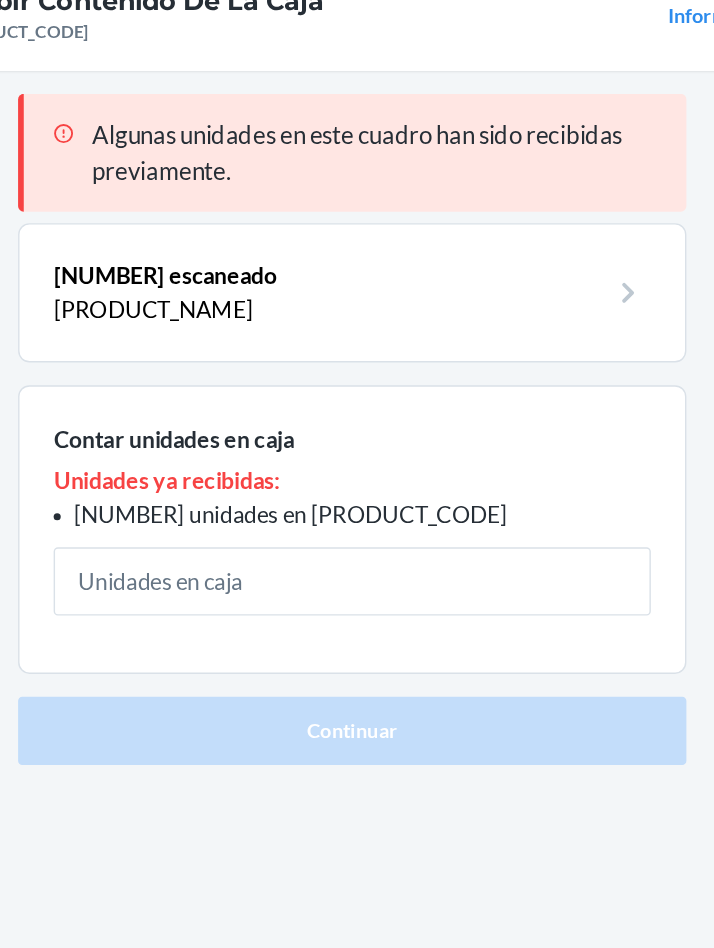 type on "8" 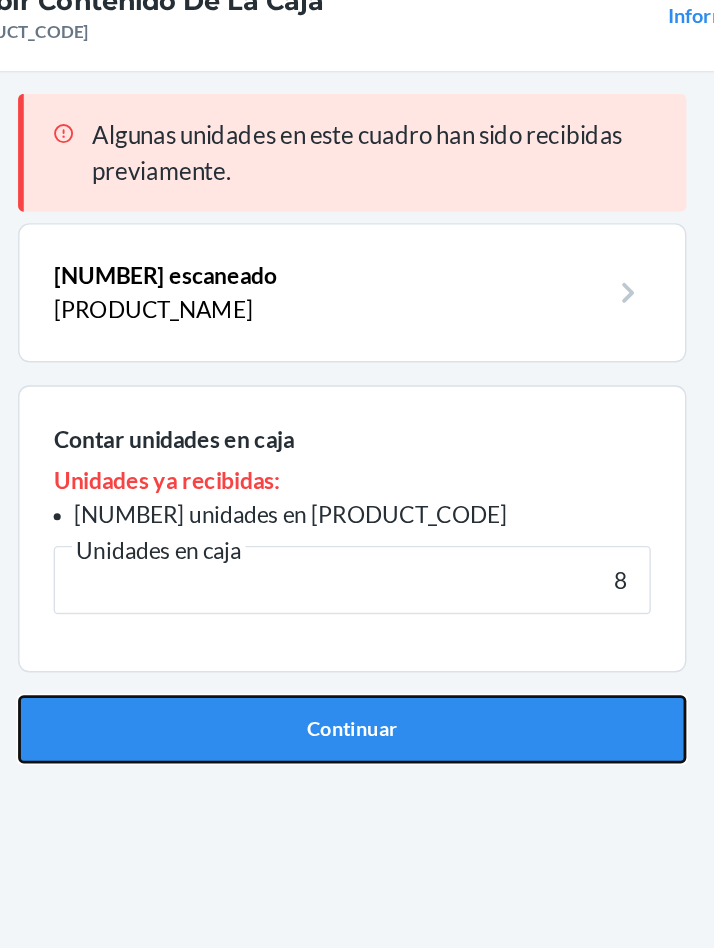 click on "Continuar" at bounding box center (357, 569) 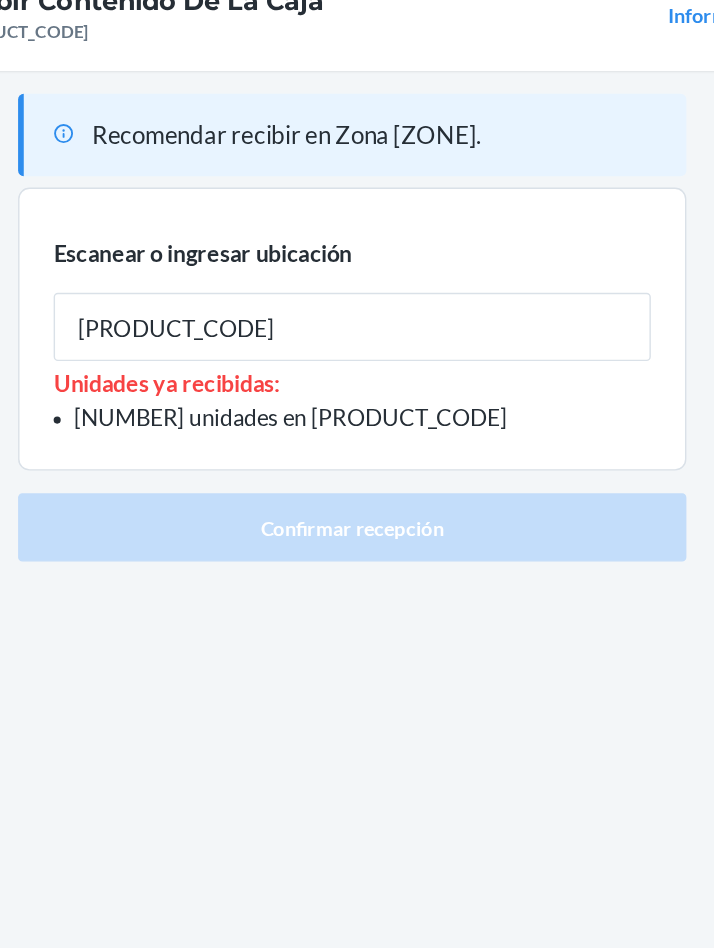 type on "[PRODUCT_CODE]" 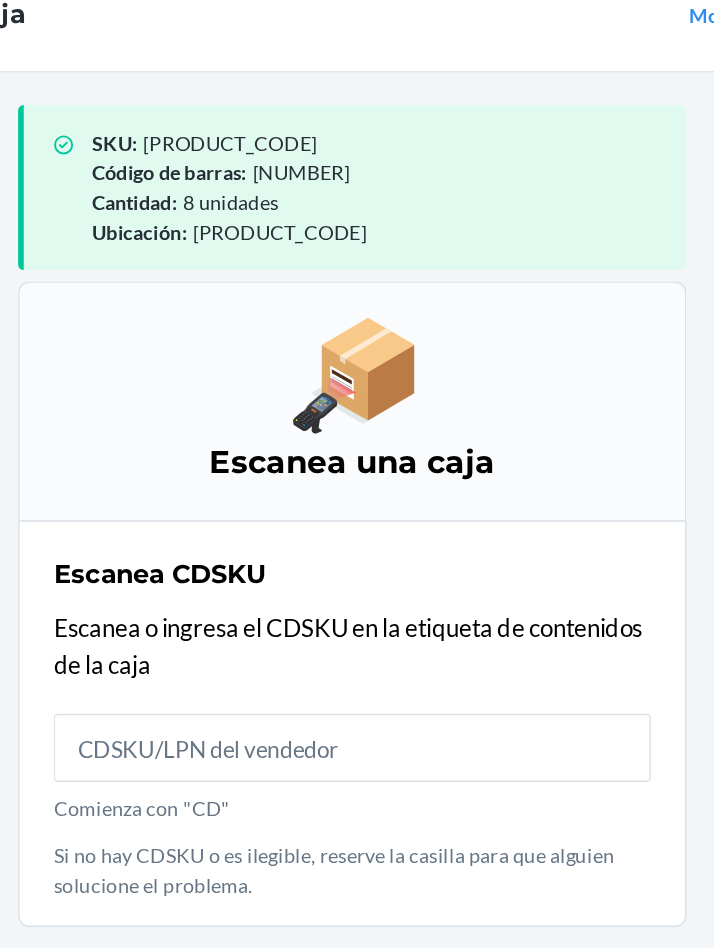 scroll, scrollTop: 9, scrollLeft: 0, axis: vertical 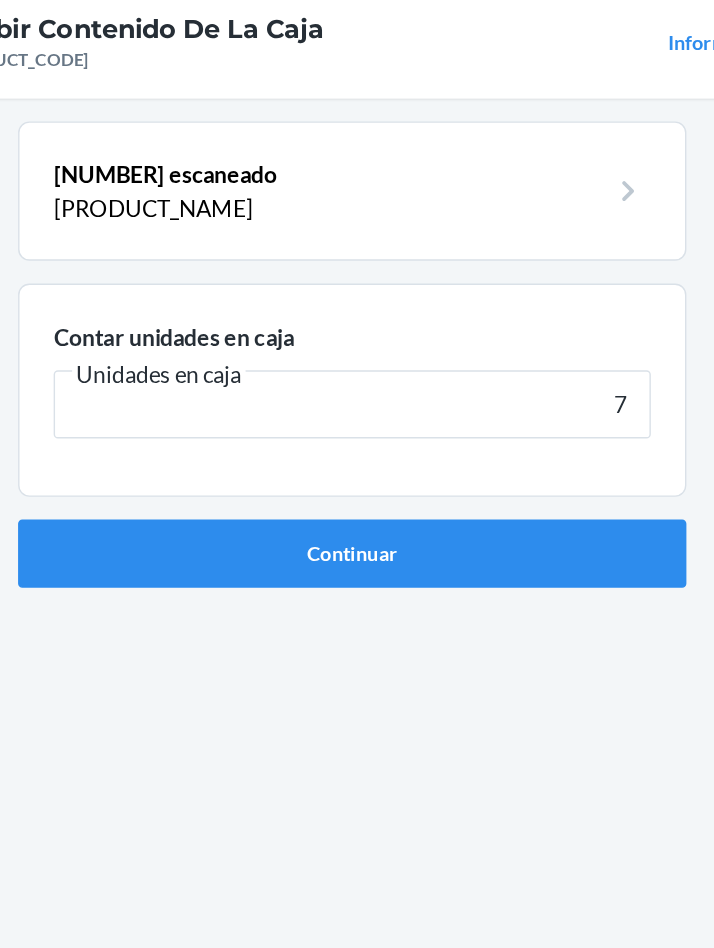 type on "7" 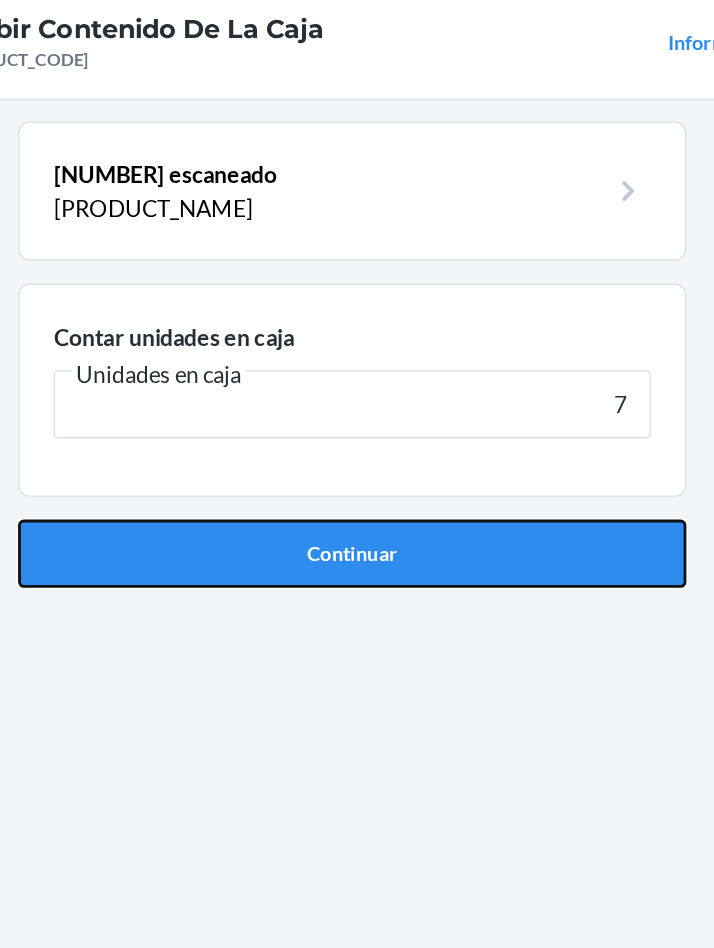 click on "Continuar" at bounding box center [357, 426] 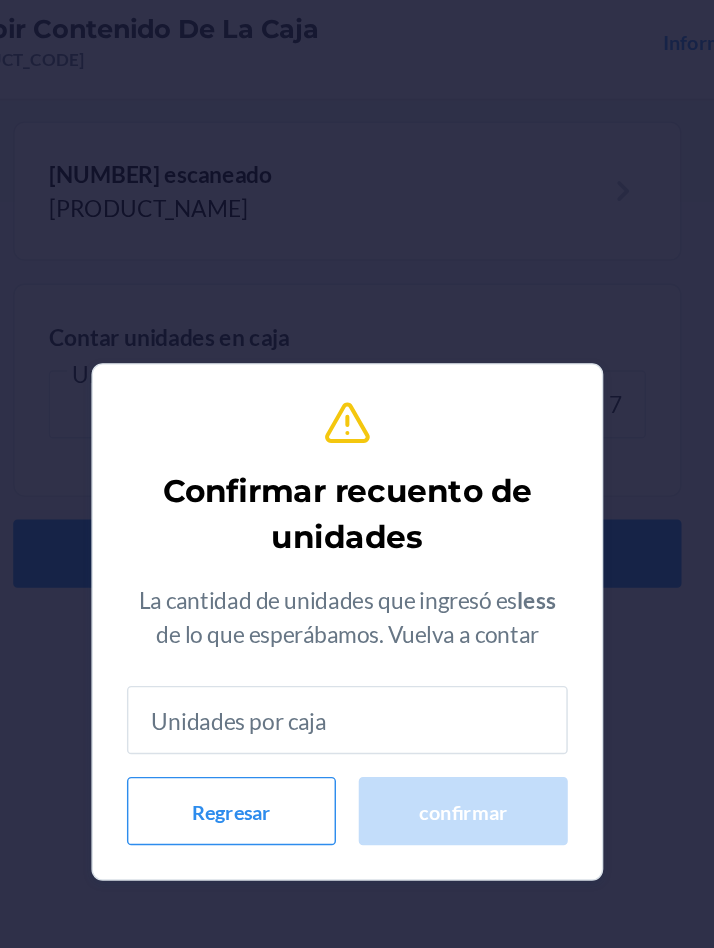 click at bounding box center [357, 543] 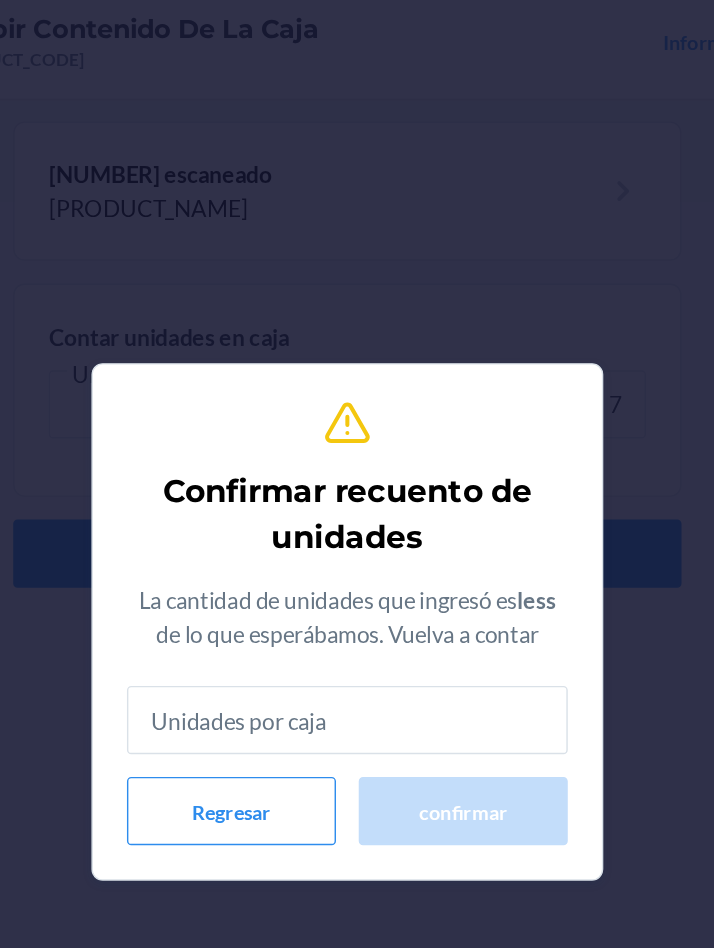 click at bounding box center (357, 543) 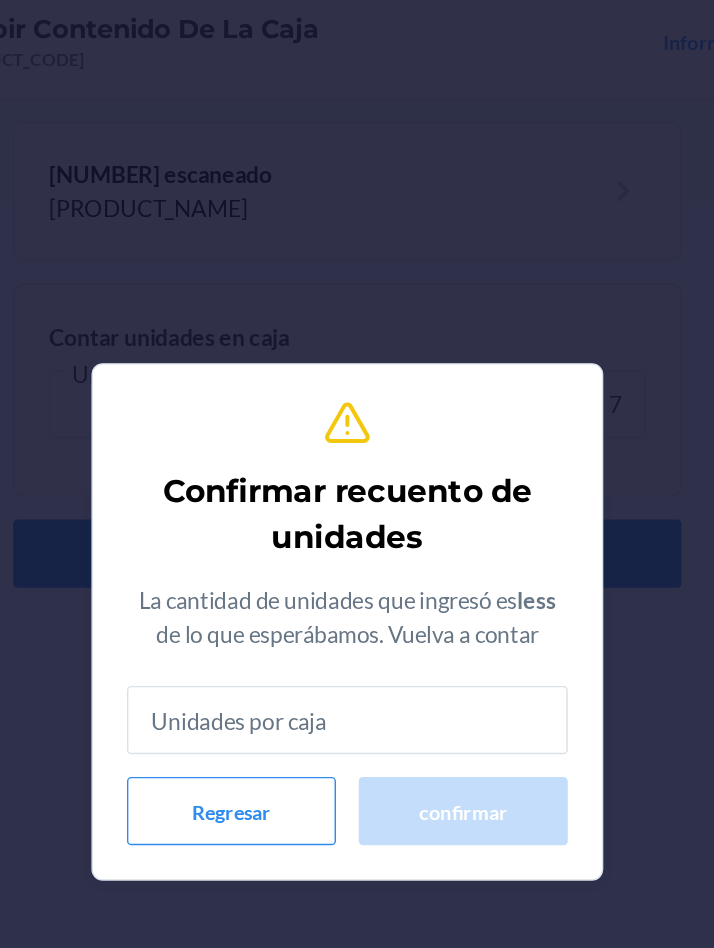 type on "7" 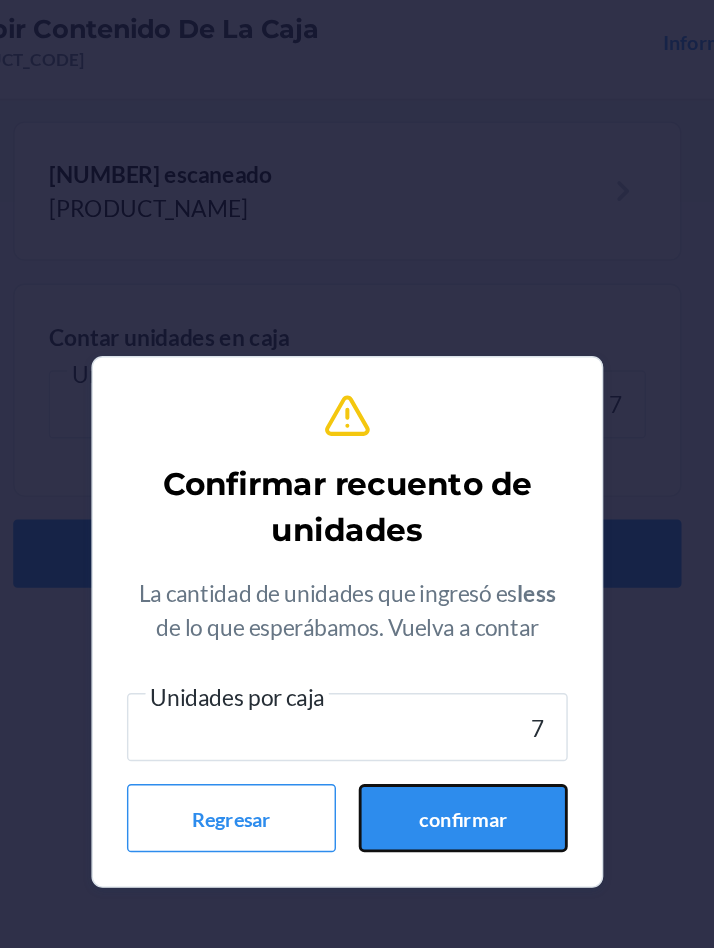 click on "confirmar" at bounding box center [438, 612] 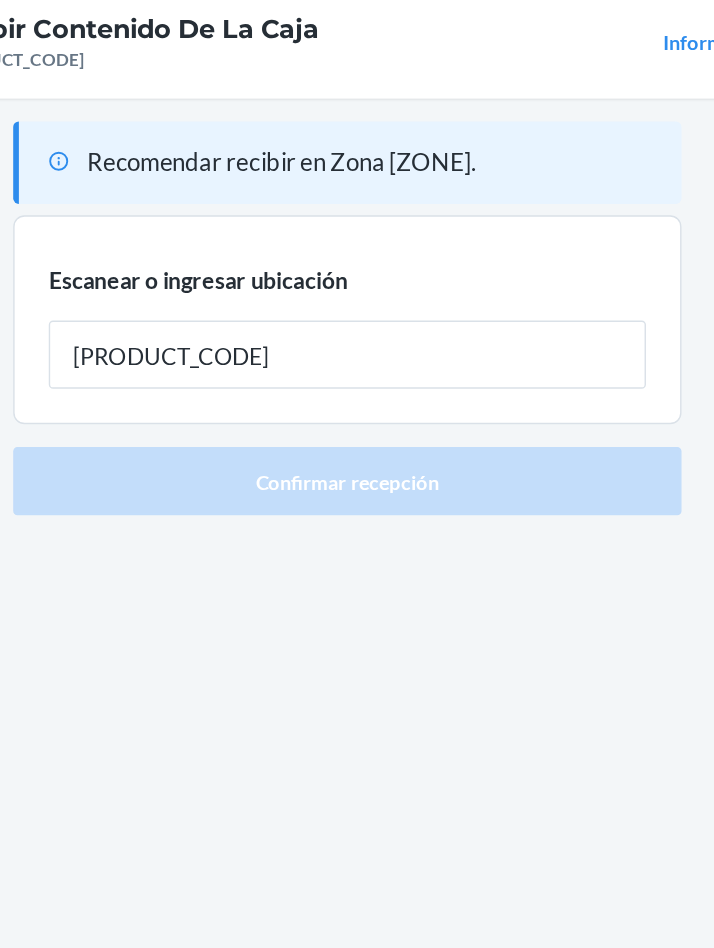 type on "[PRODUCT_CODE]" 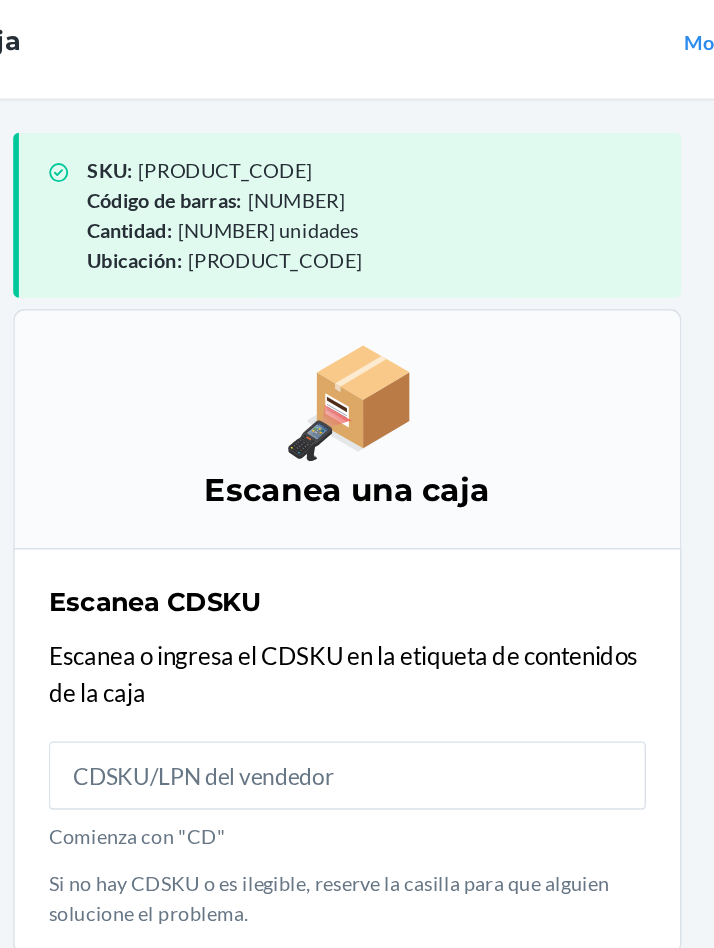 scroll, scrollTop: 9, scrollLeft: 0, axis: vertical 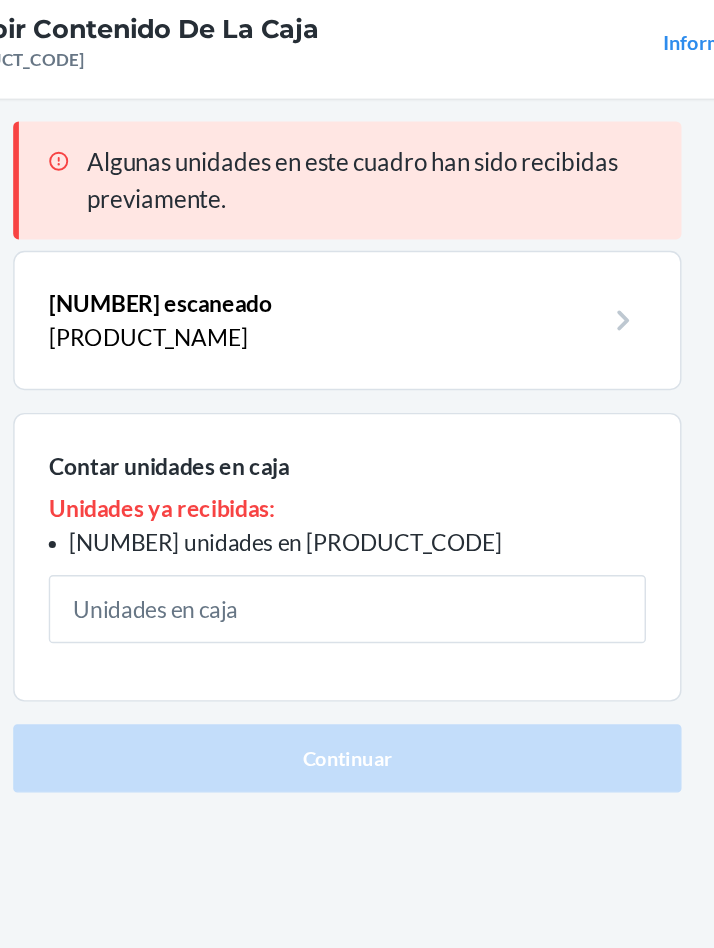 click at bounding box center [357, 465] 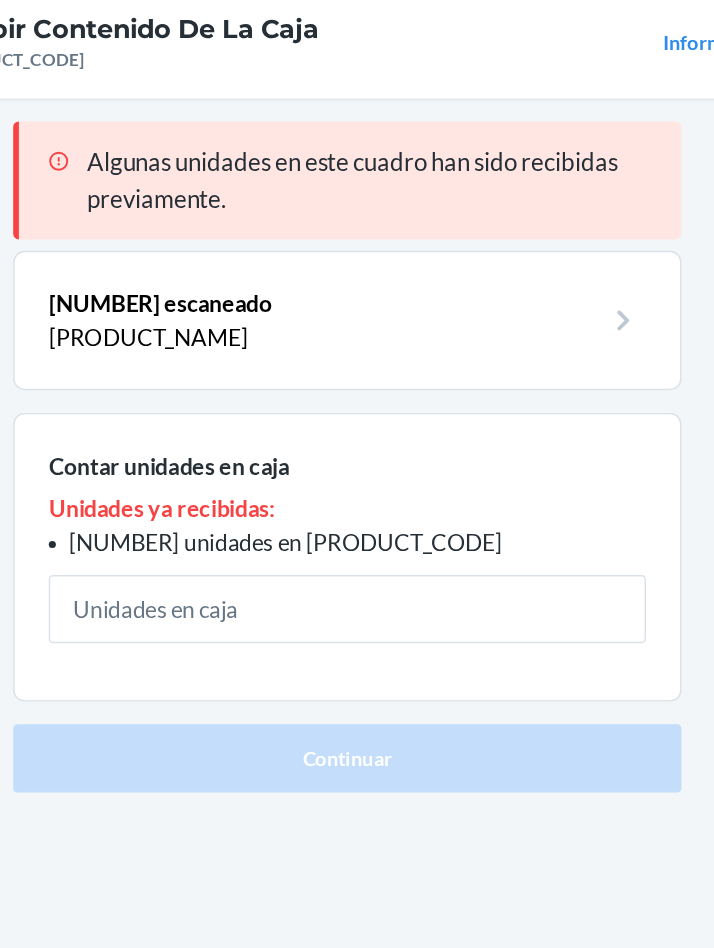 type on "7" 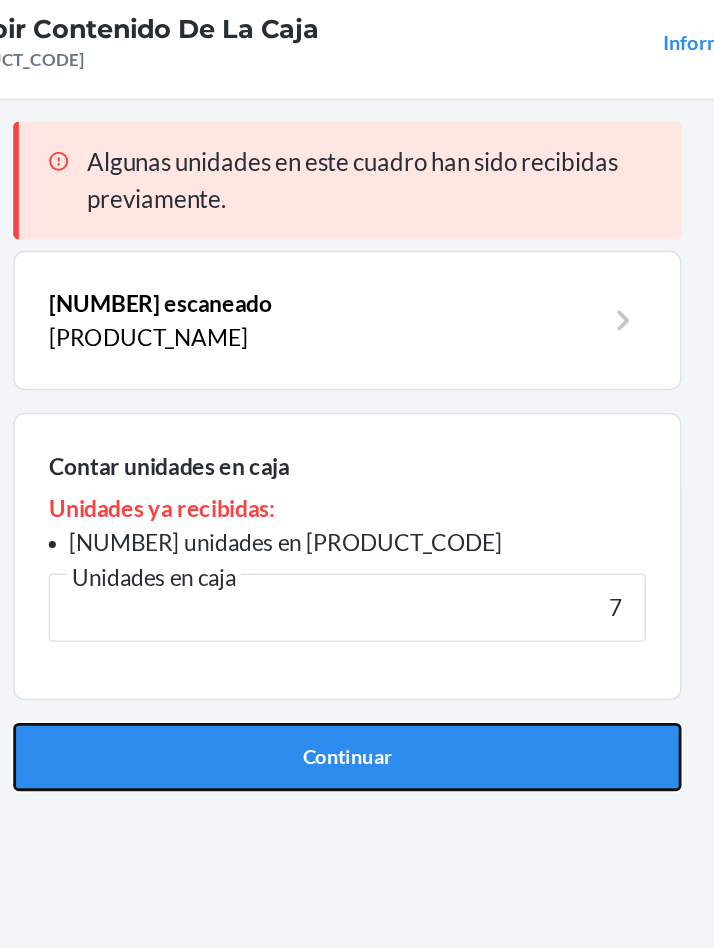 click on "Continuar" at bounding box center [357, 569] 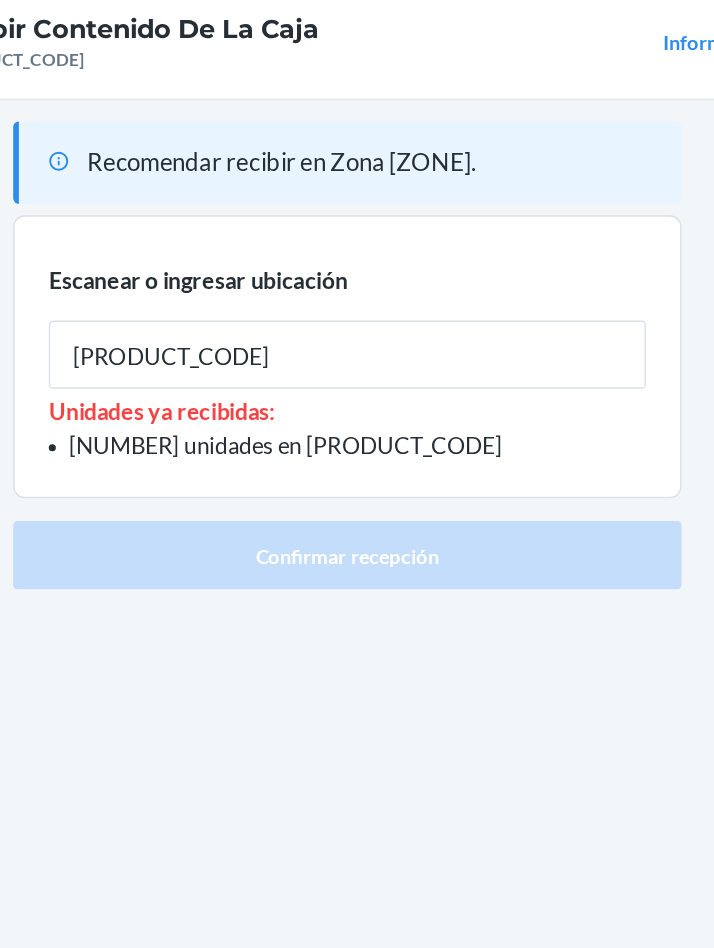 type on "[PRODUCT_CODE]" 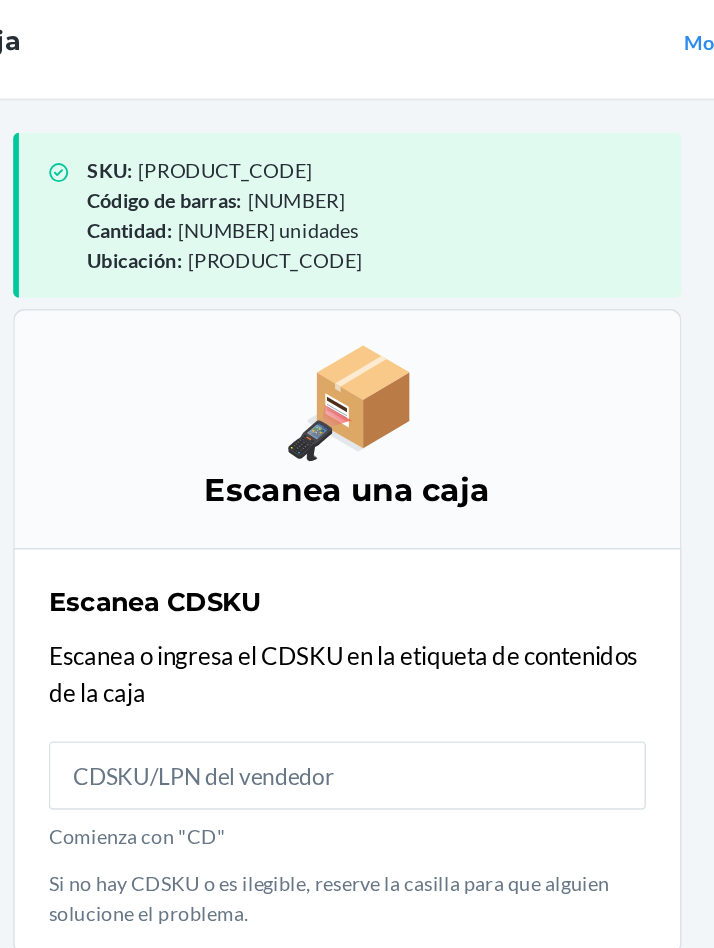 scroll, scrollTop: 9, scrollLeft: 0, axis: vertical 